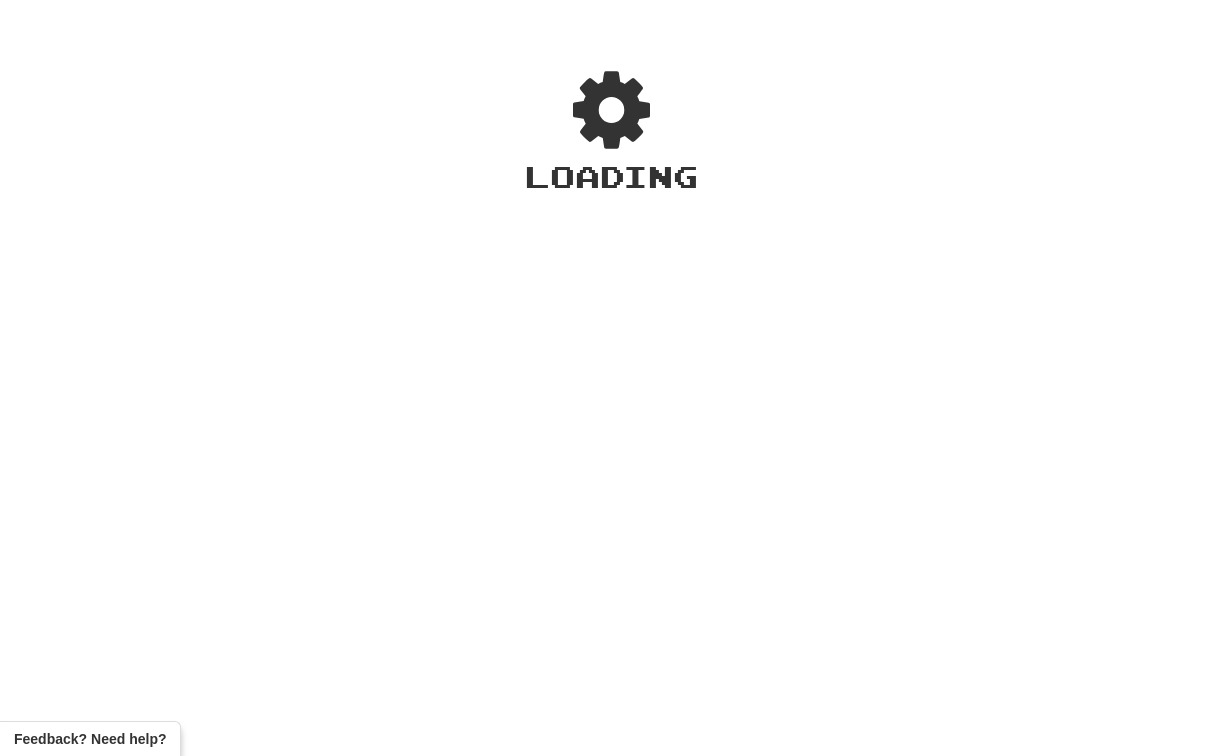 scroll, scrollTop: 0, scrollLeft: 0, axis: both 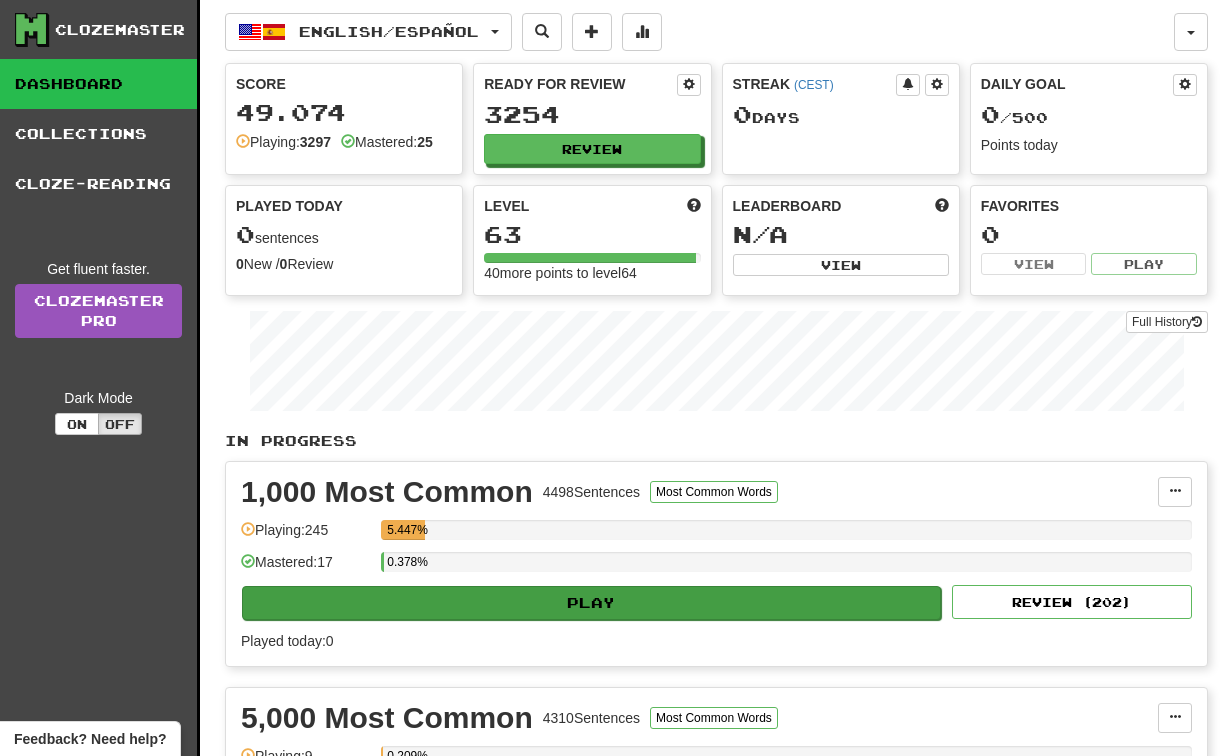click on "Play" at bounding box center (591, 603) 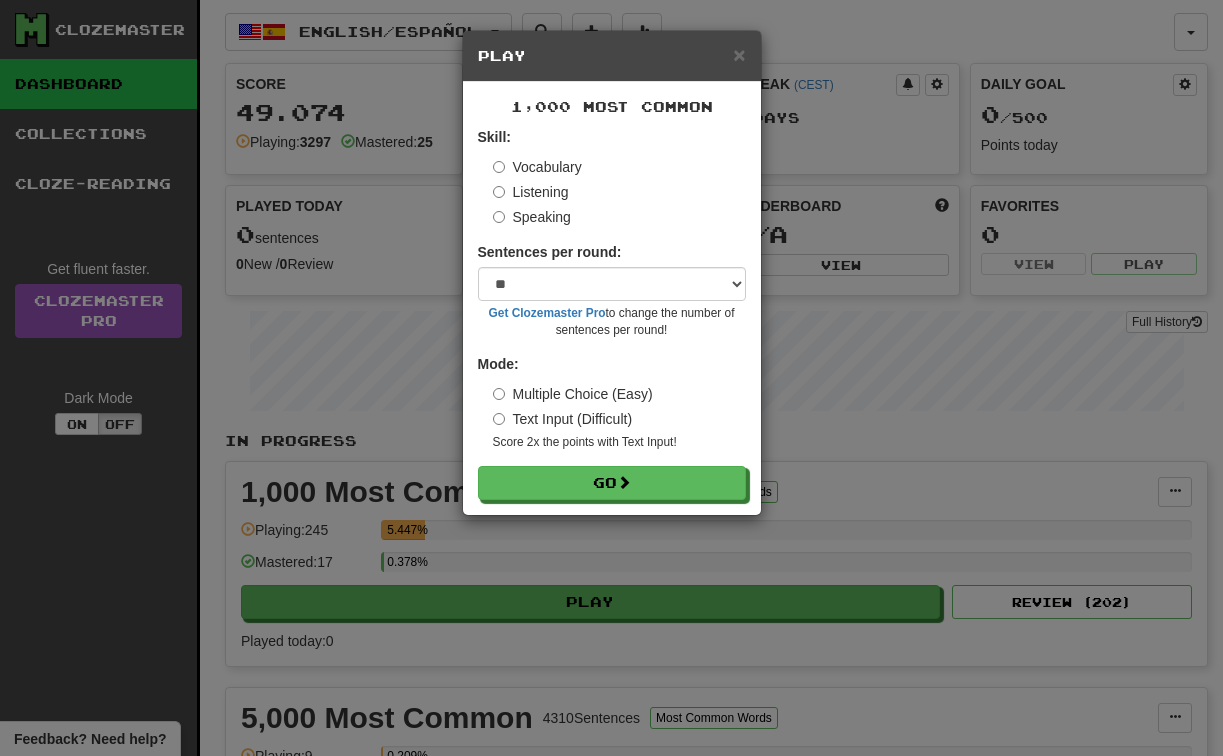 click on "Speaking" at bounding box center (532, 217) 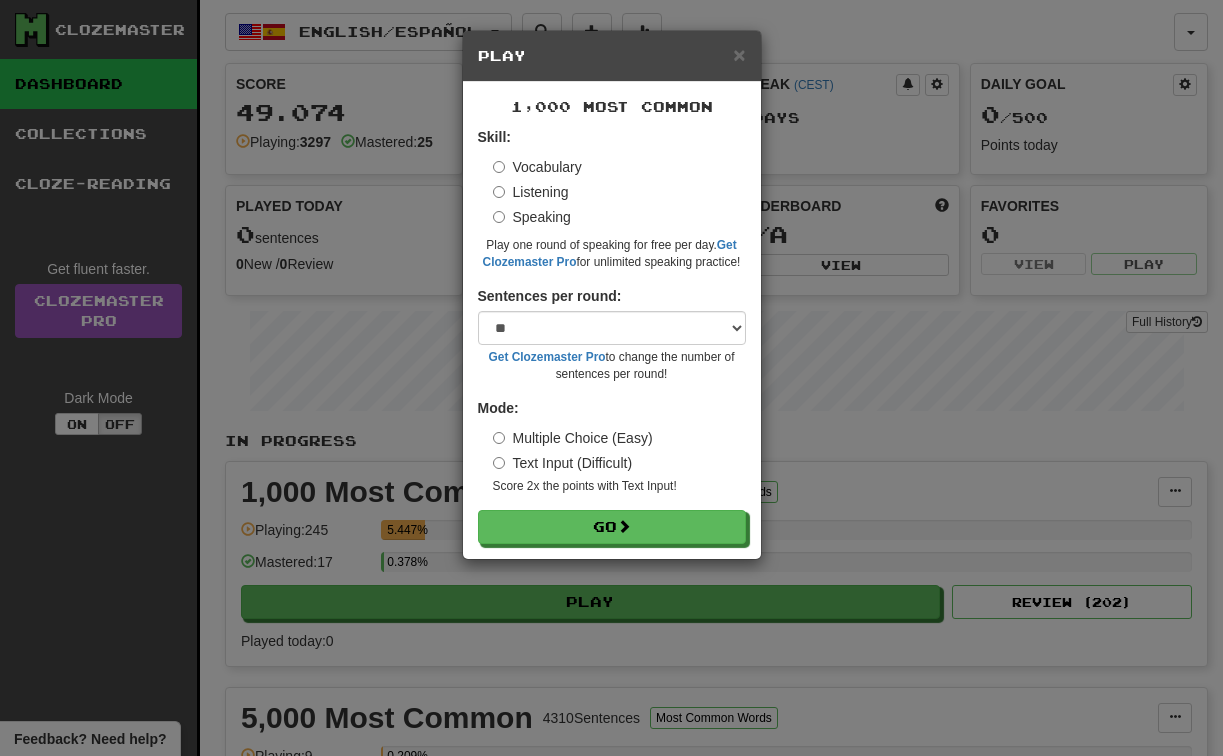 click on "Listening" at bounding box center (531, 192) 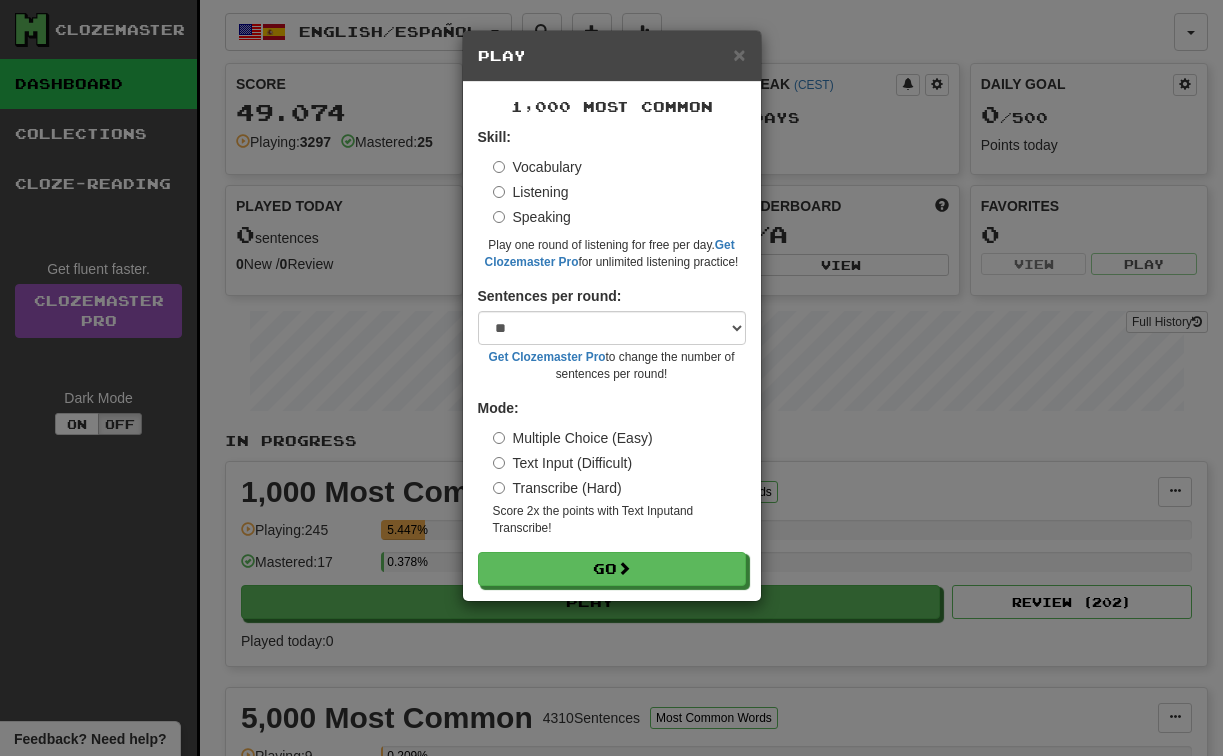click on "Transcribe (Hard)" at bounding box center (557, 488) 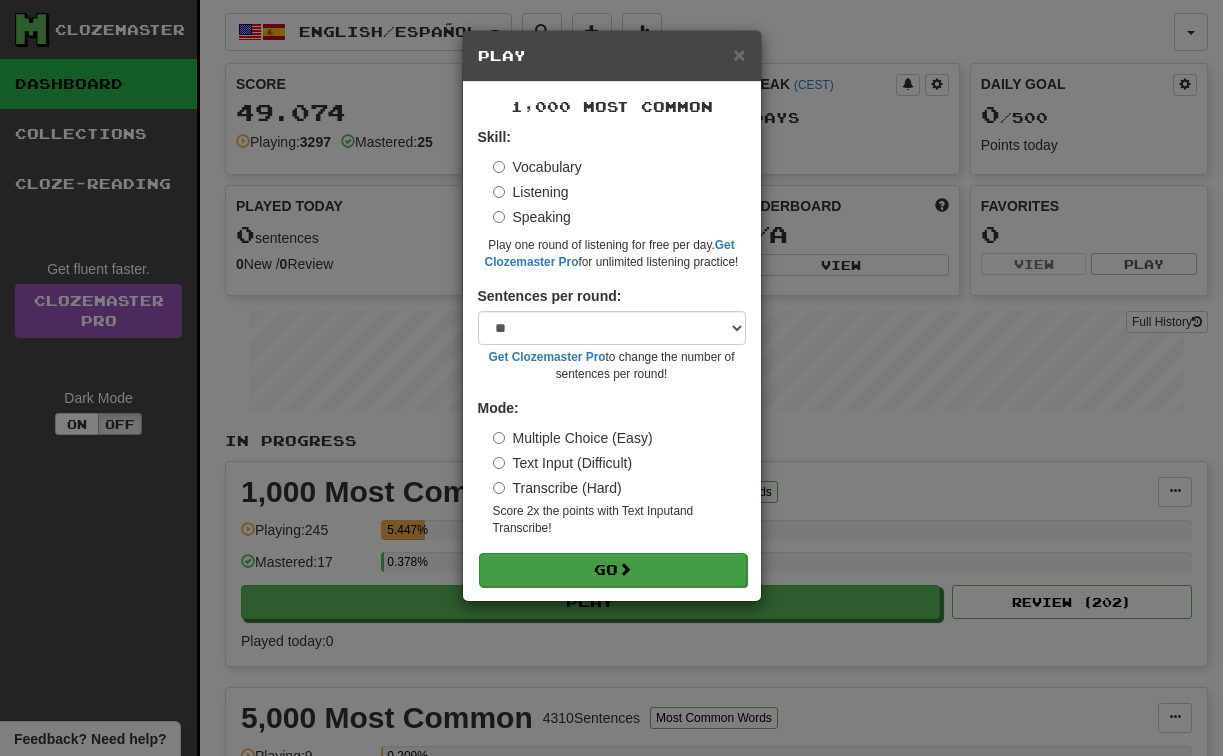 click on "Go" at bounding box center (613, 570) 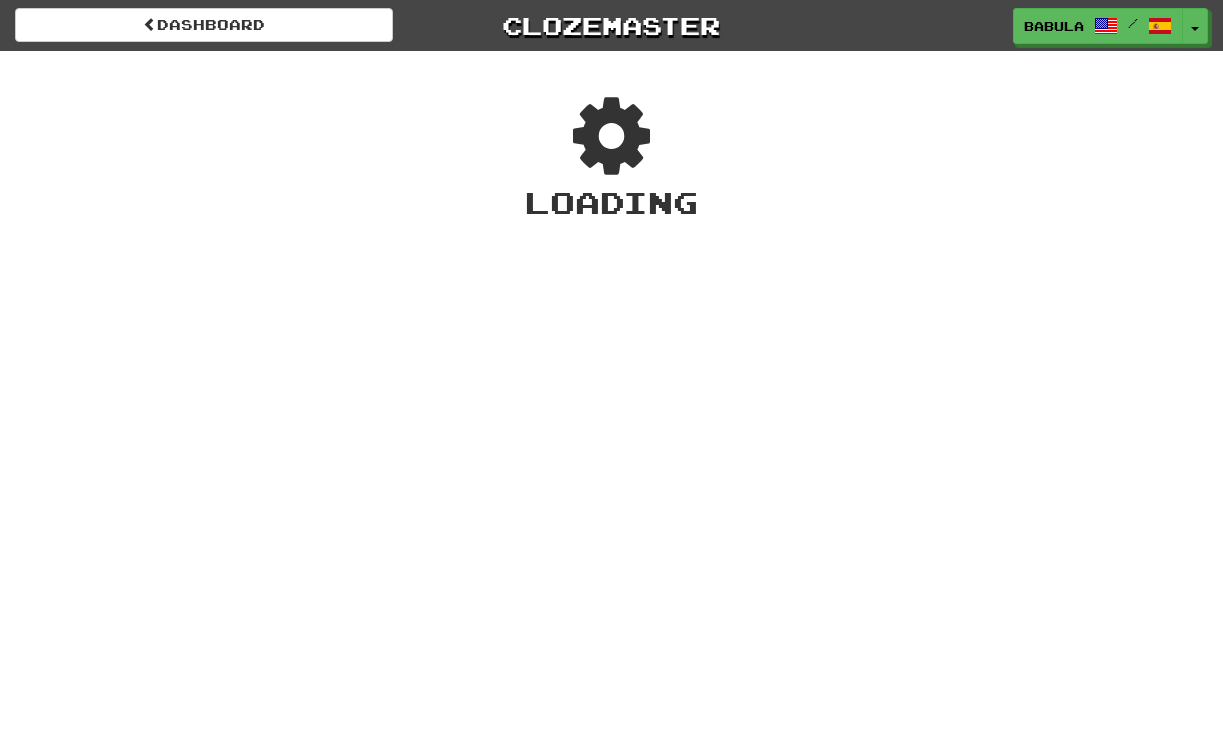 scroll, scrollTop: 0, scrollLeft: 0, axis: both 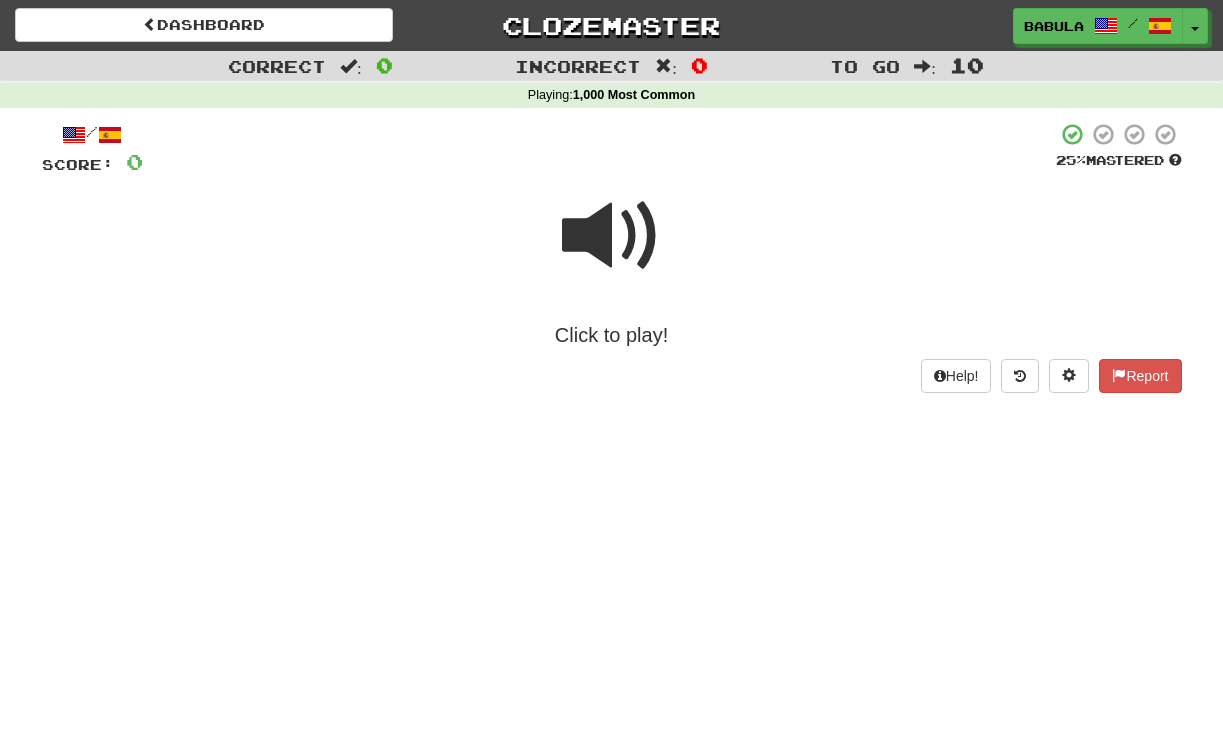 click at bounding box center (612, 236) 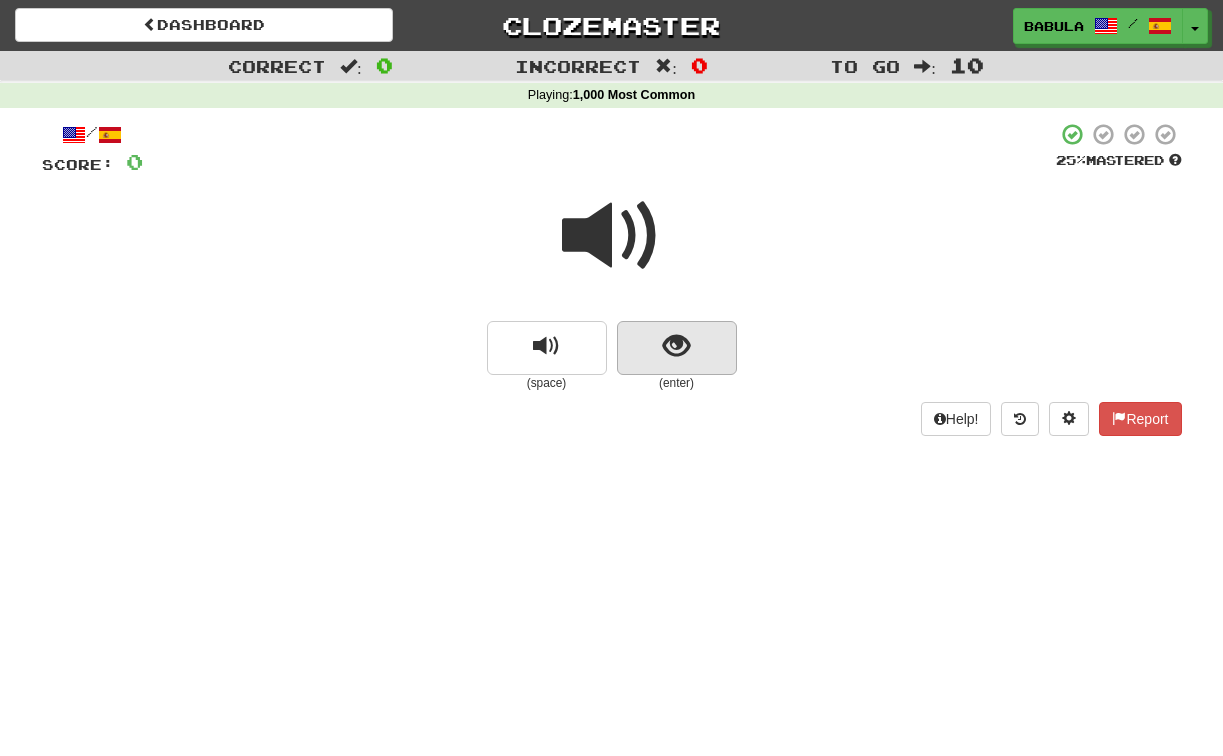 click at bounding box center (676, 346) 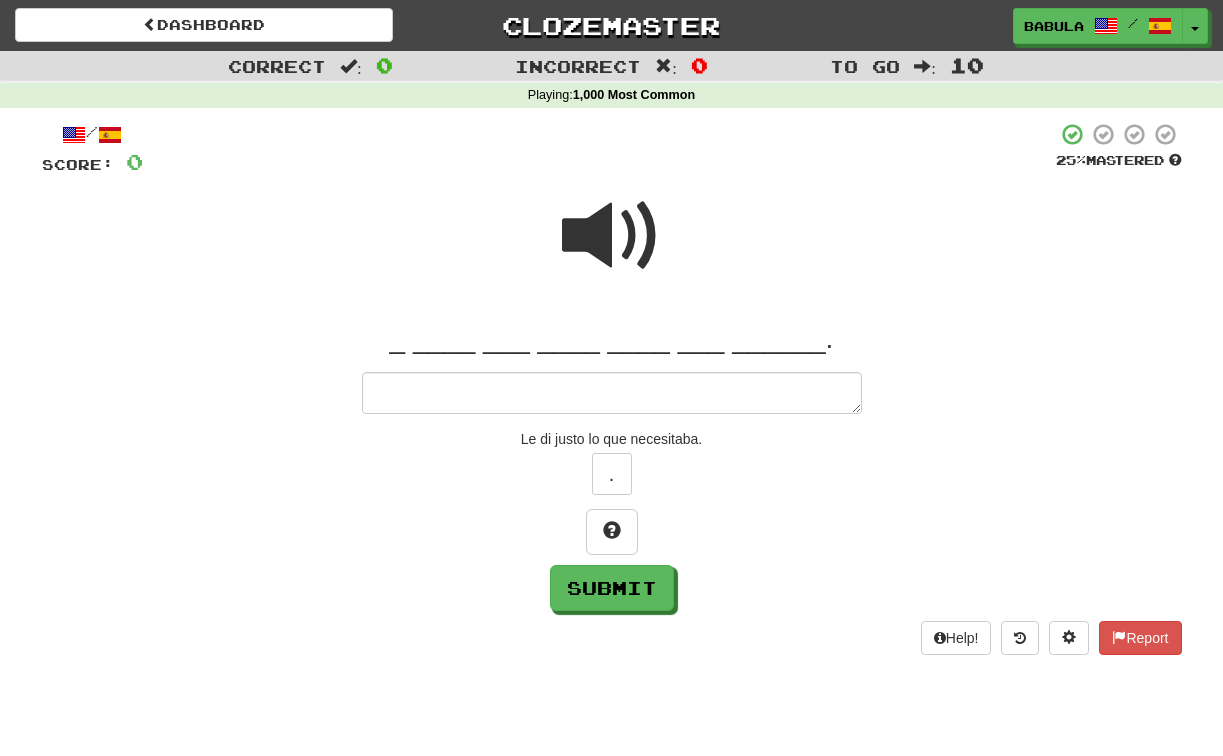 type on "*" 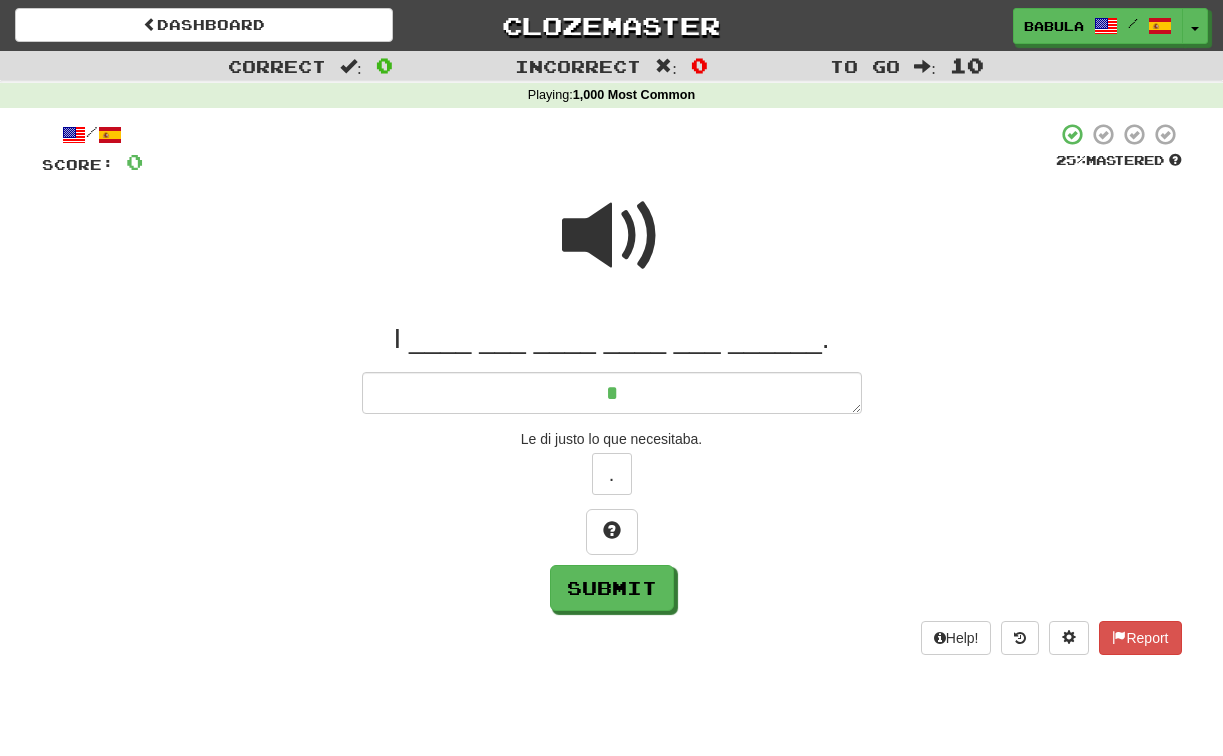 type on "*" 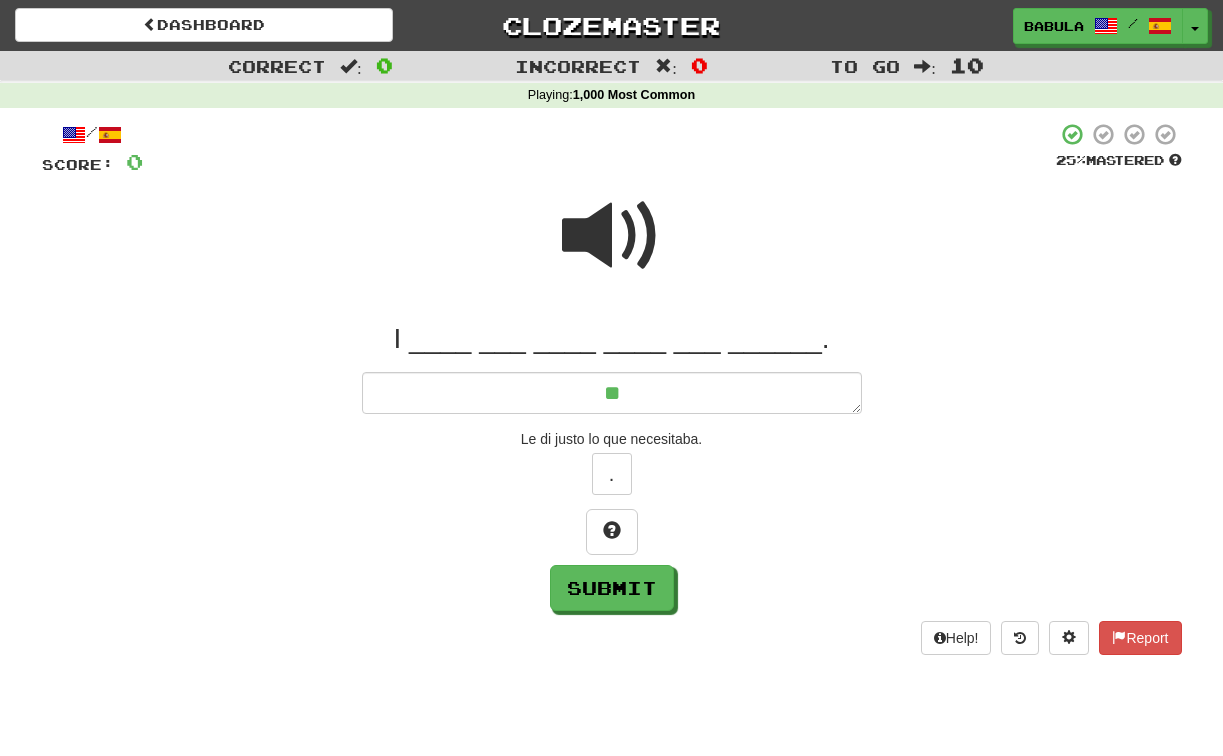 type on "*" 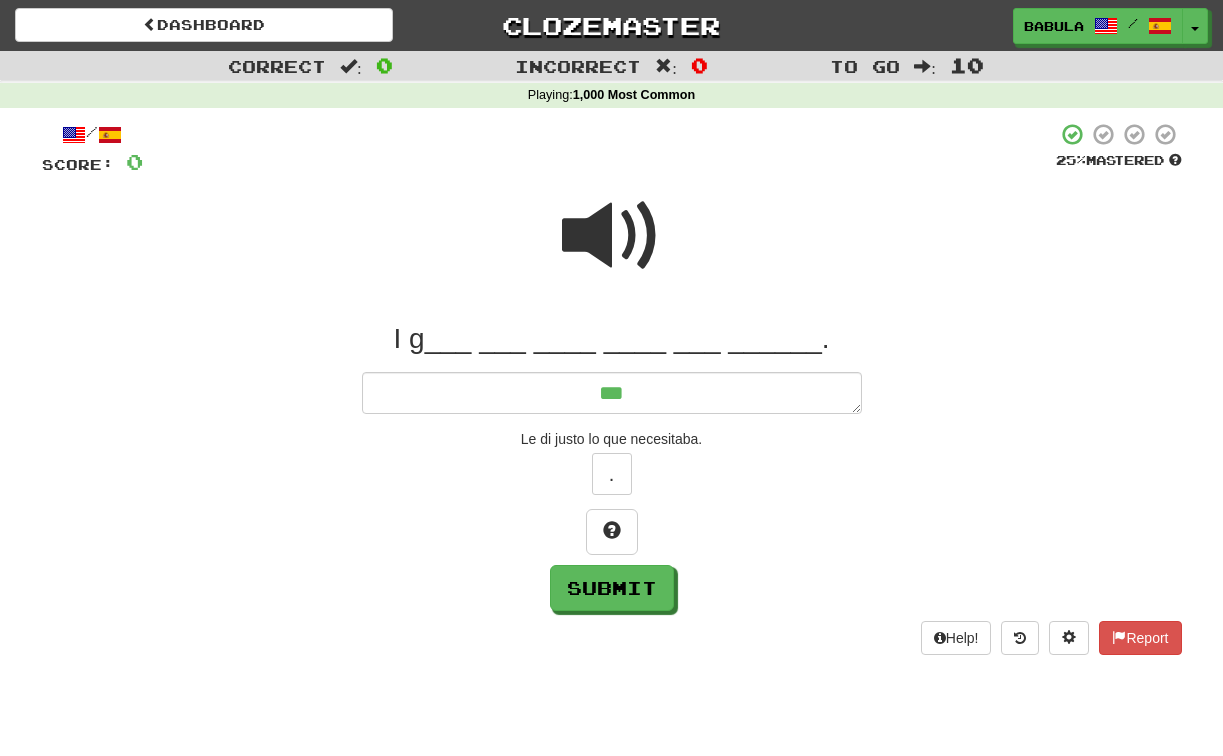 type on "*" 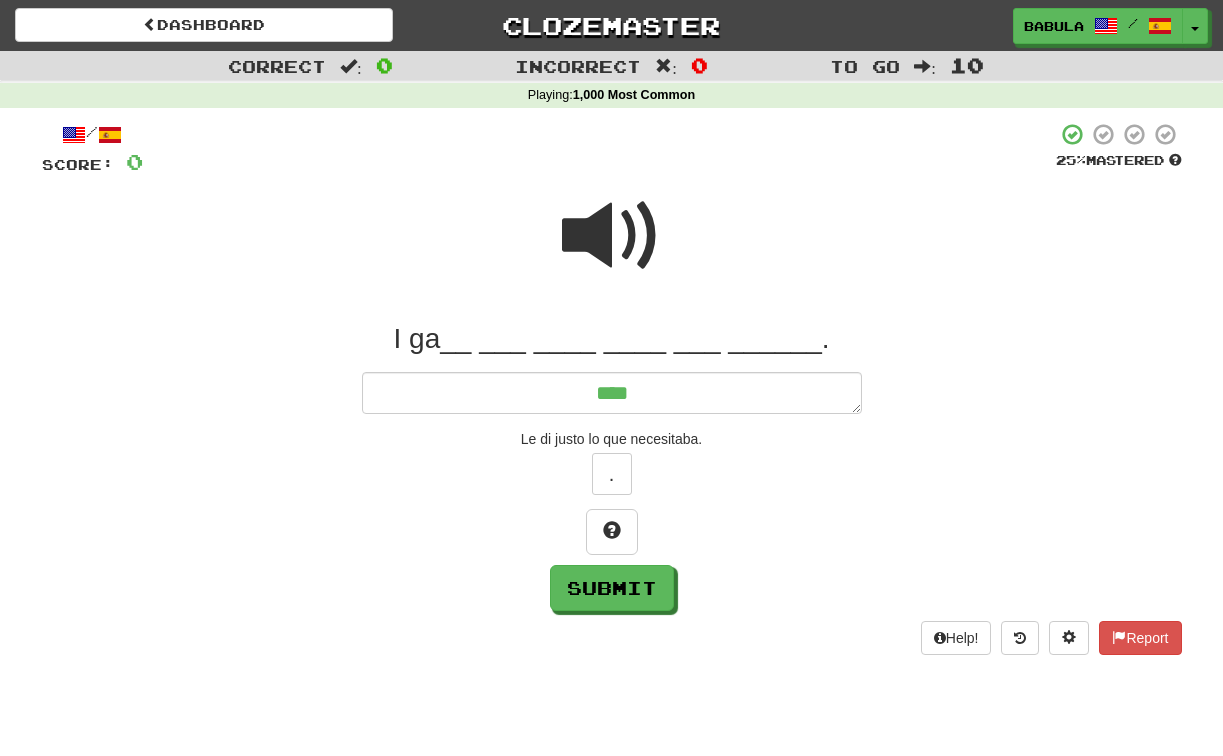 type on "*" 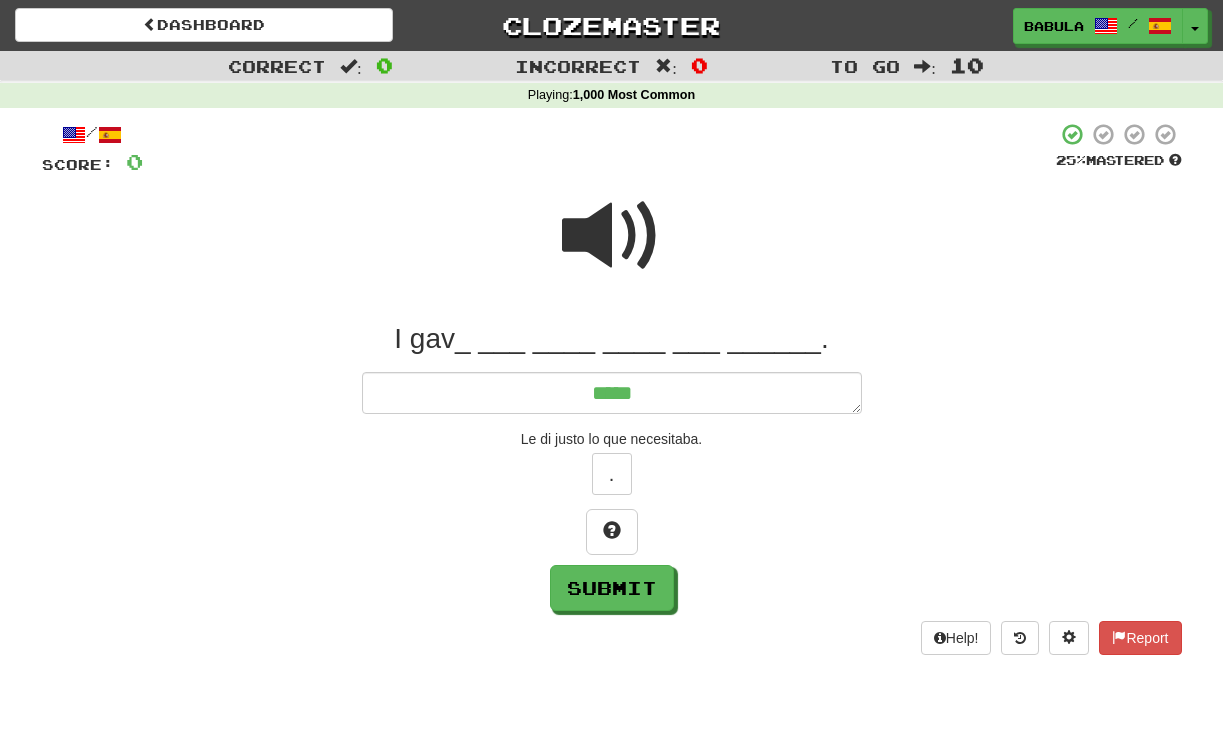 type on "*" 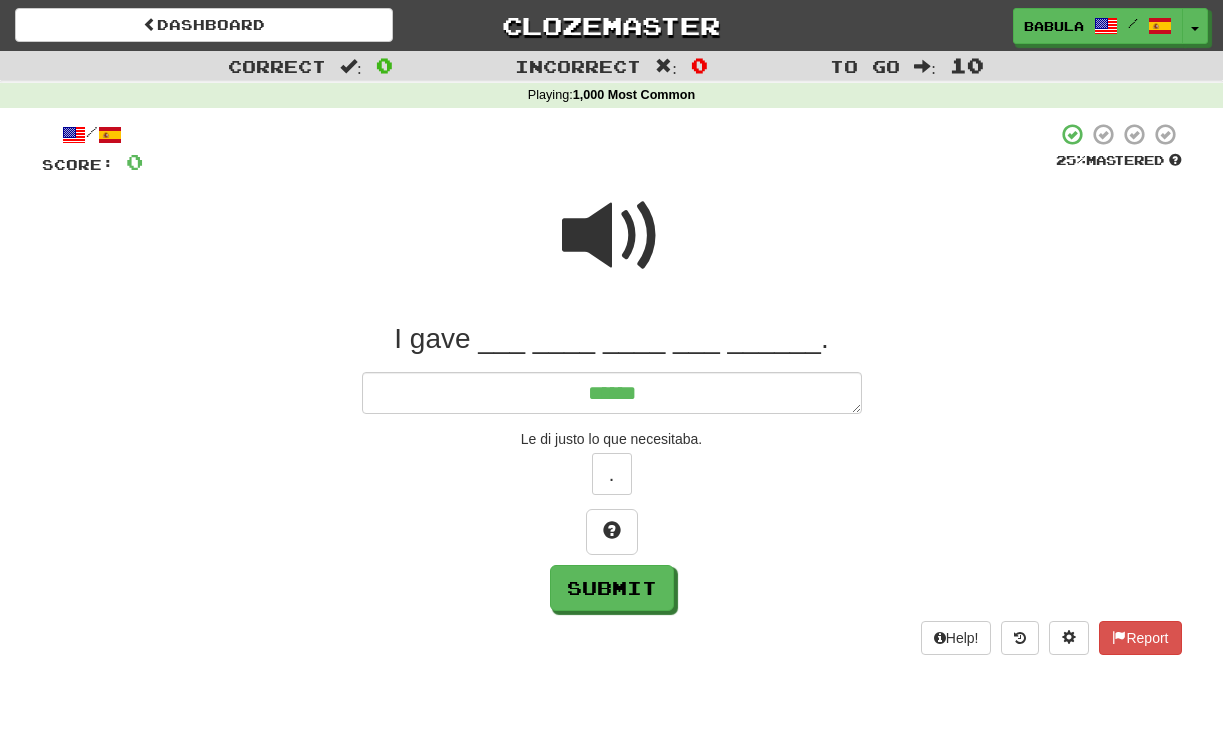 type on "*" 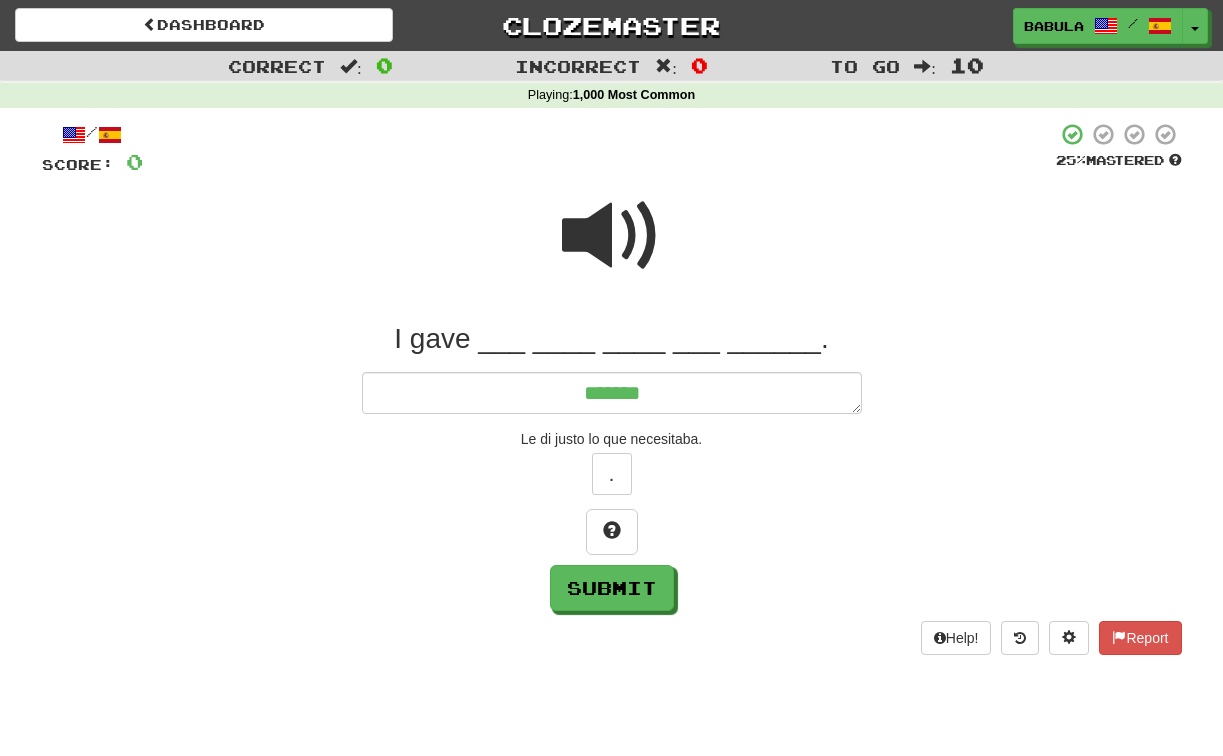 type on "*" 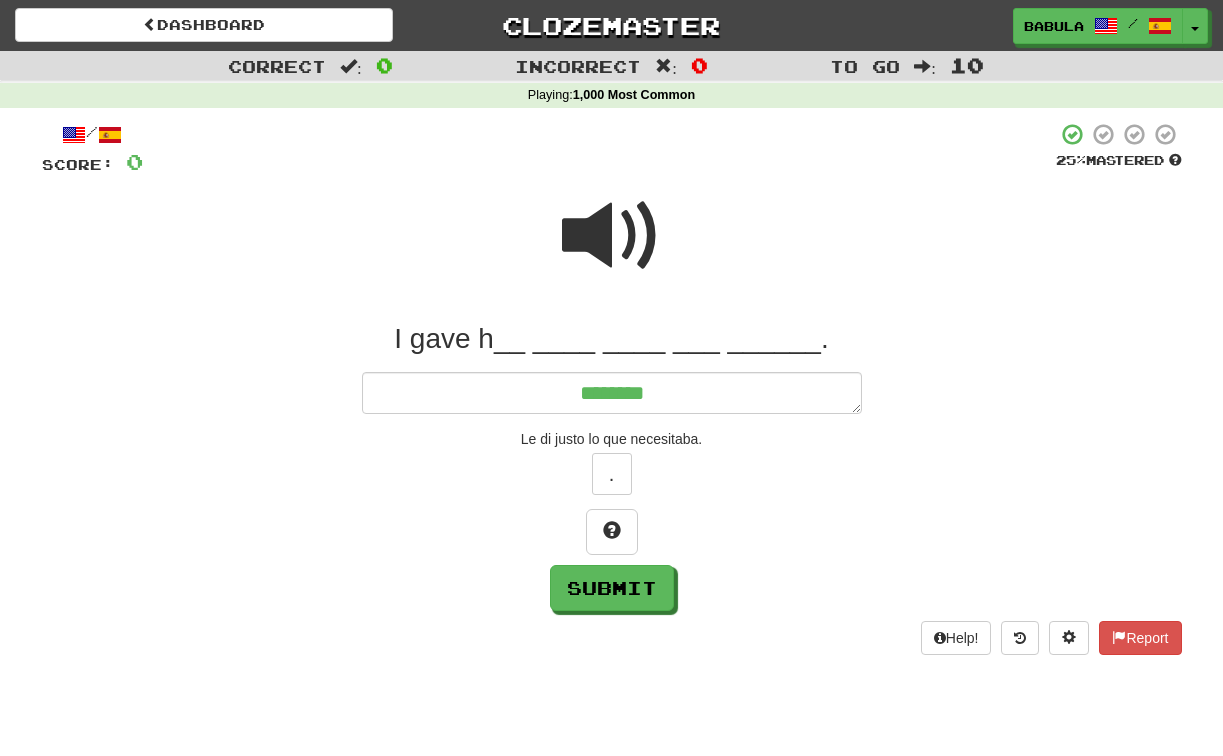 type on "*" 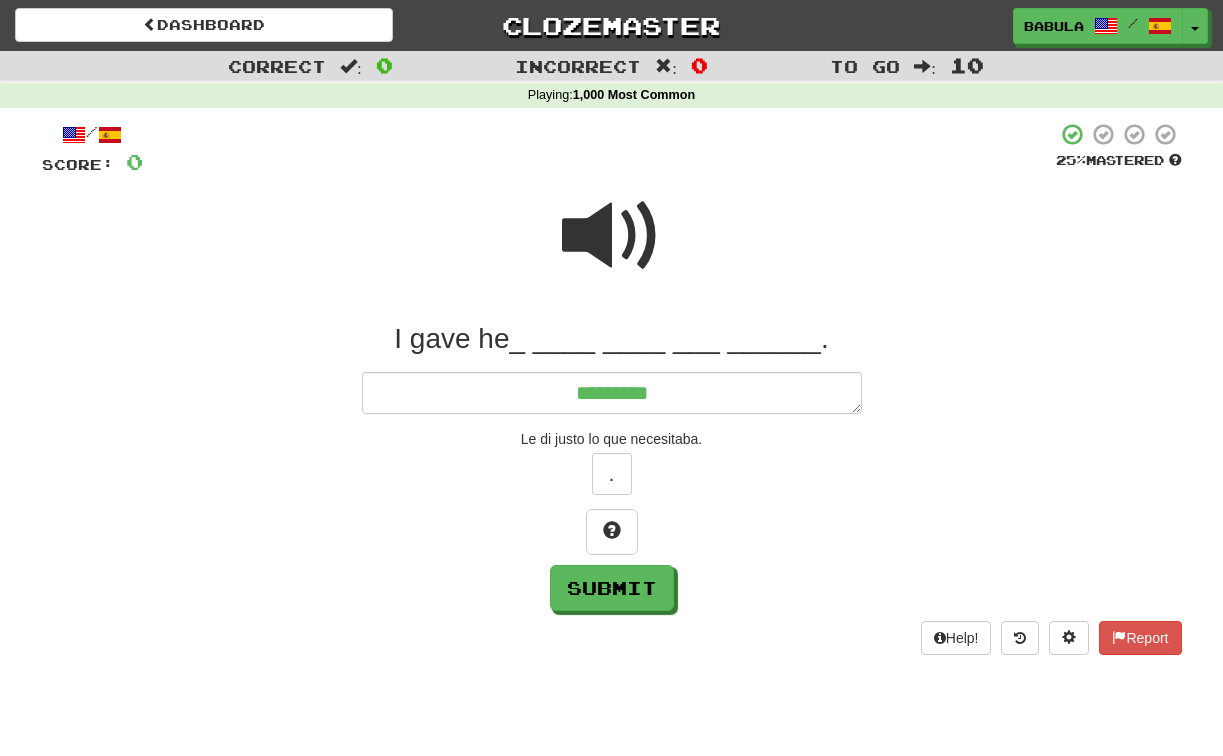 type on "*" 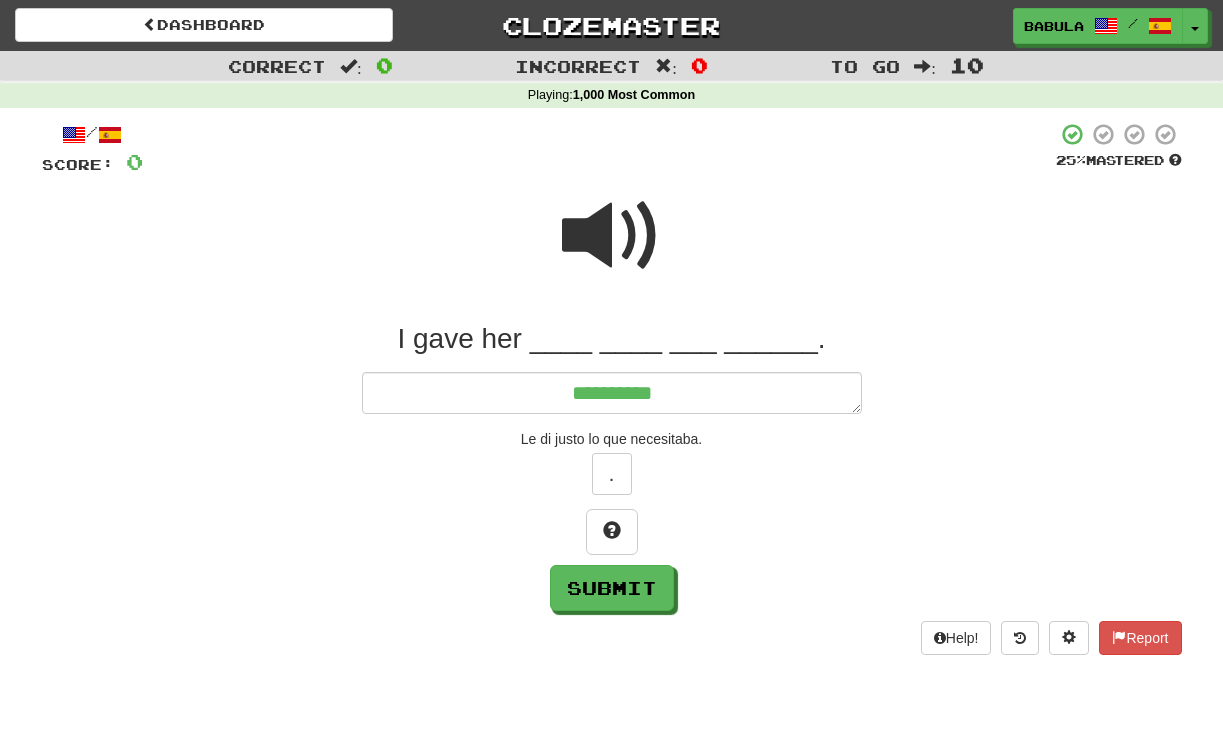 type on "*" 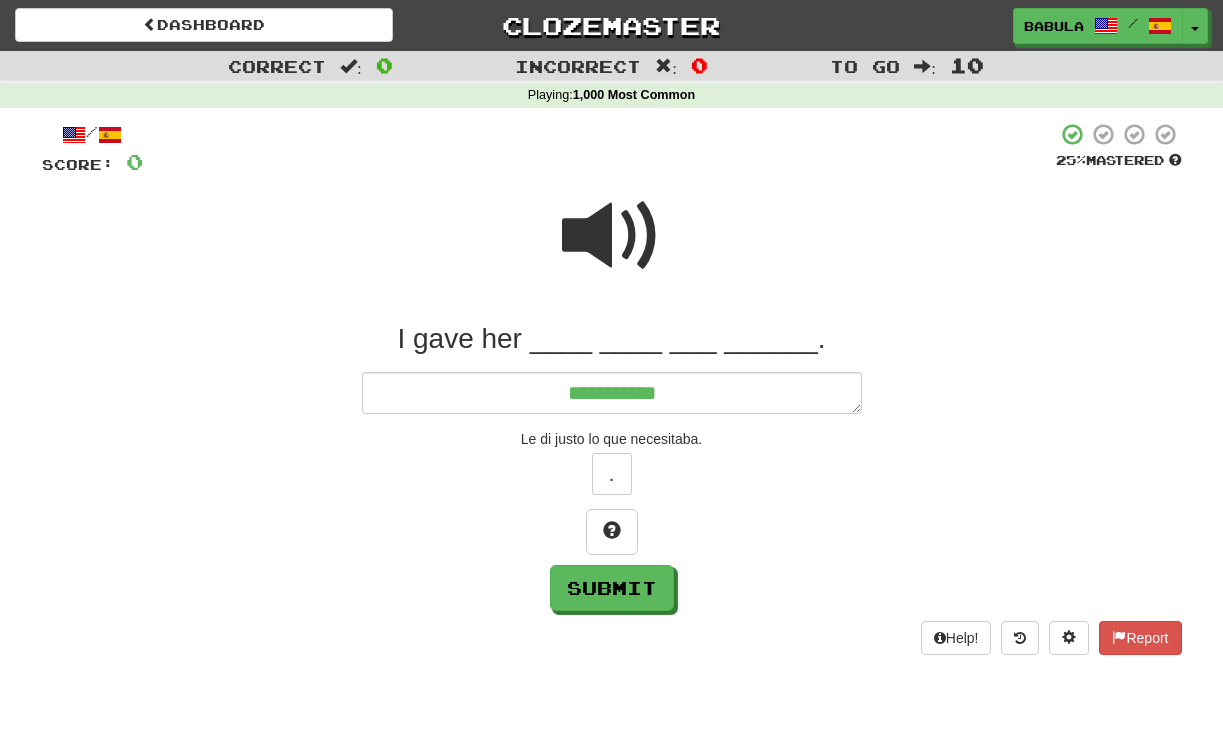 type on "*" 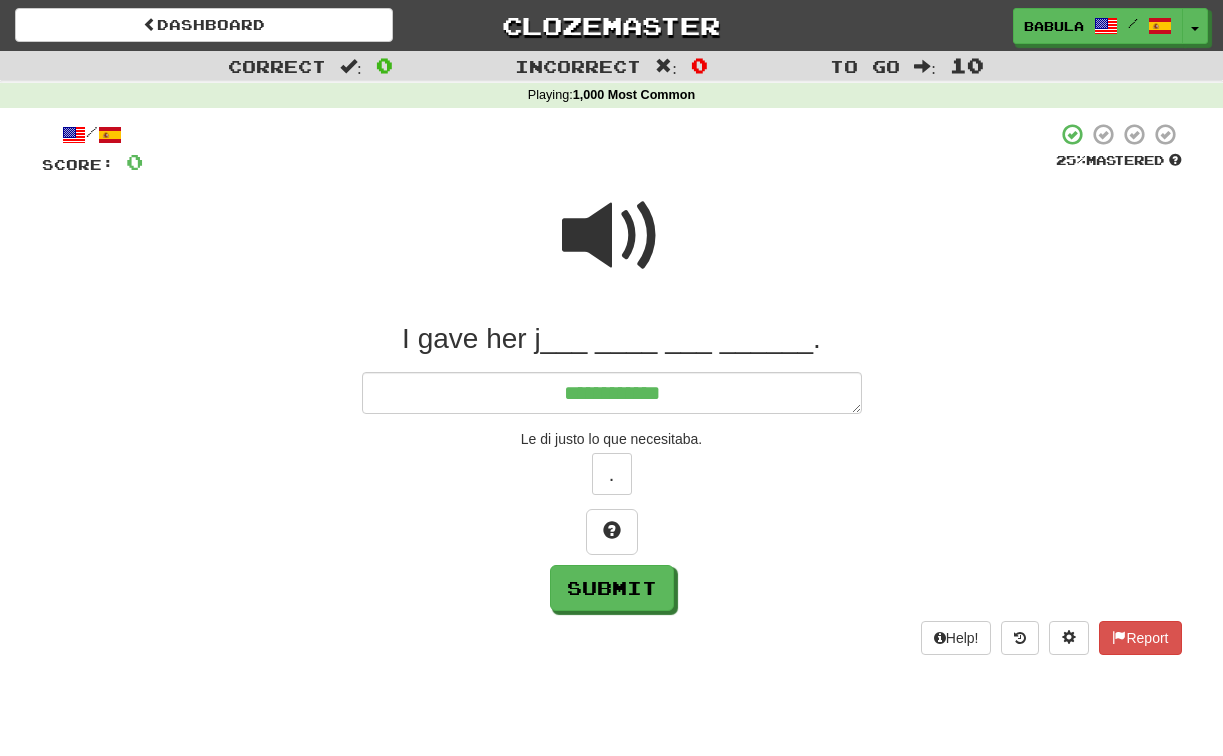 type on "*" 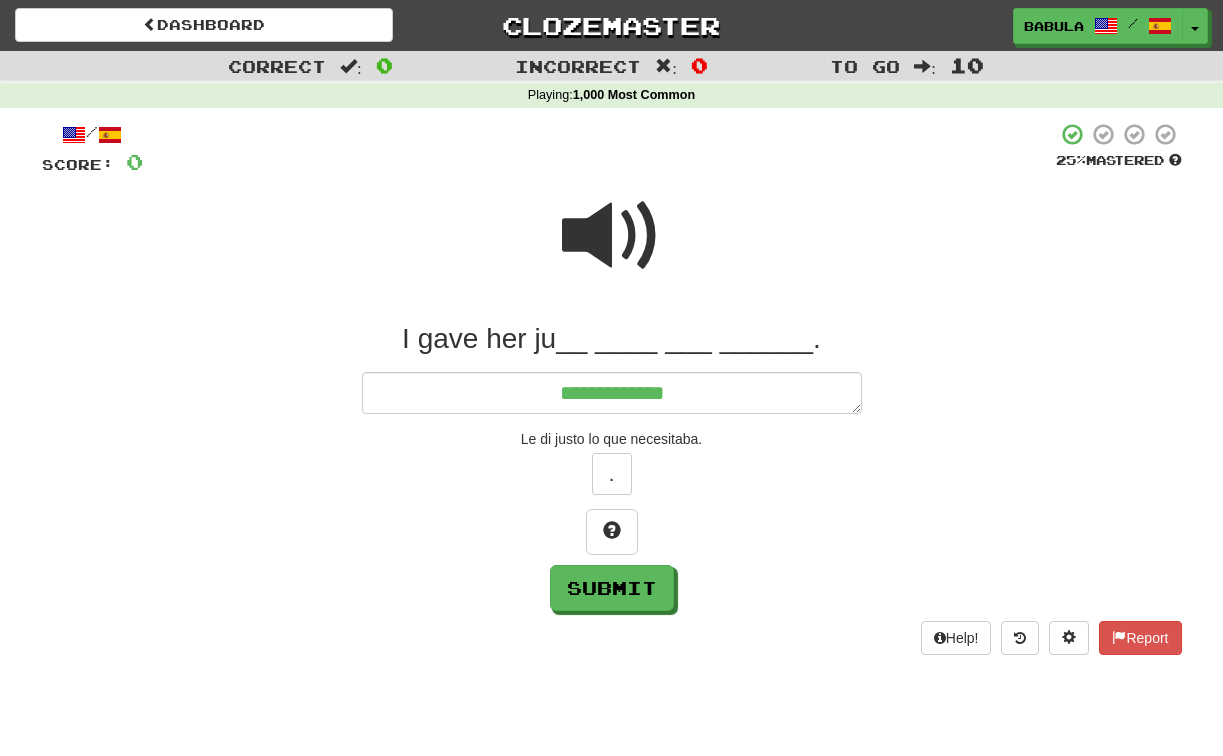type on "*" 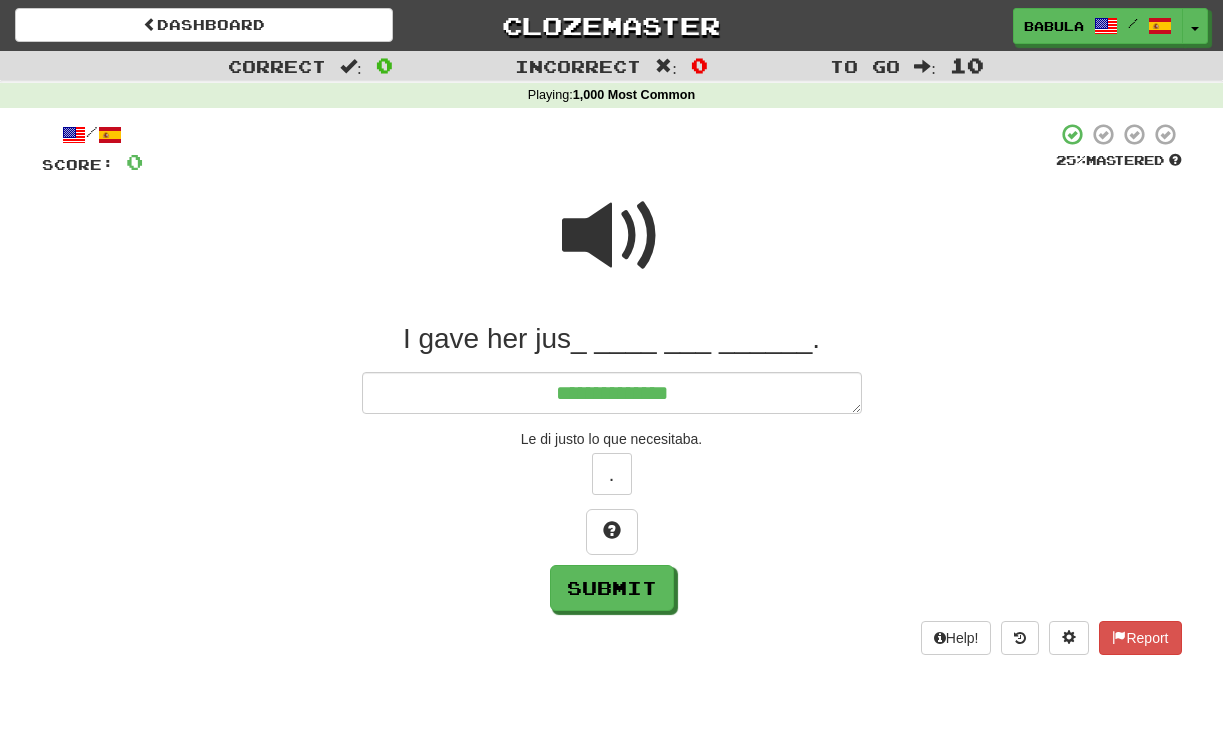 type on "*" 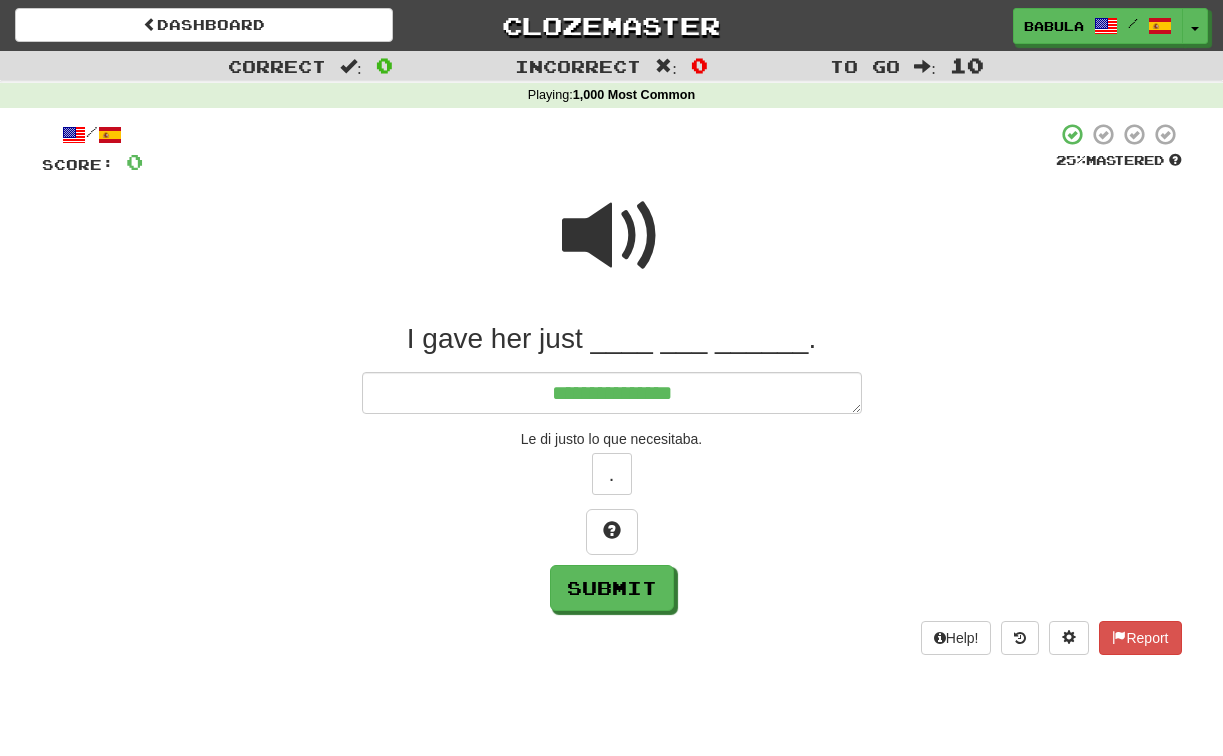 type on "*" 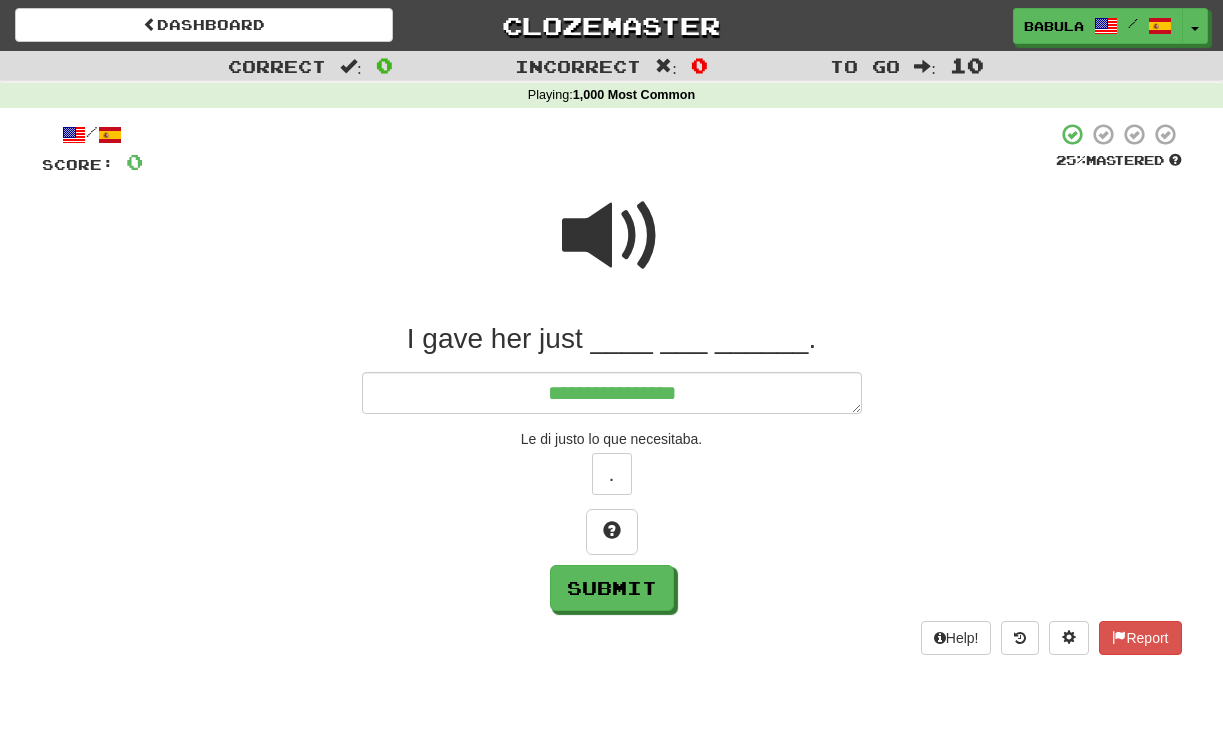type on "**********" 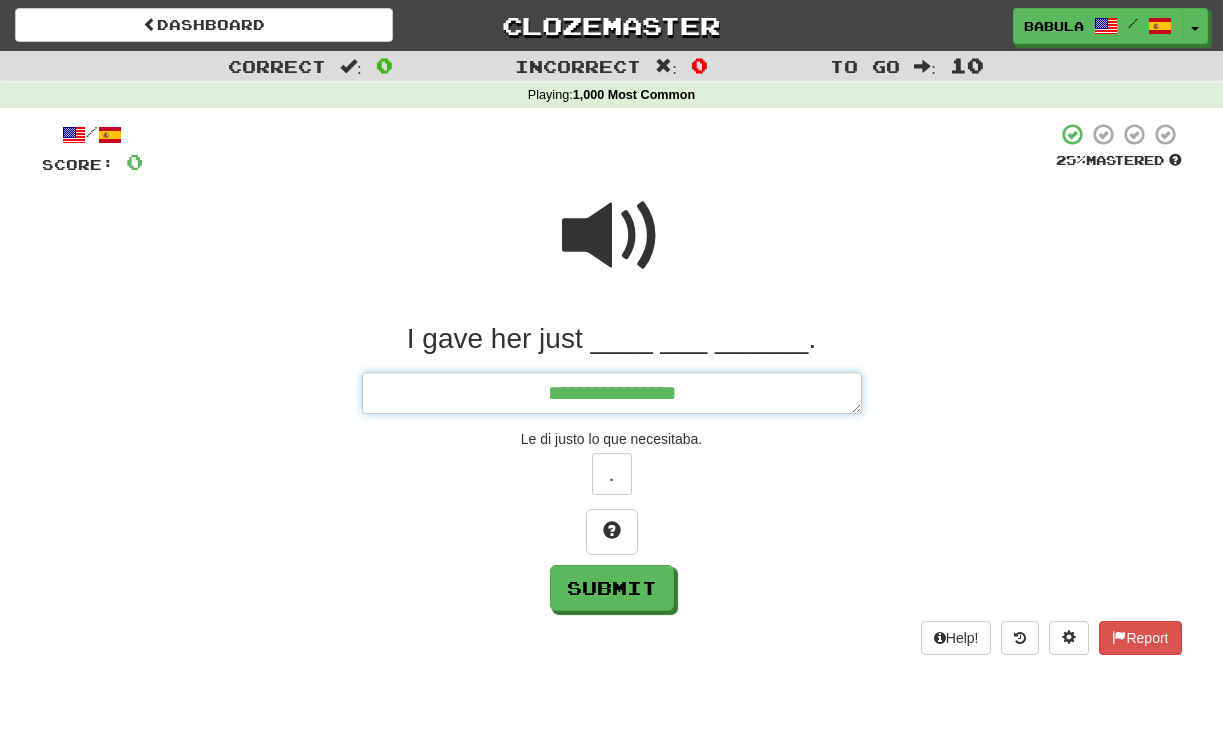 click on "**********" at bounding box center (612, 393) 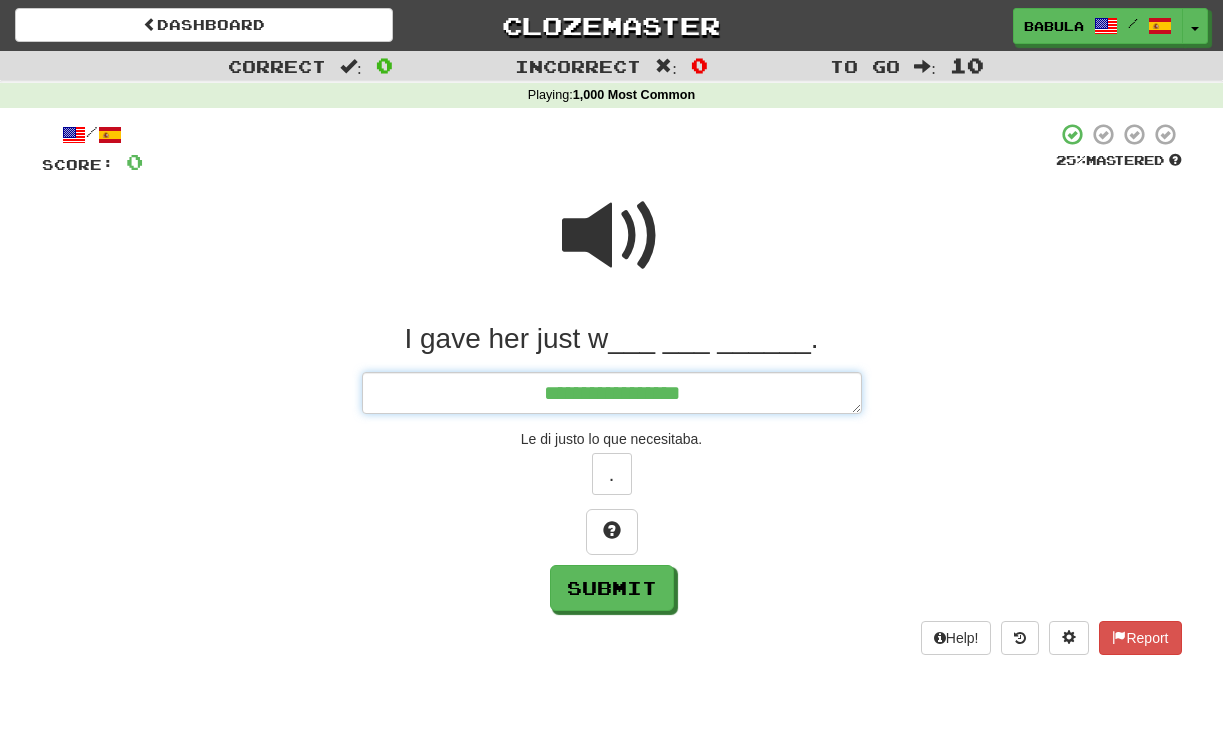 type on "*" 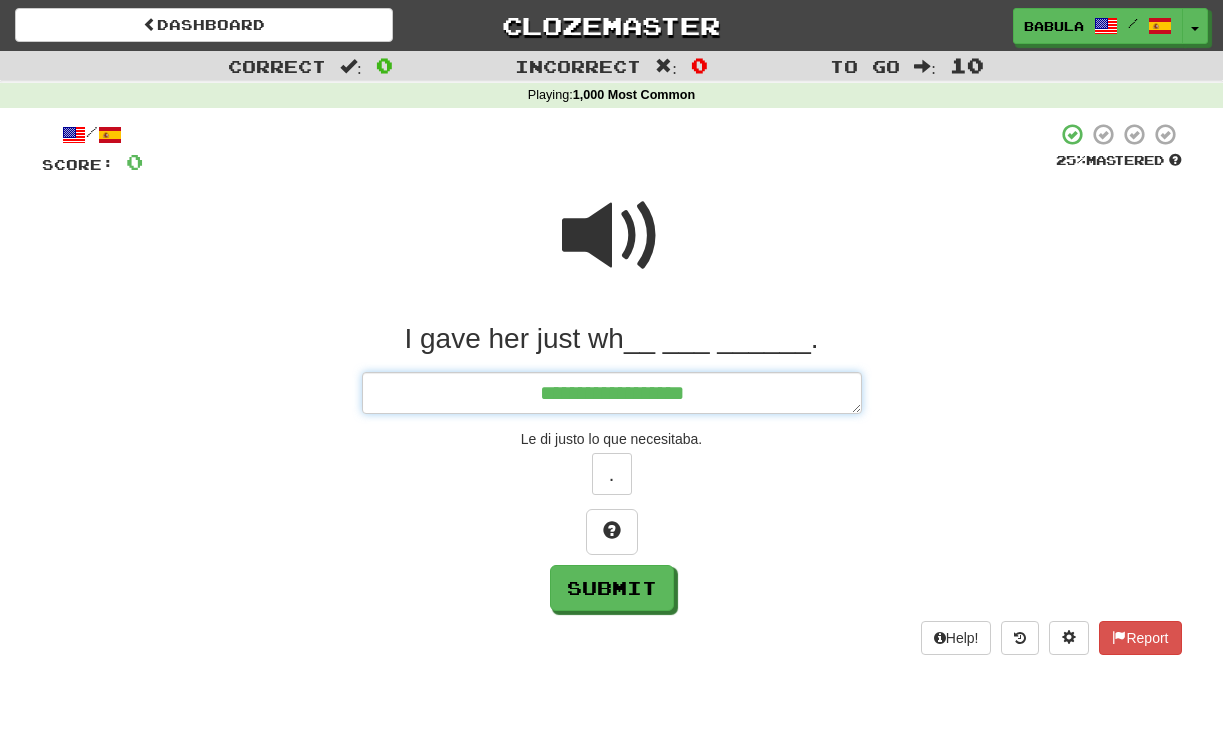 type on "*" 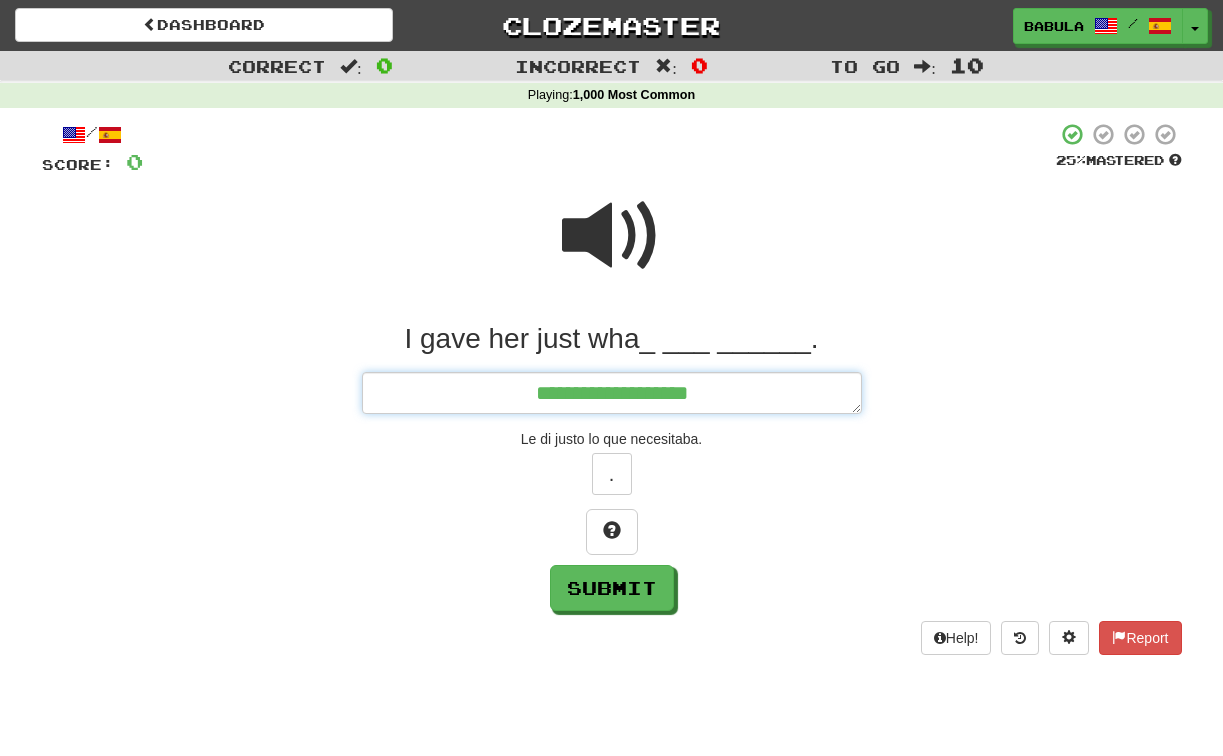 type on "*" 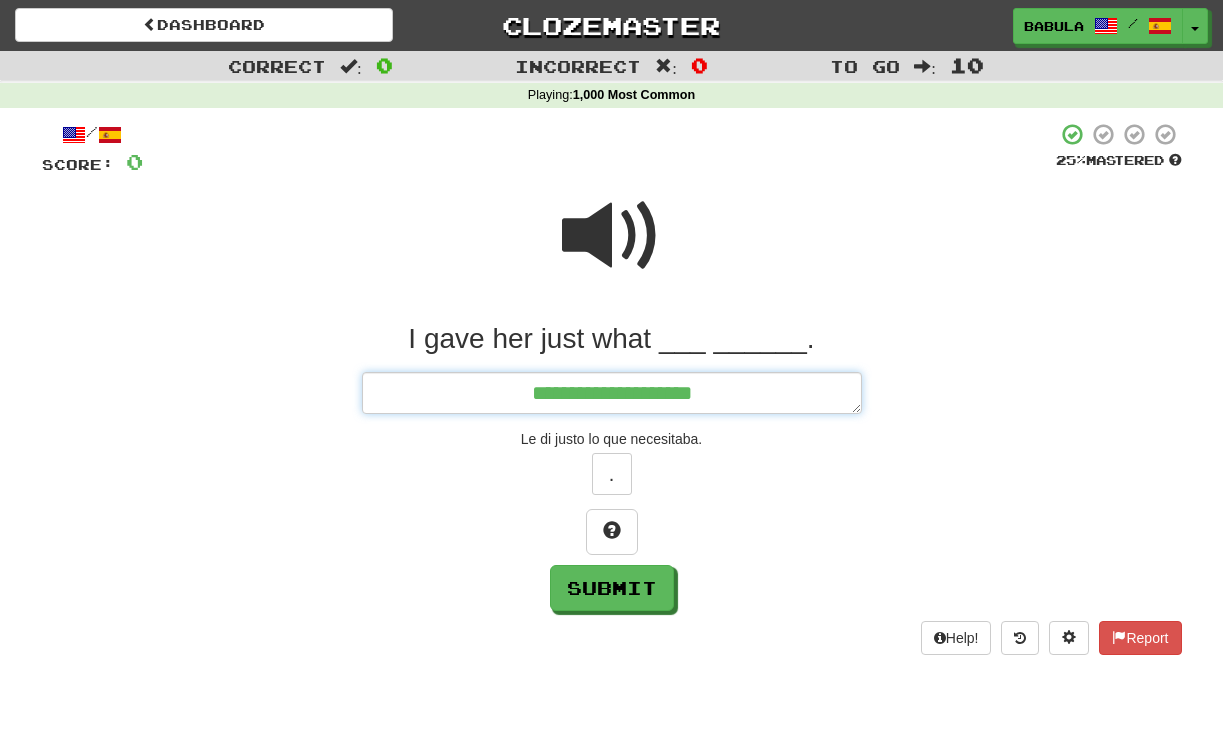 type on "*" 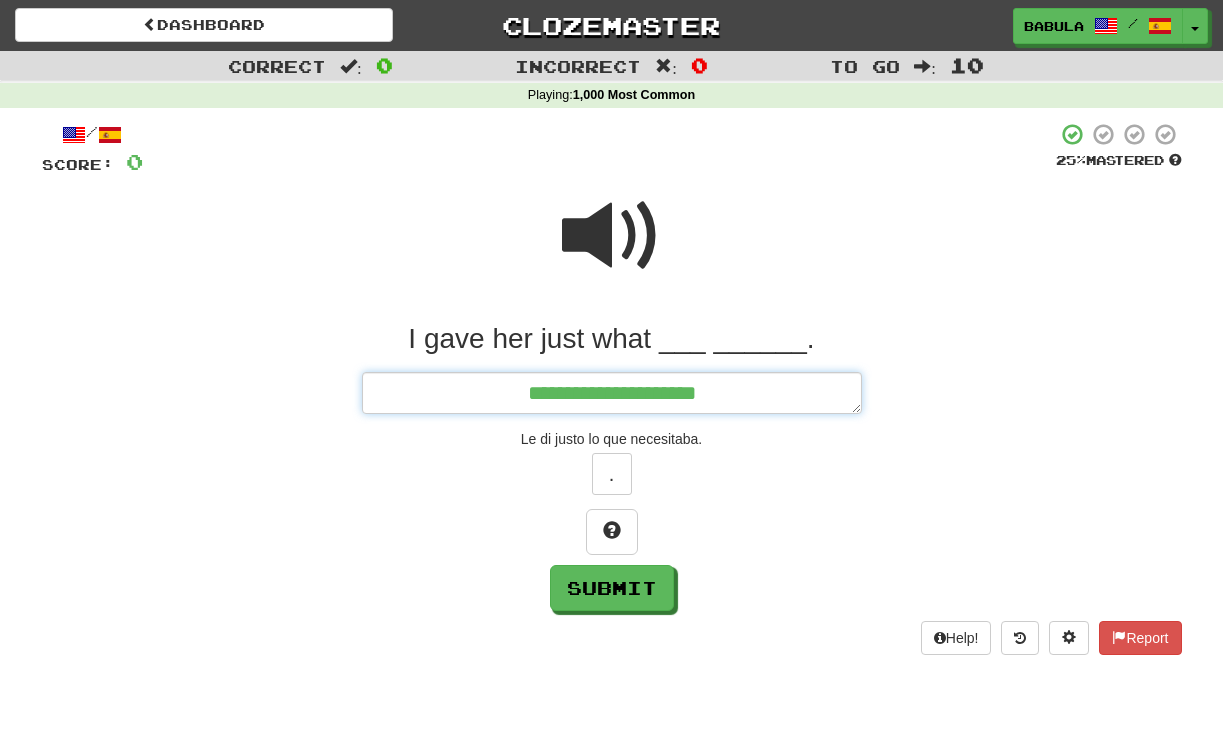 type on "*" 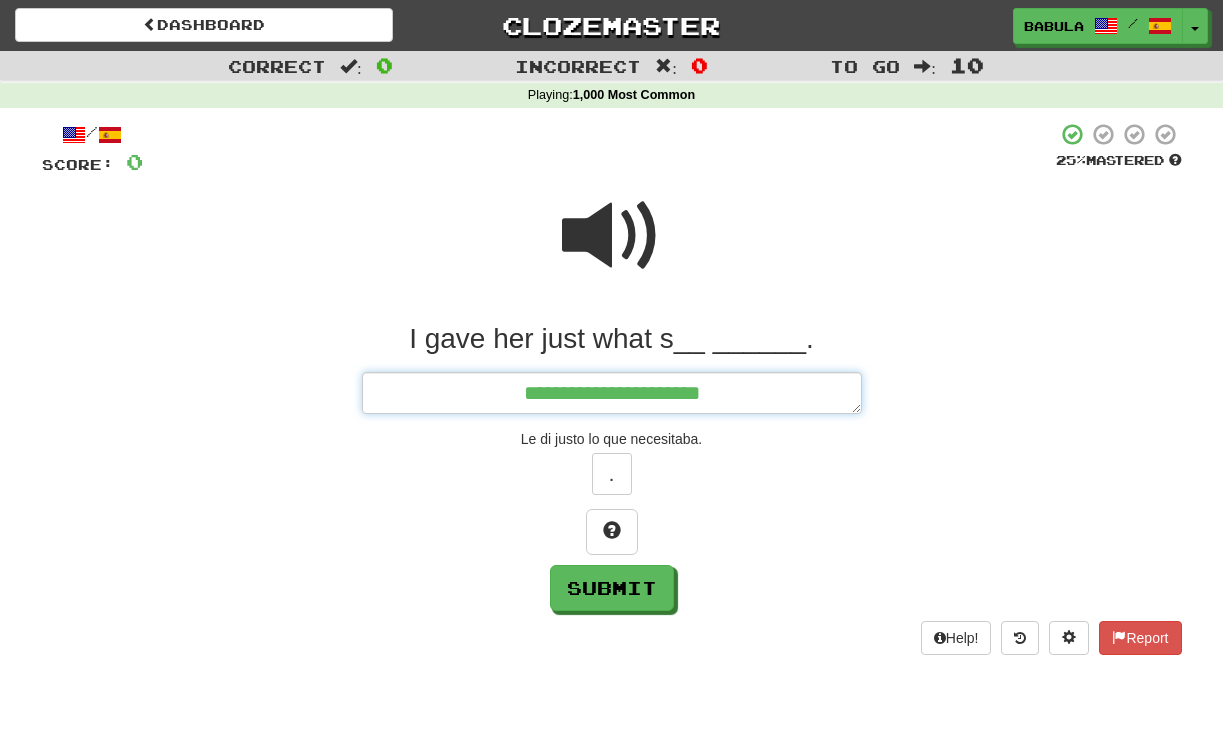 type on "*" 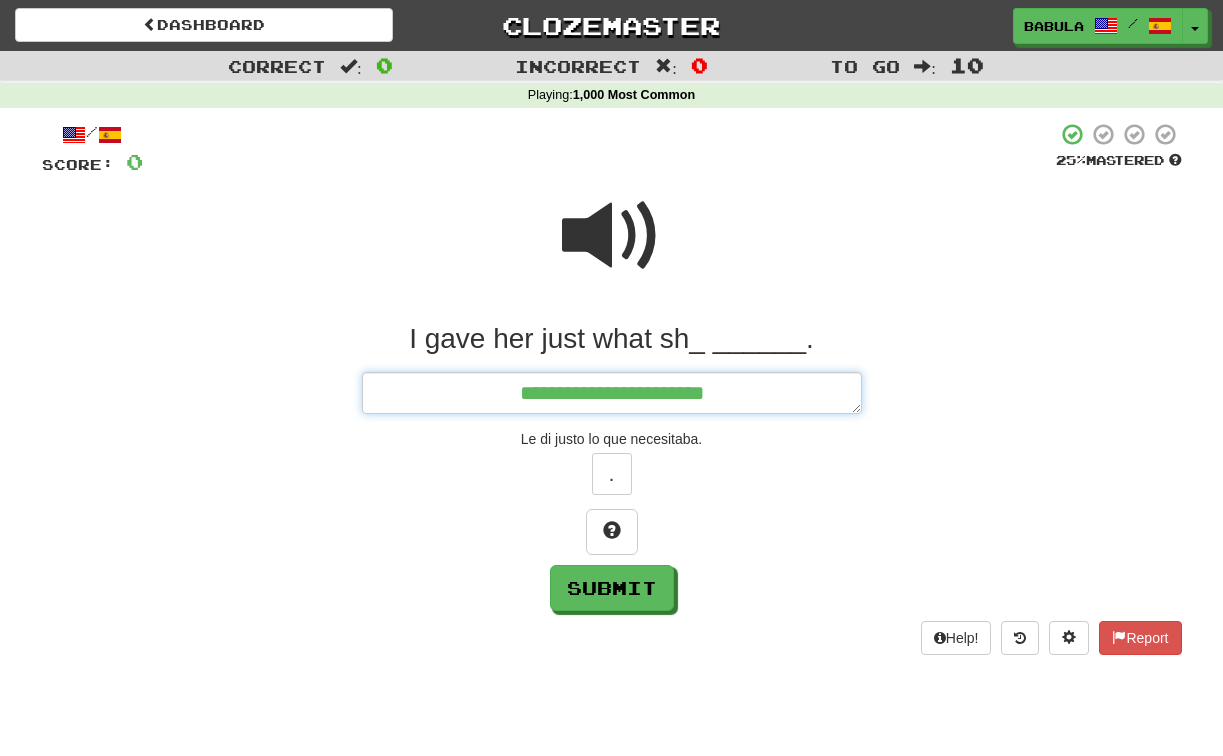 type on "*" 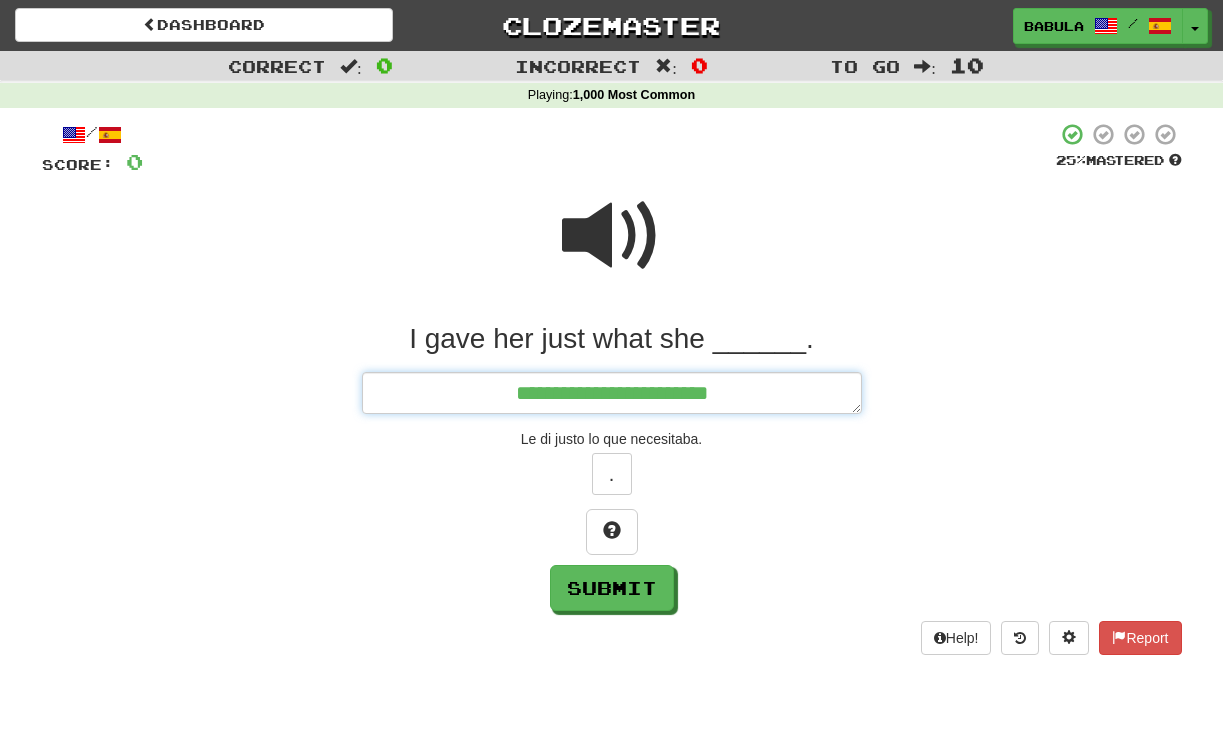 type on "*" 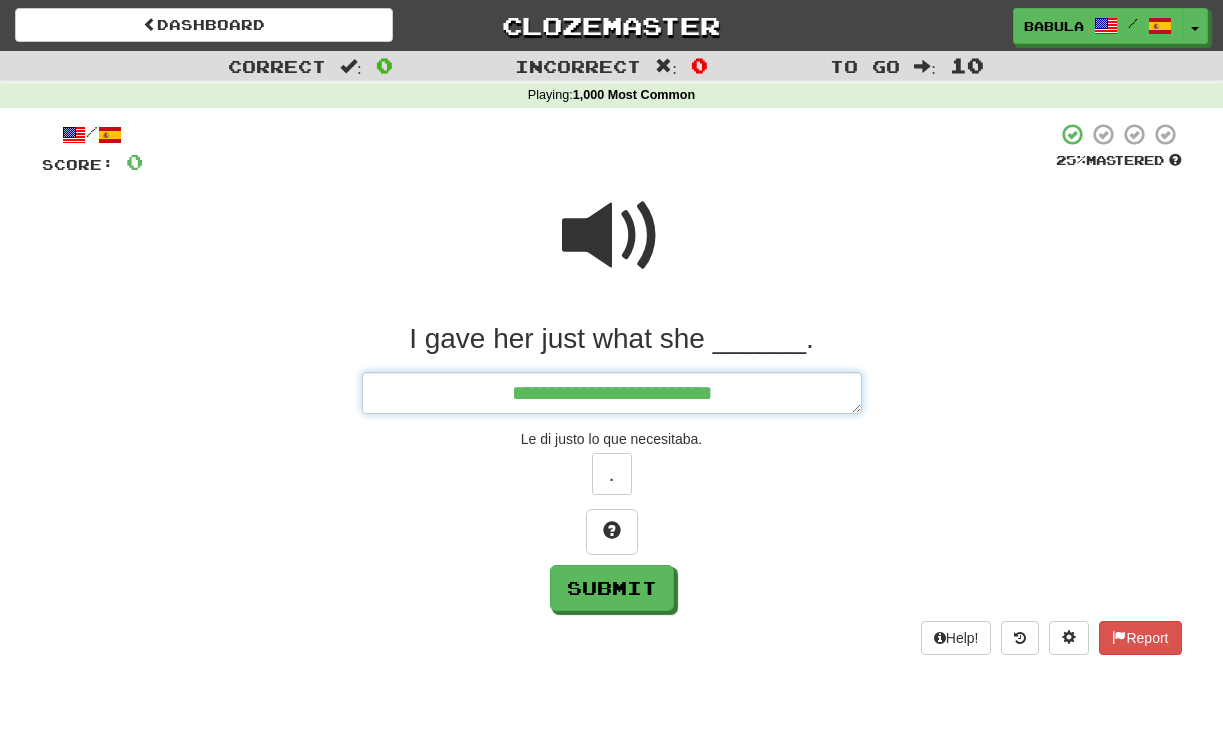 type on "*" 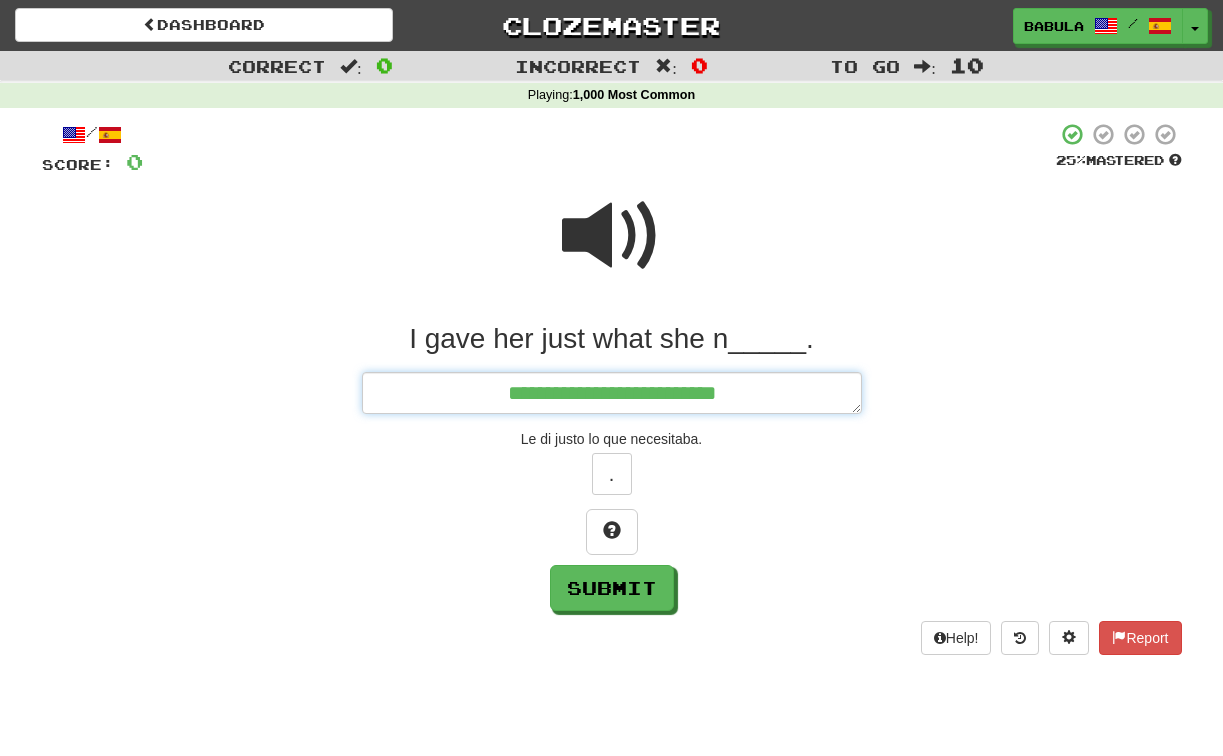 type on "*" 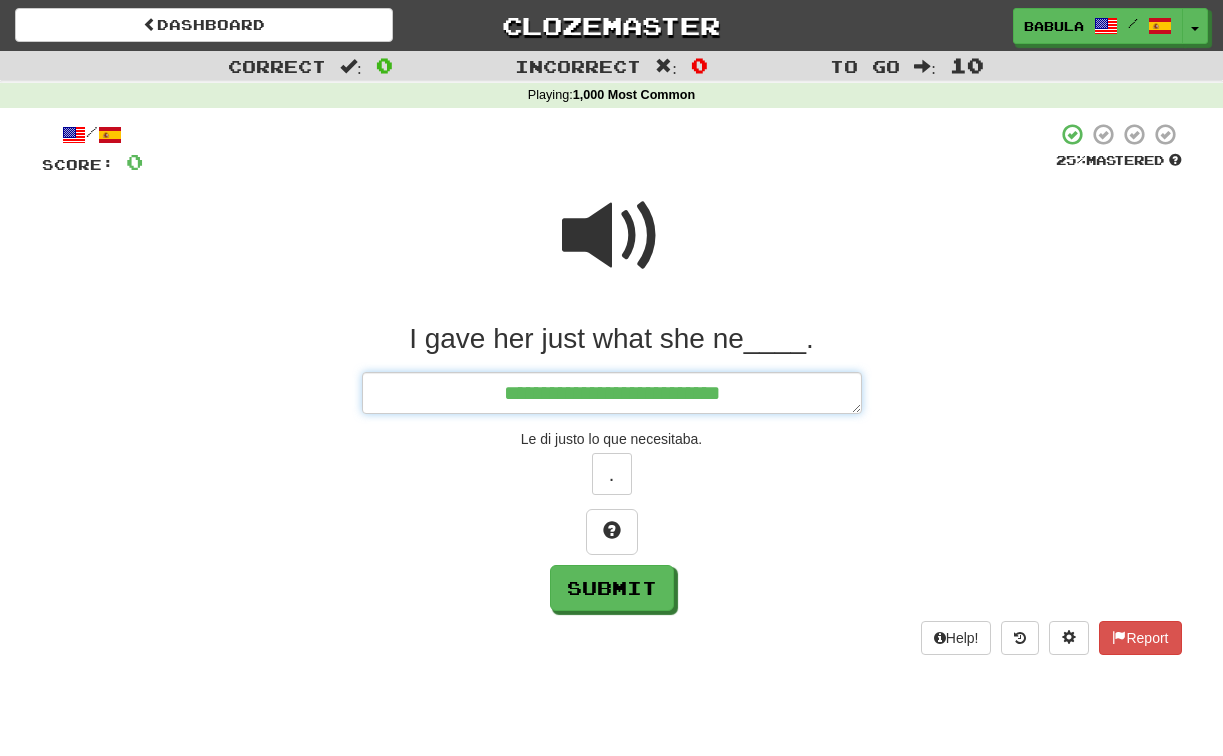 type on "*" 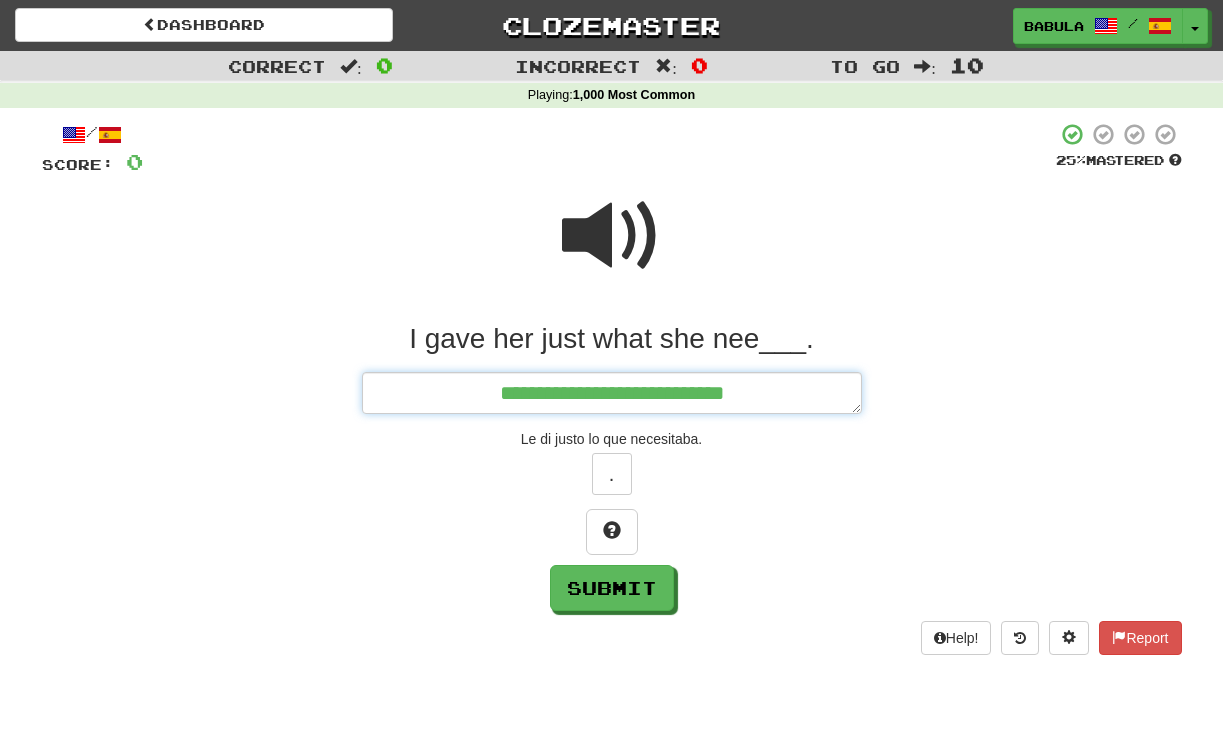 type on "*" 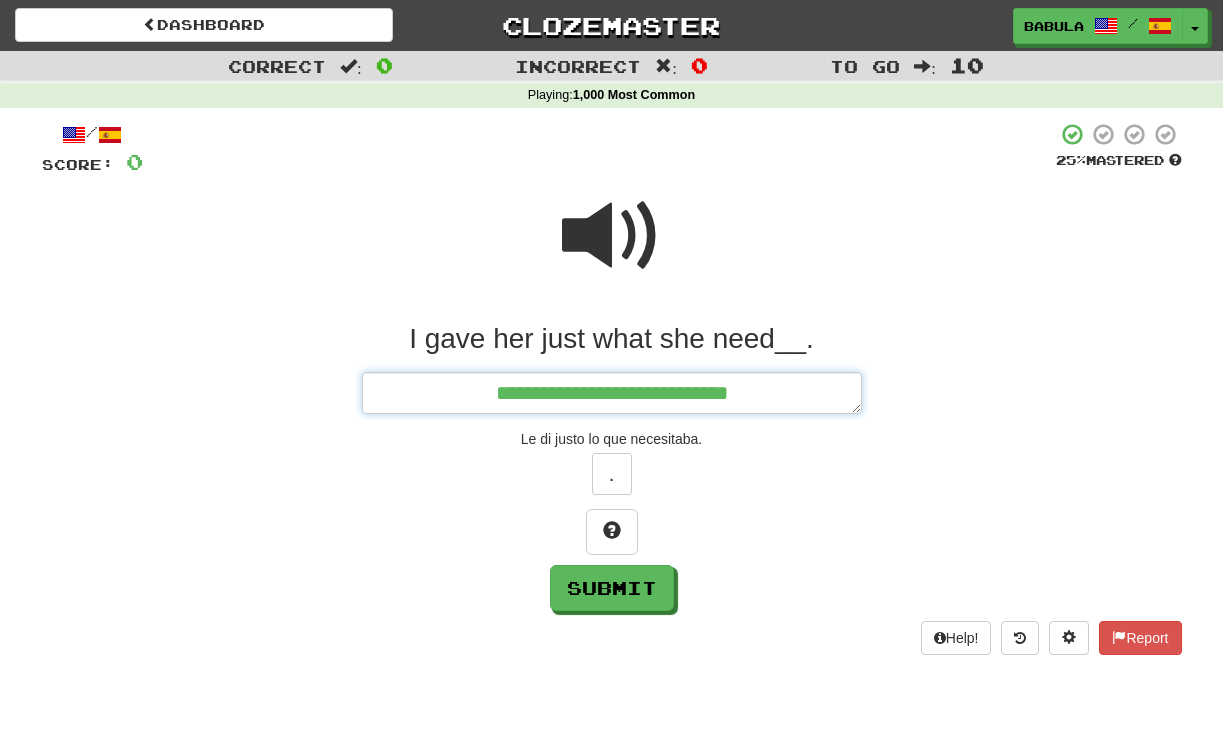 type on "*" 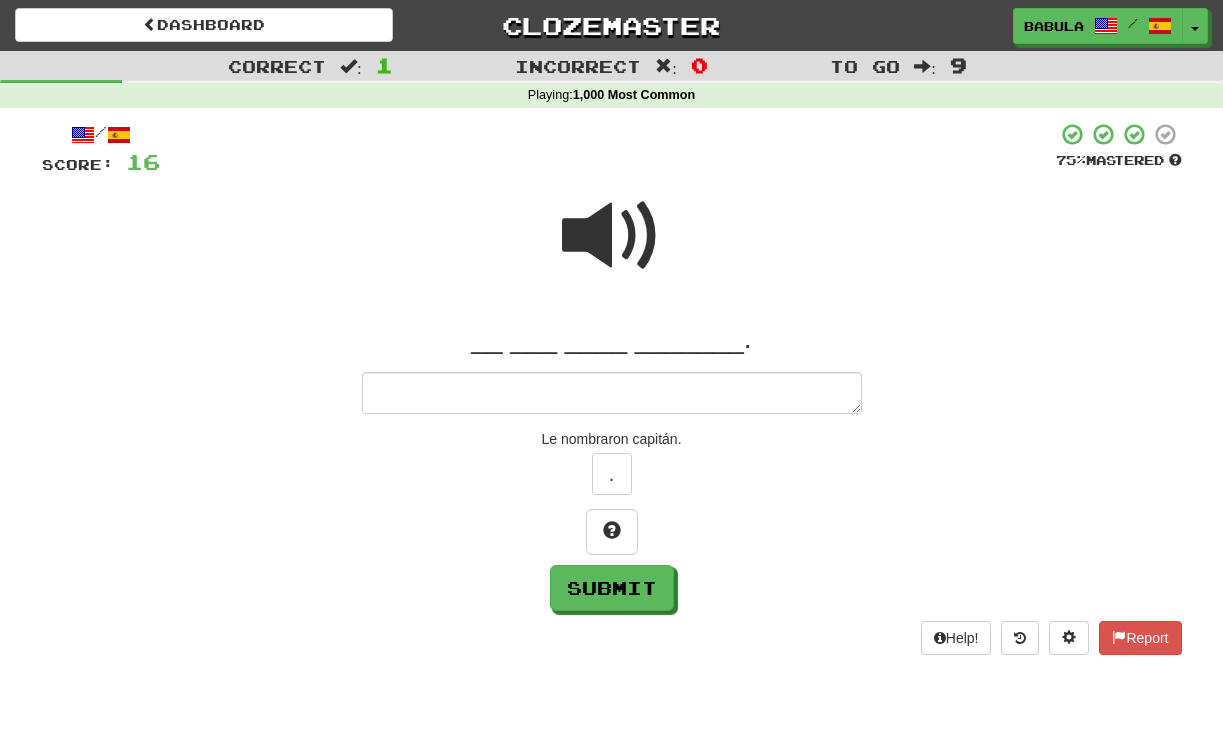 type on "*" 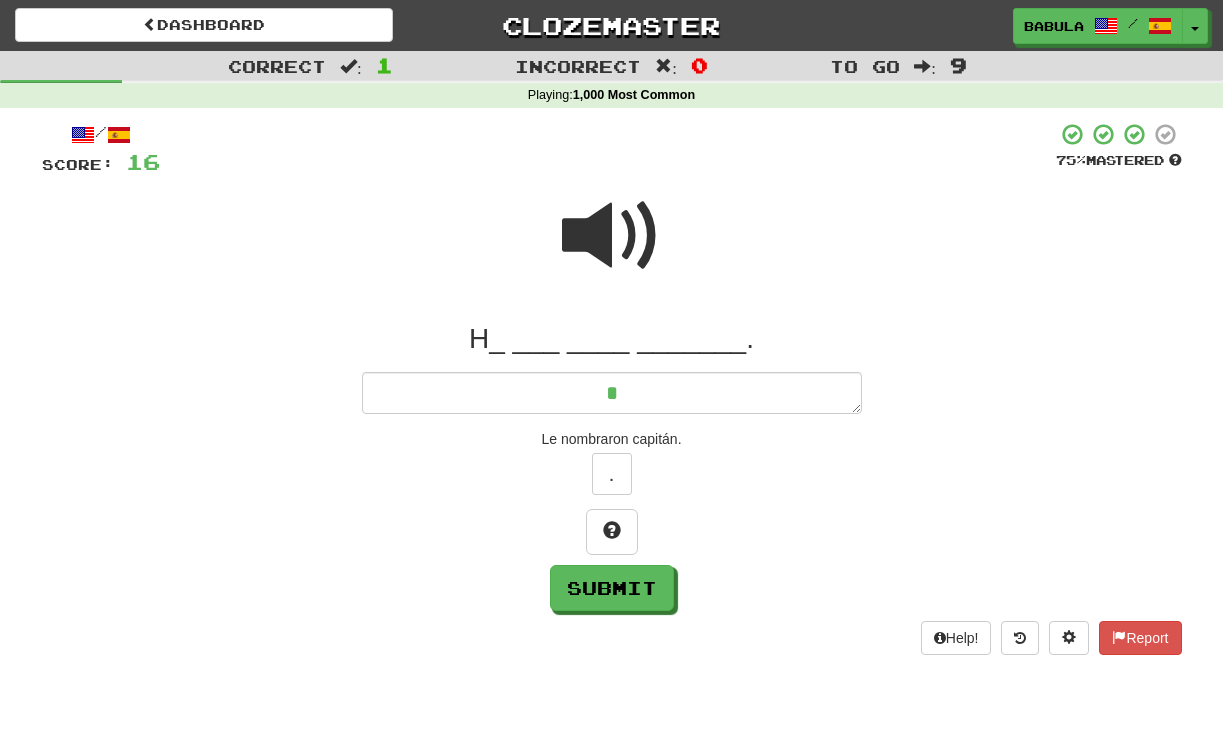 type on "*" 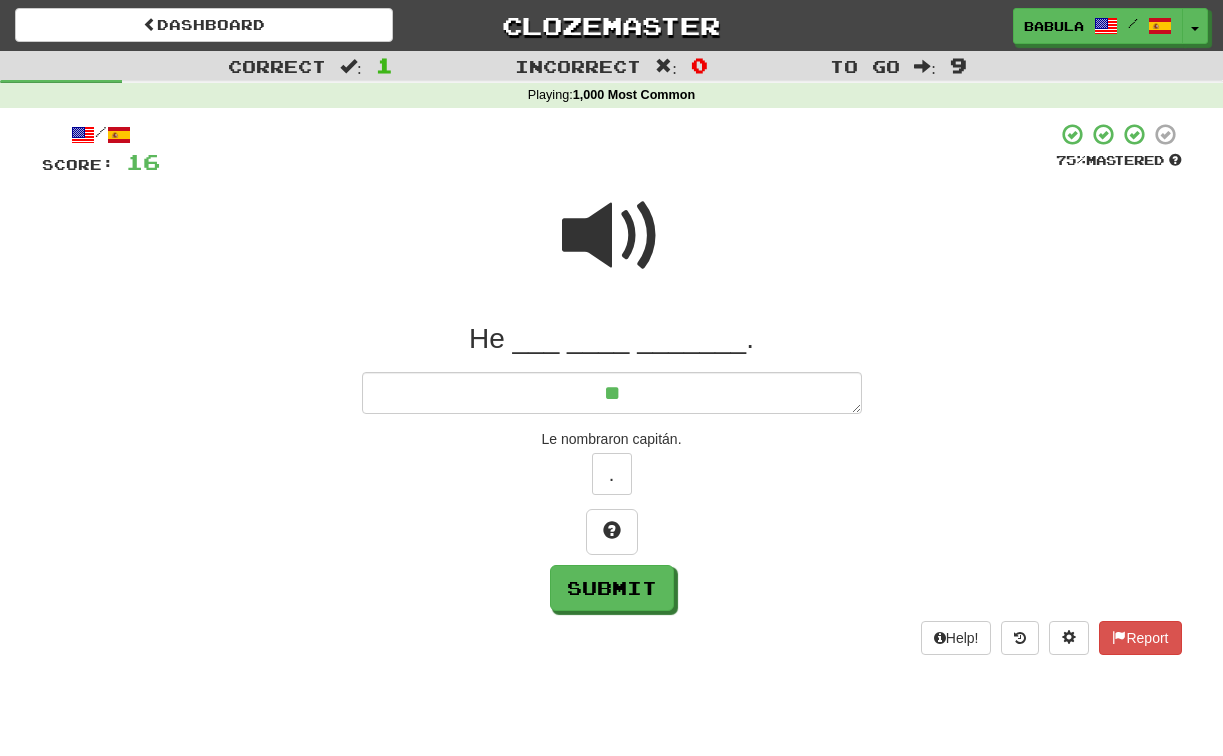 type on "*" 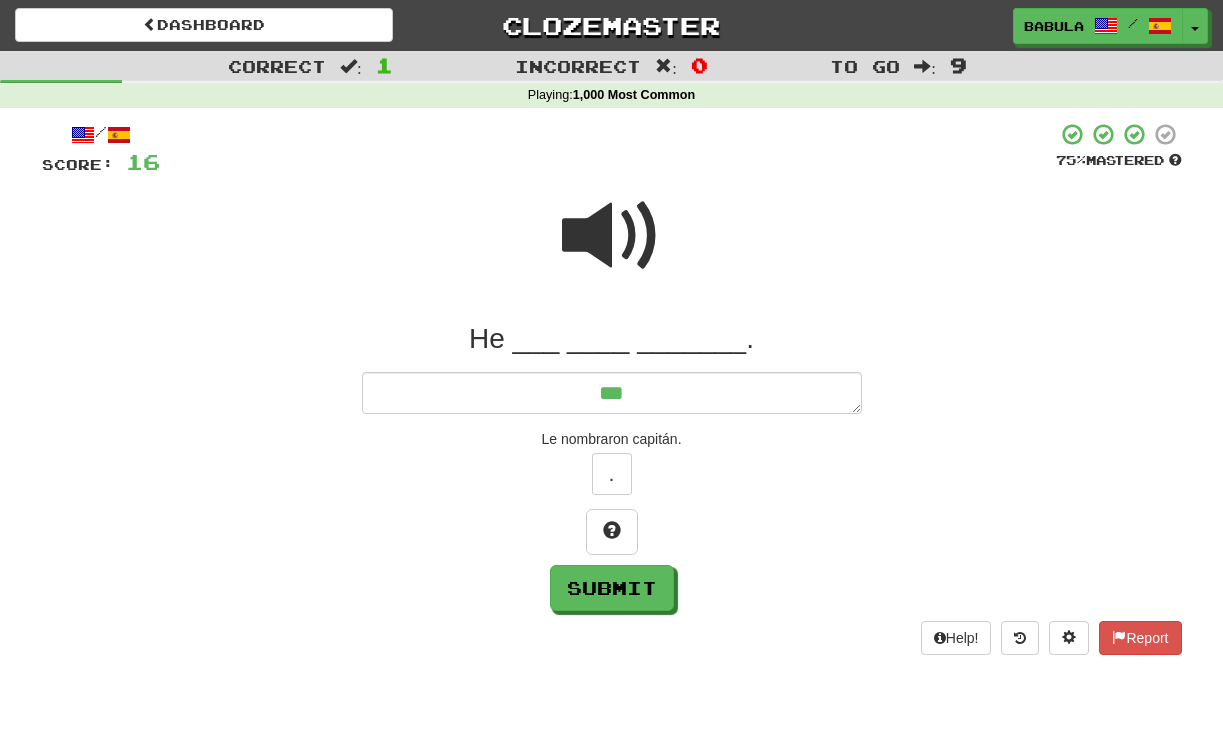type on "*" 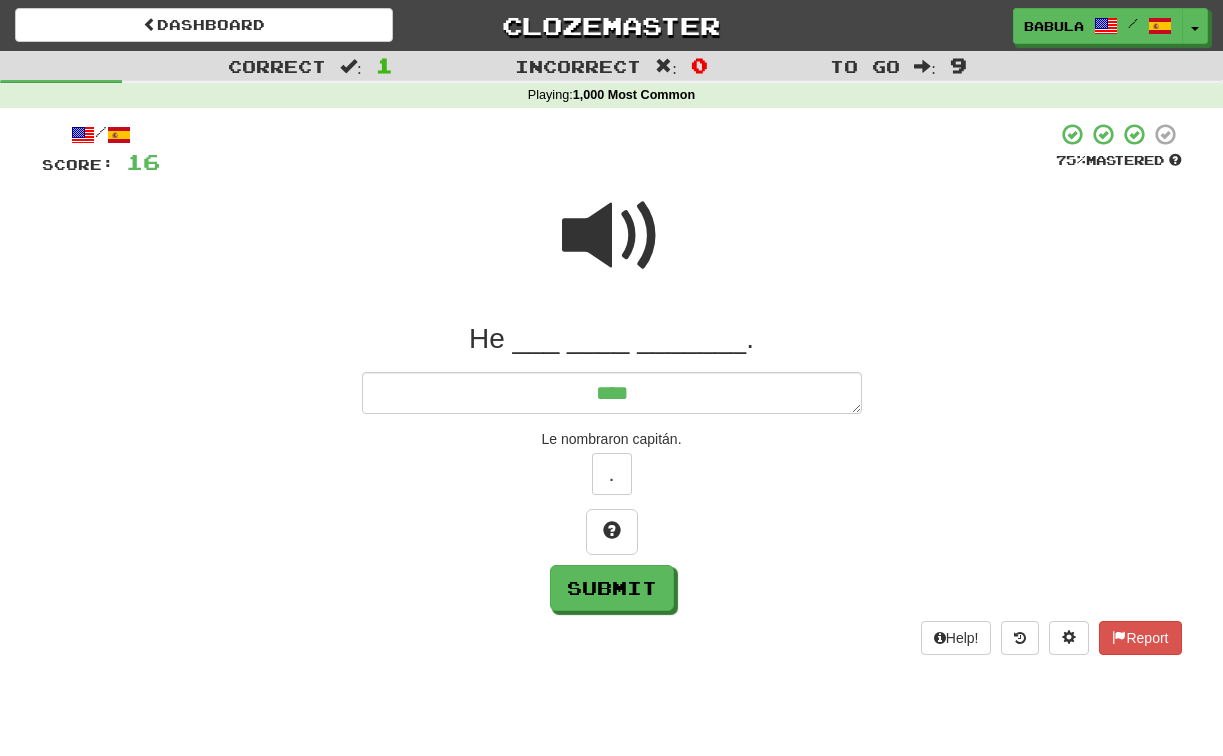 type on "*" 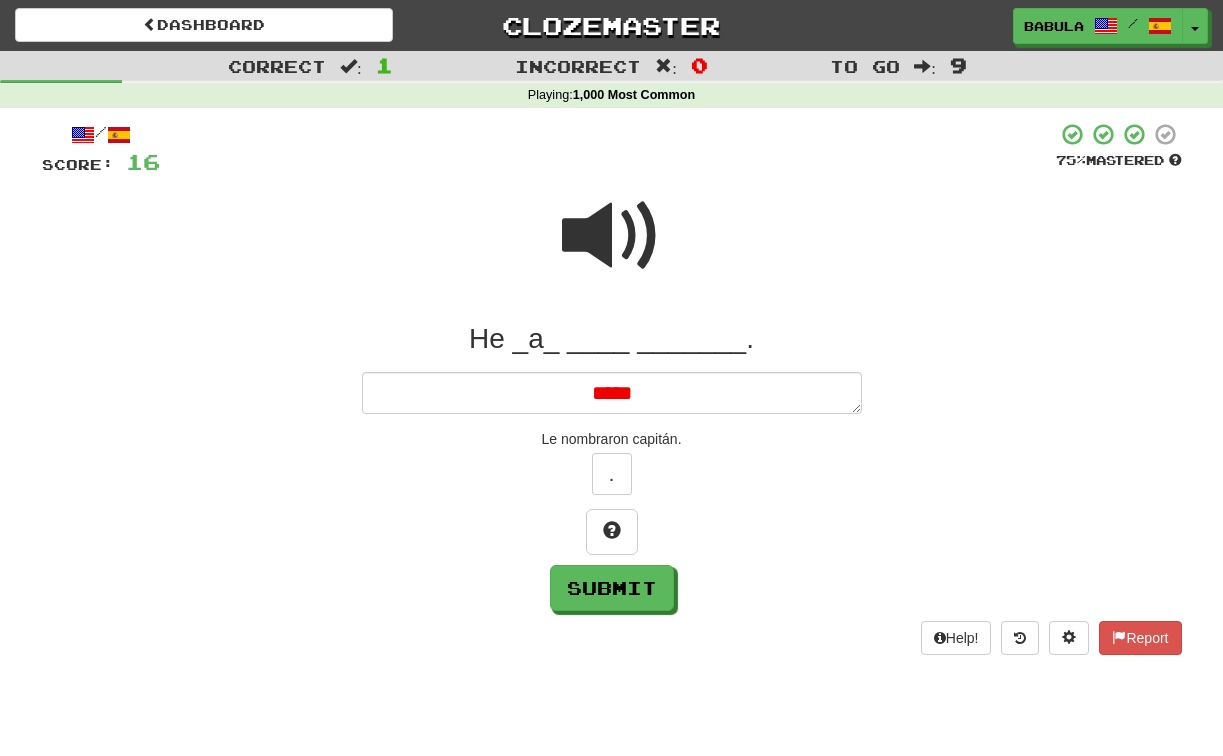type on "*" 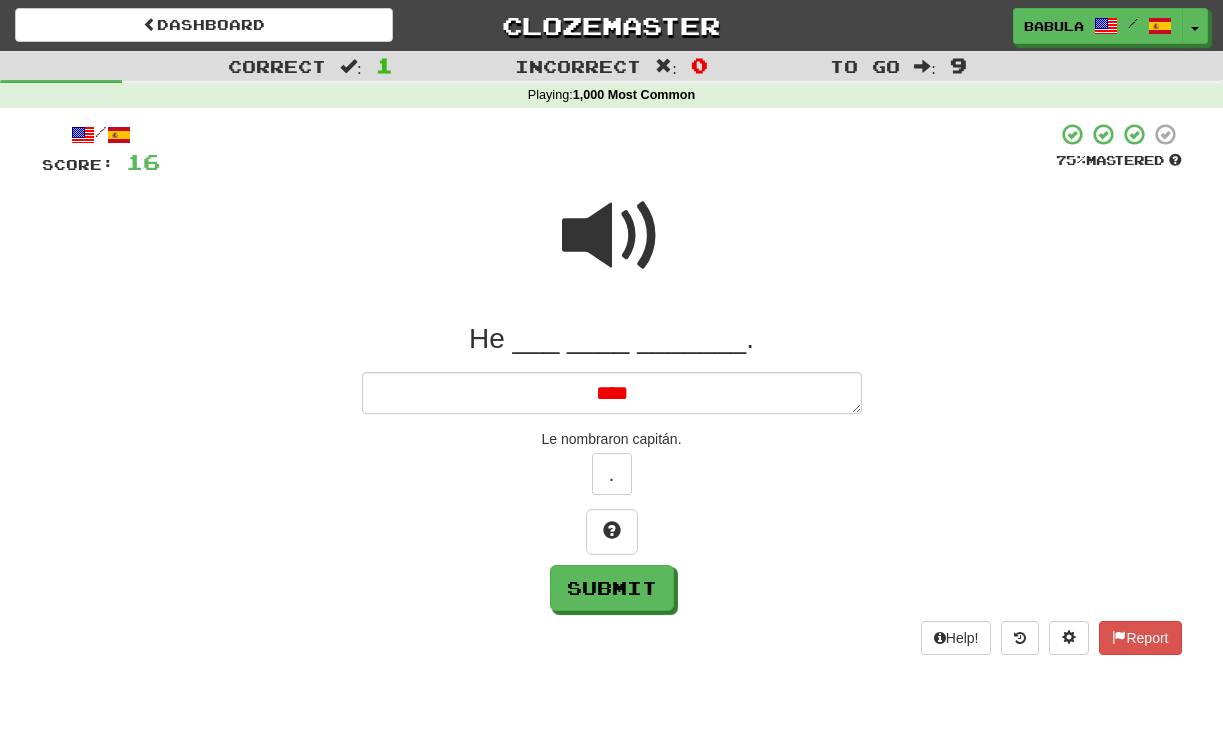 type on "*" 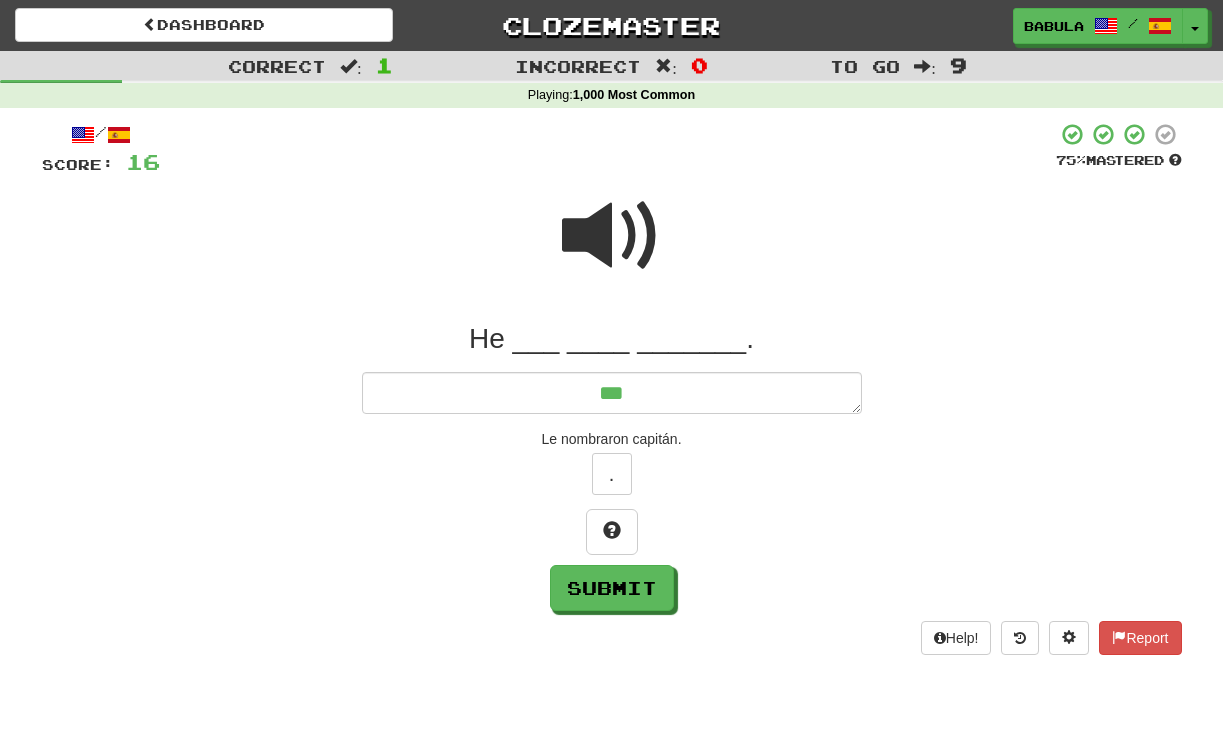 type on "*" 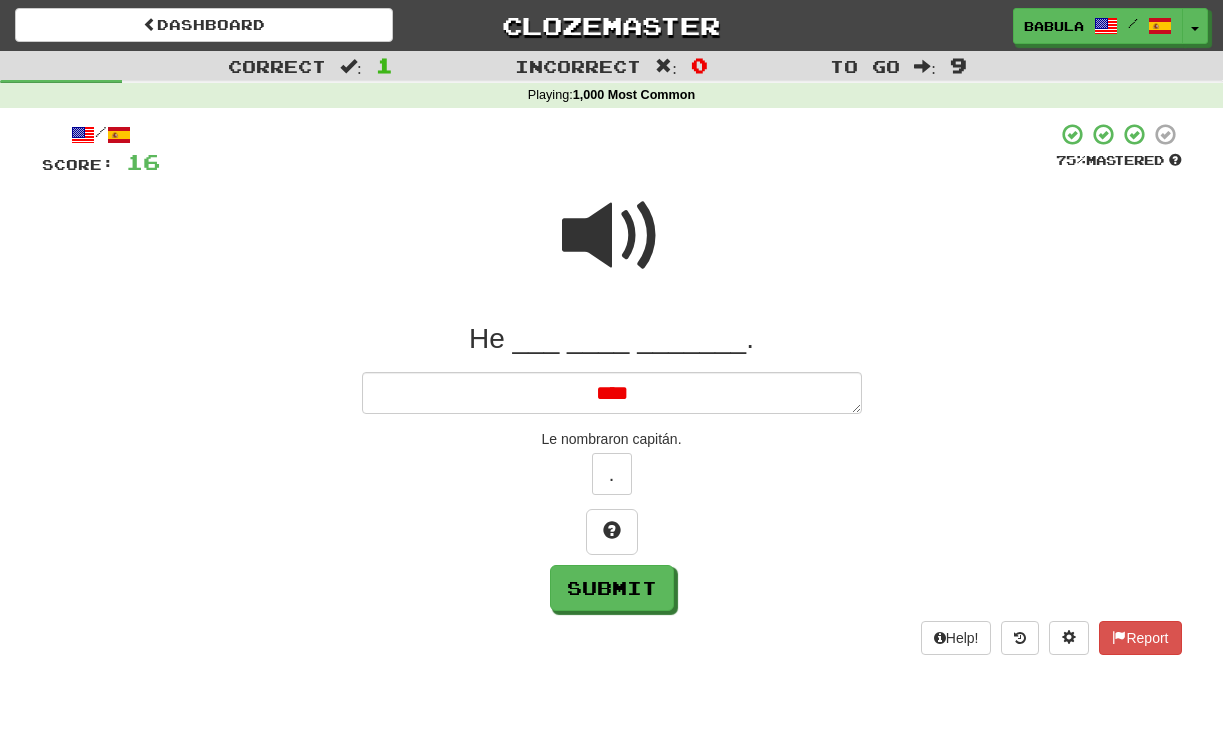 type on "*" 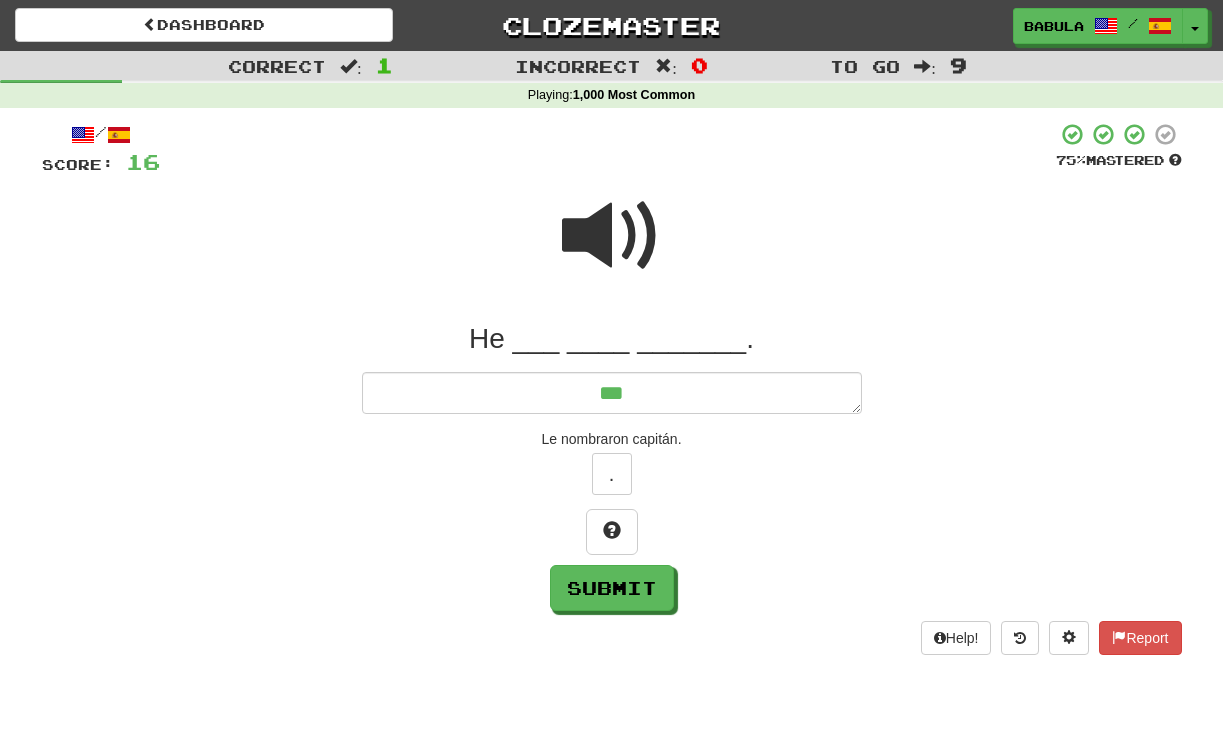 type on "**" 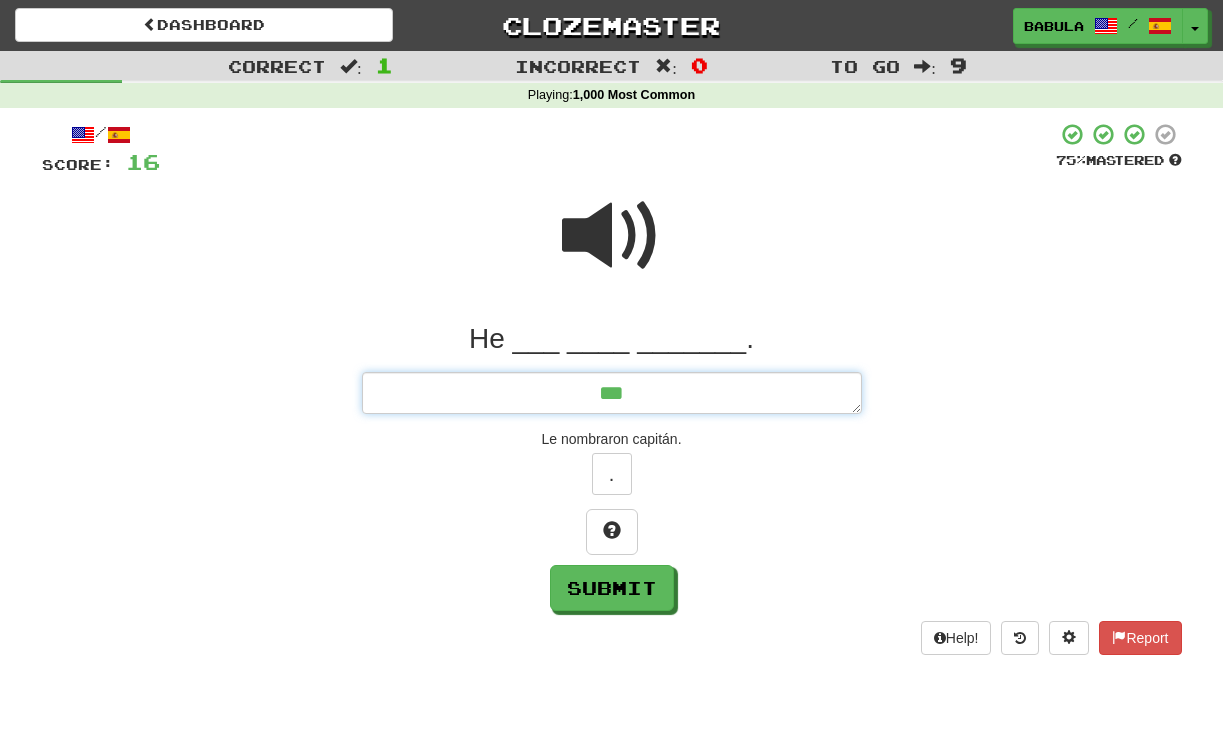 click on "**" at bounding box center [612, 393] 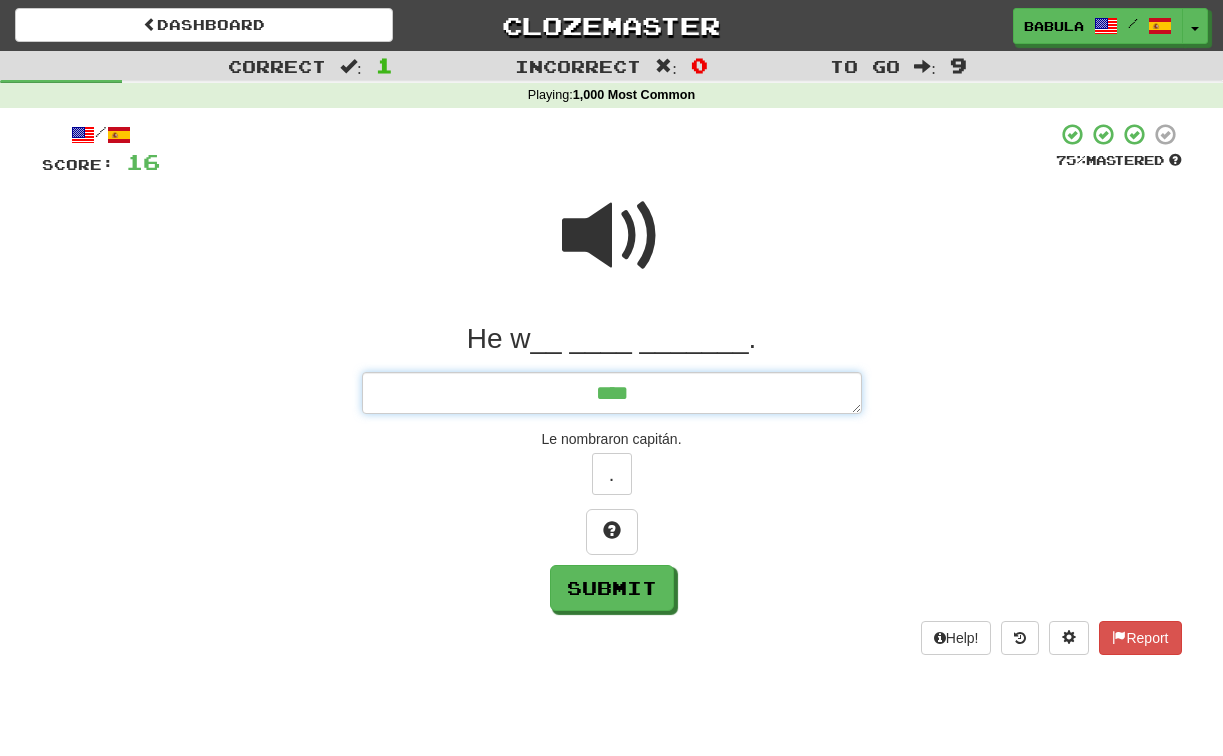 type on "*" 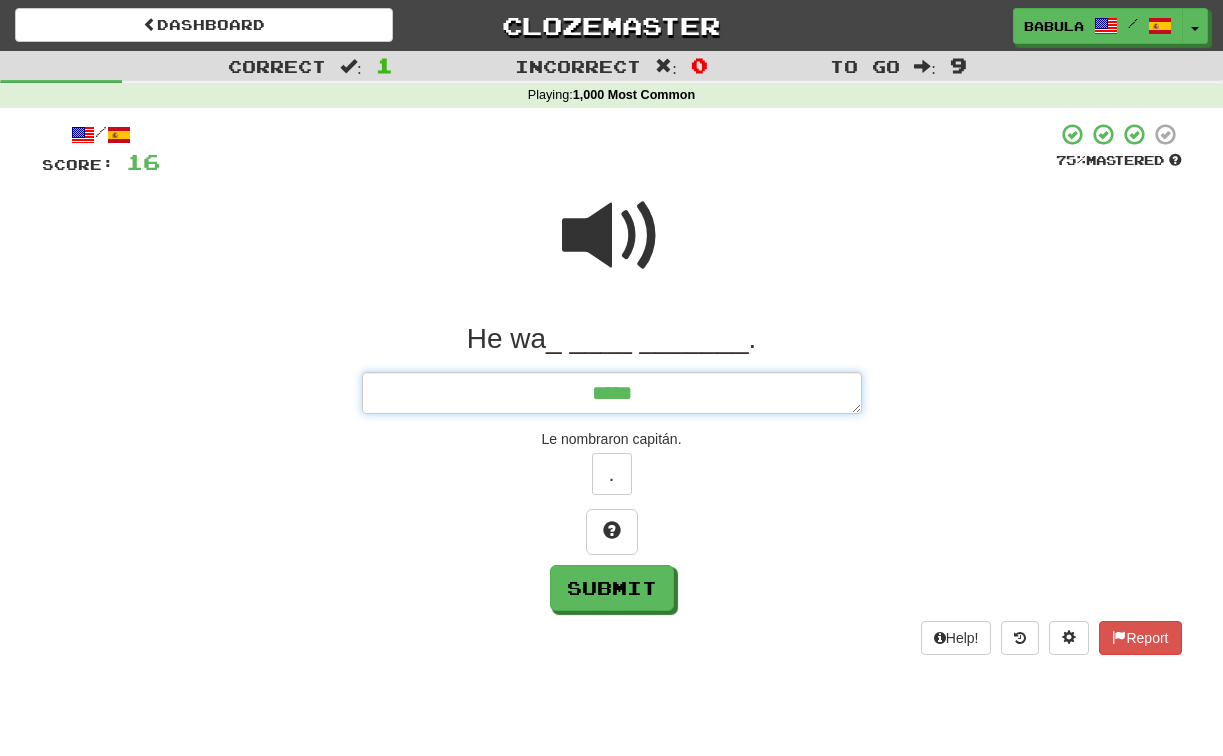 type on "*" 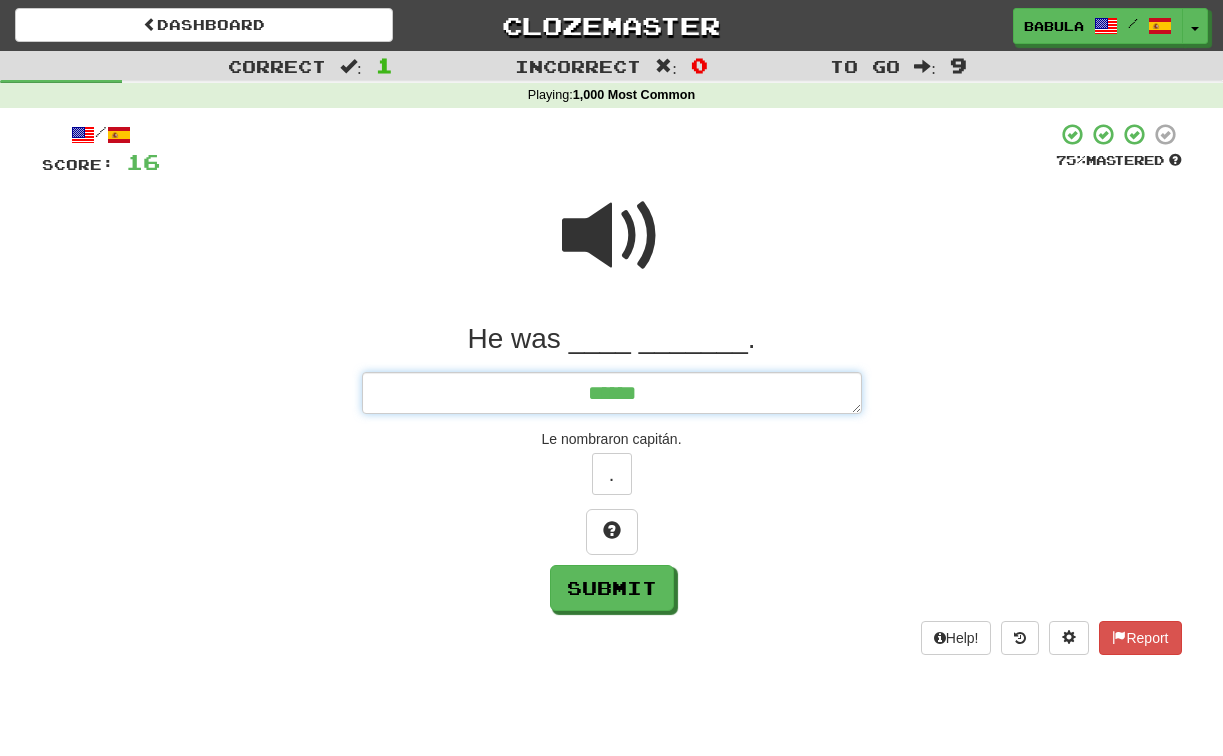 type on "*" 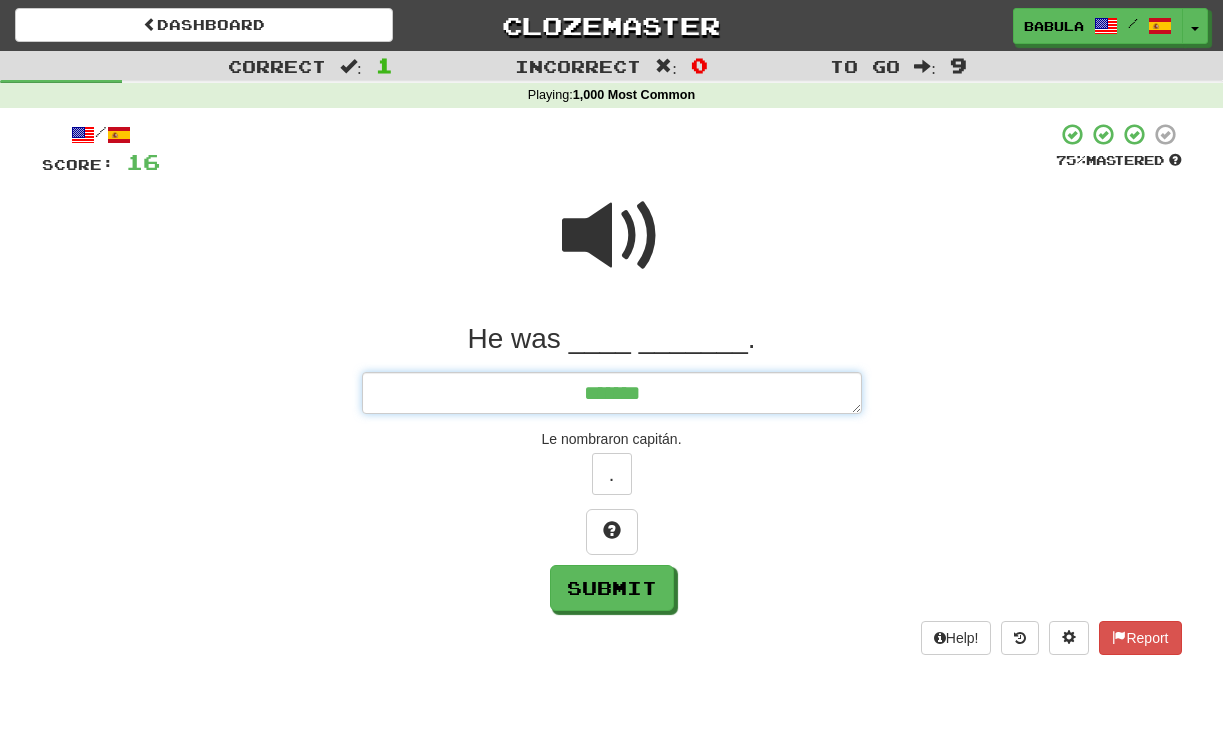 type on "*" 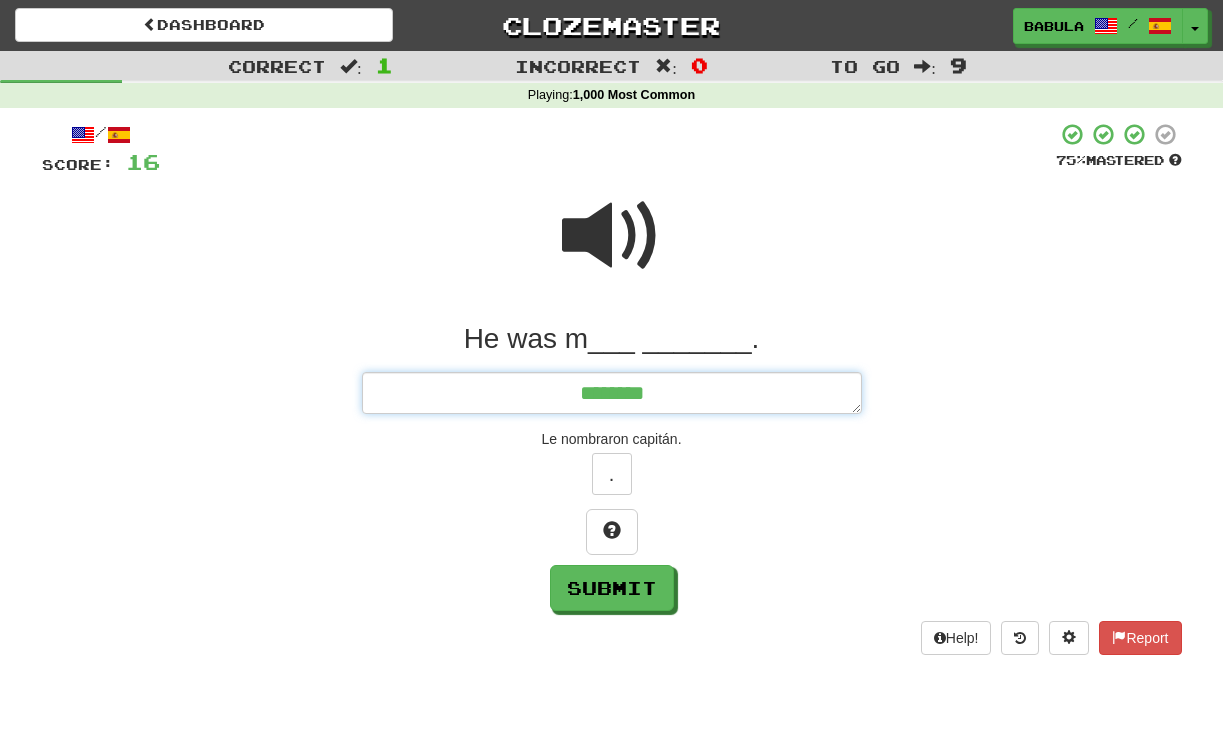 type on "*" 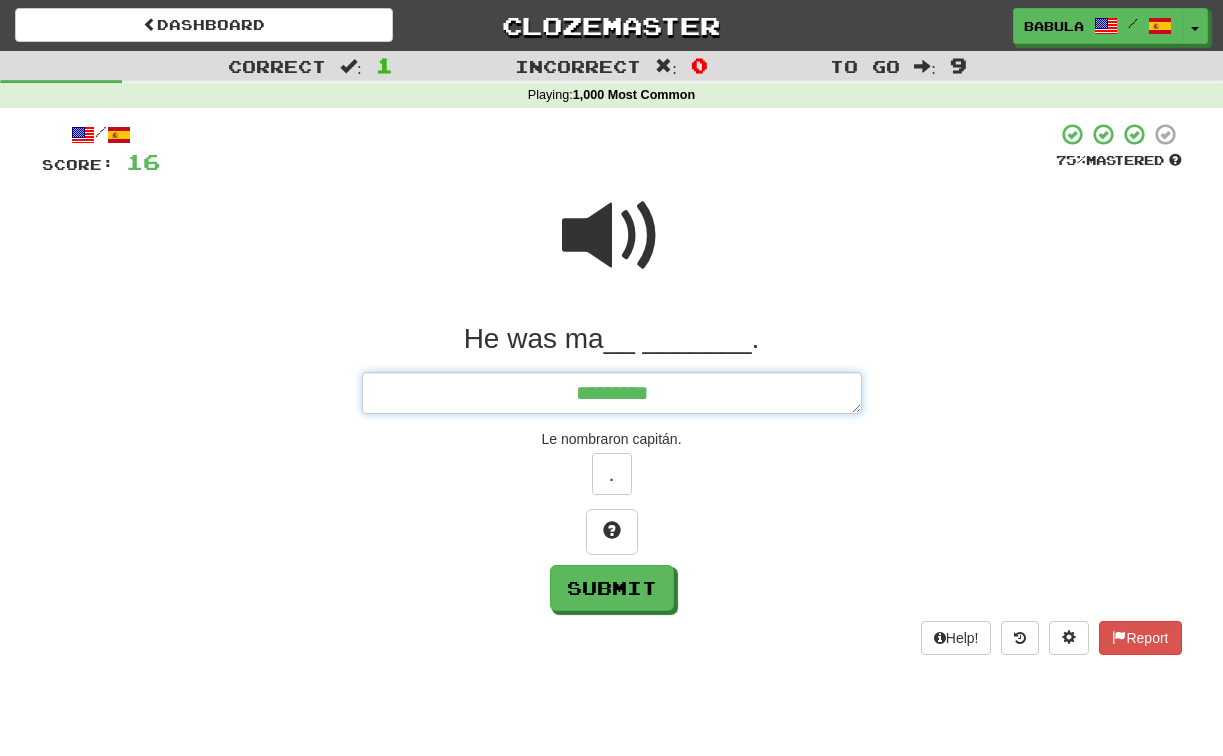 type on "*" 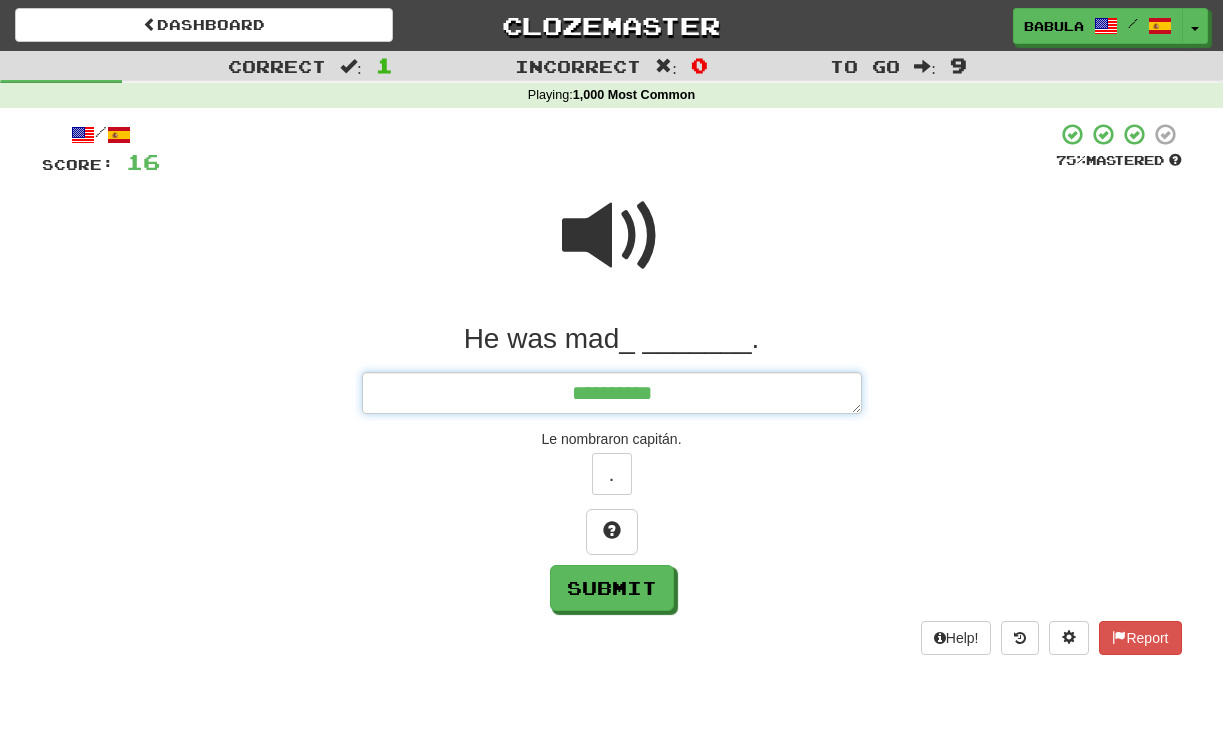 type on "*" 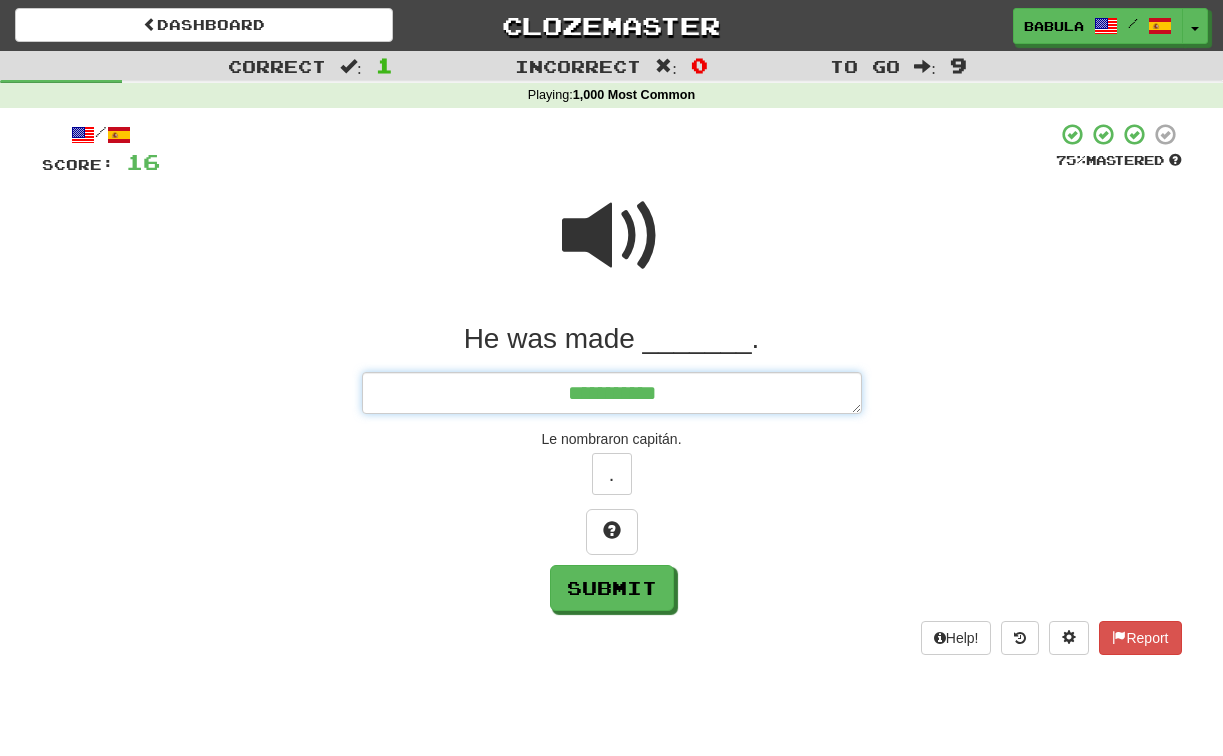 type on "*" 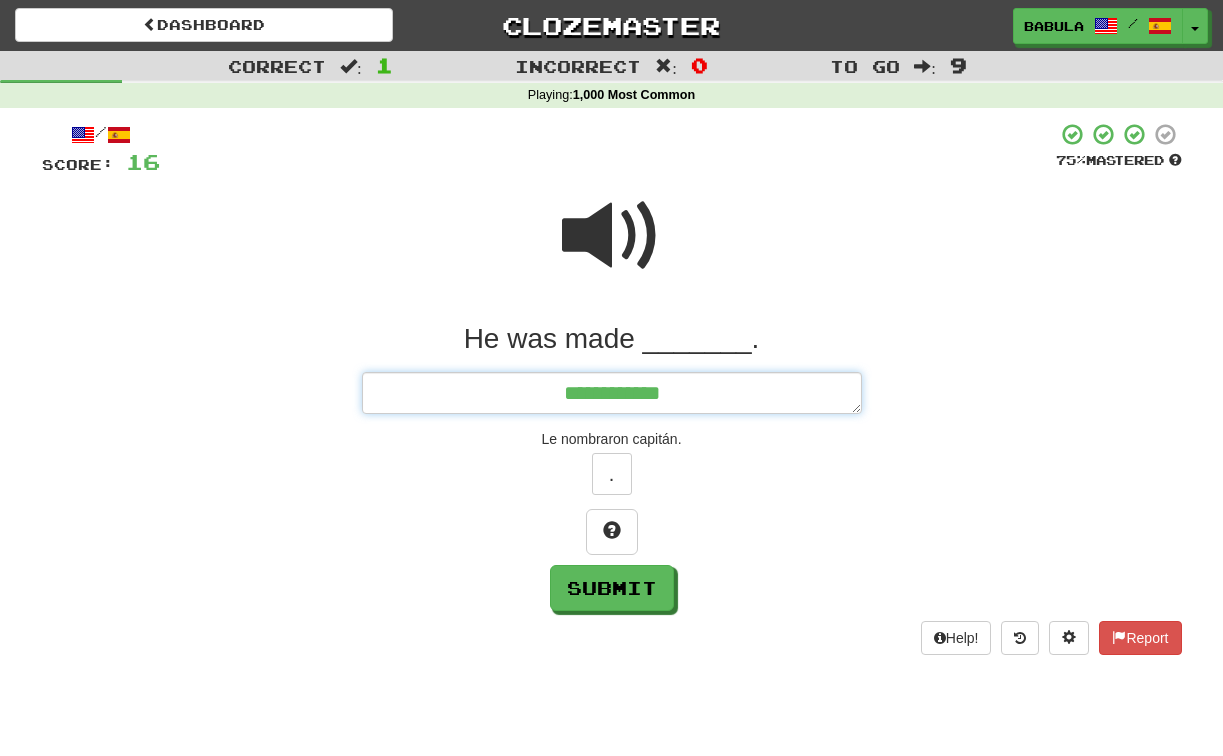 type on "*" 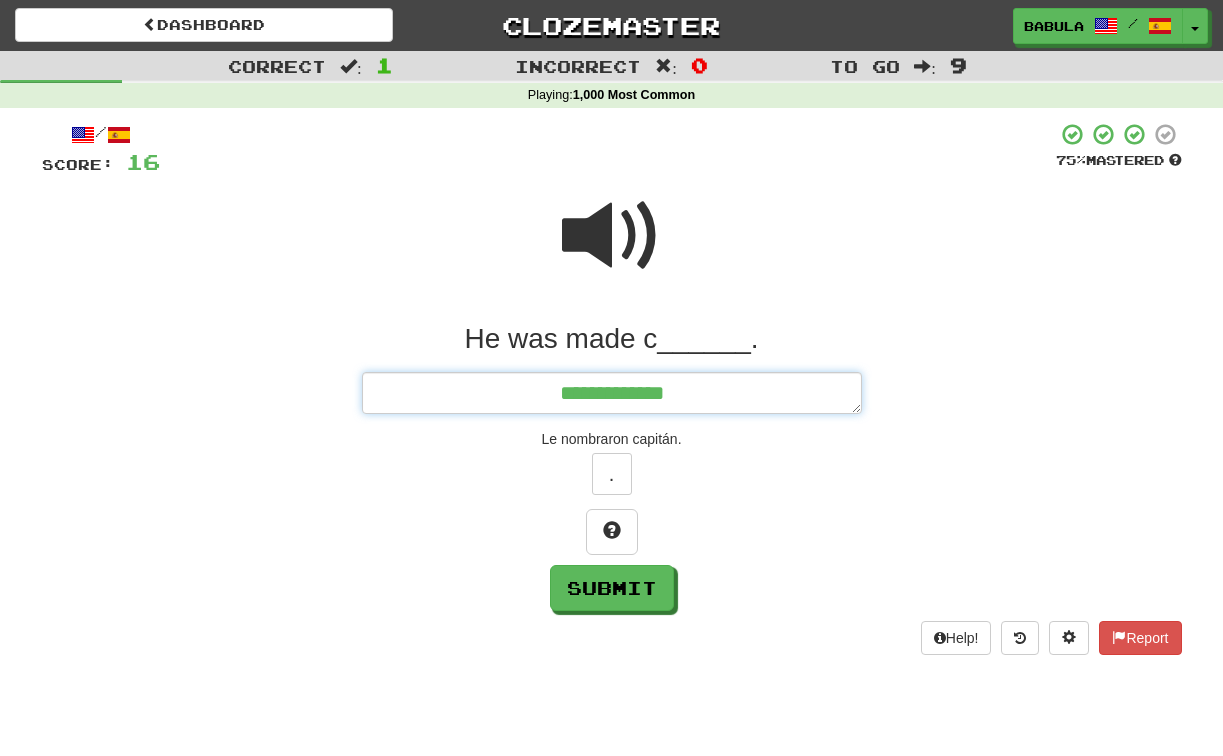 type on "*" 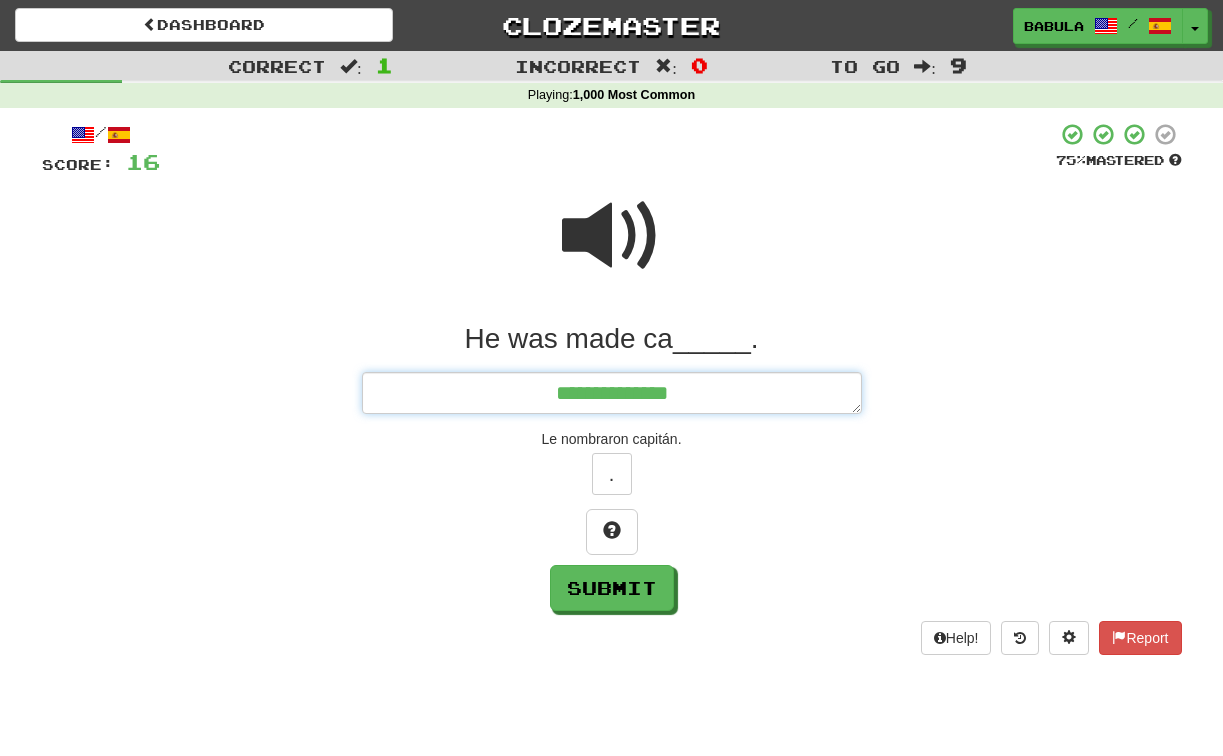 type on "*" 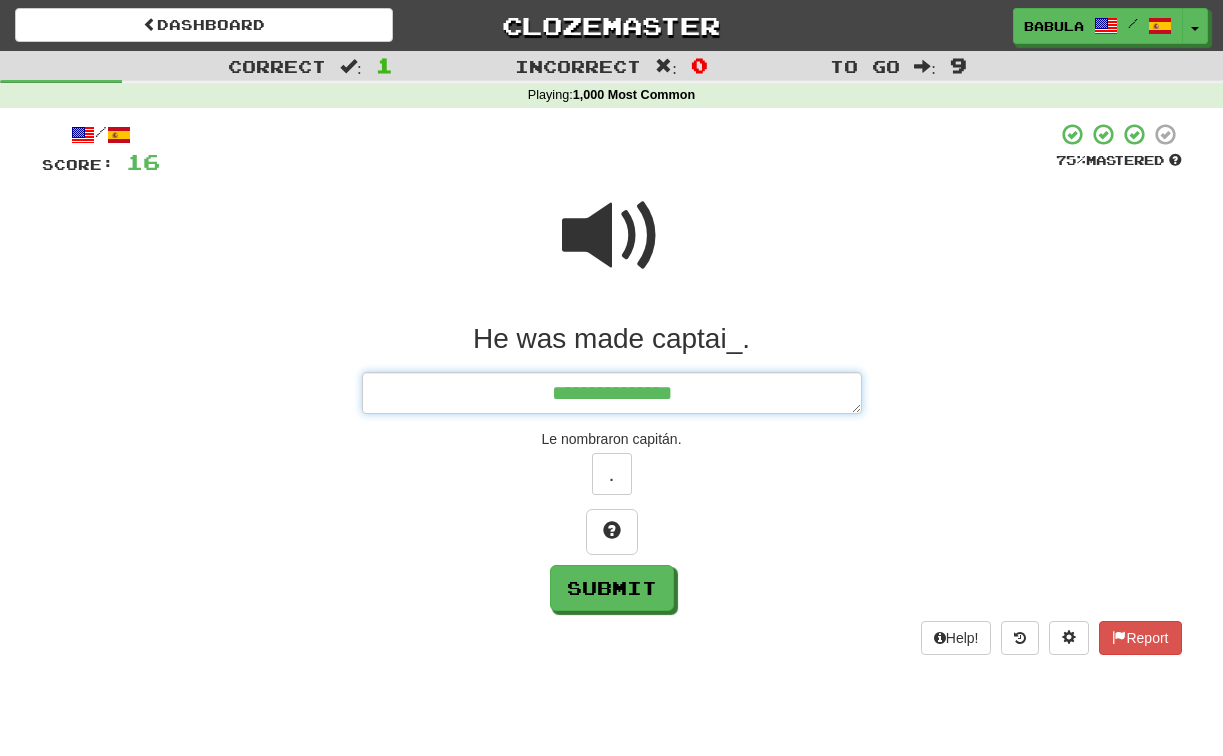 type on "*" 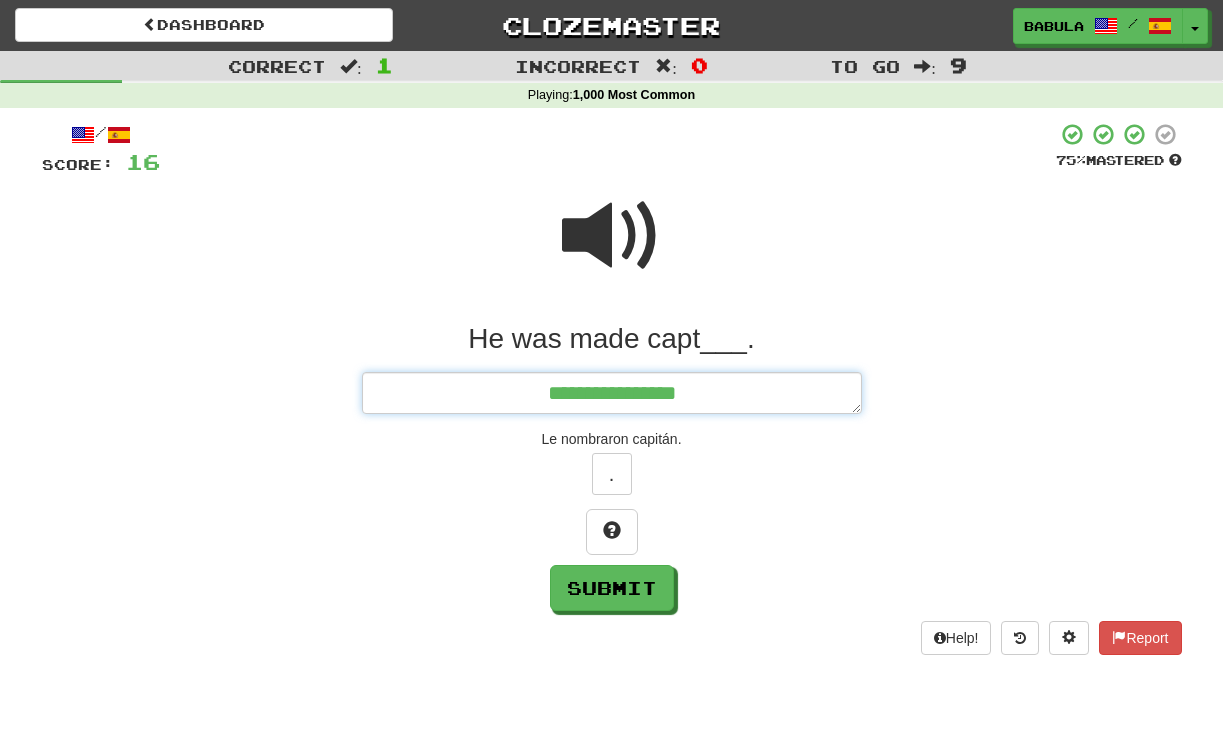 type on "*" 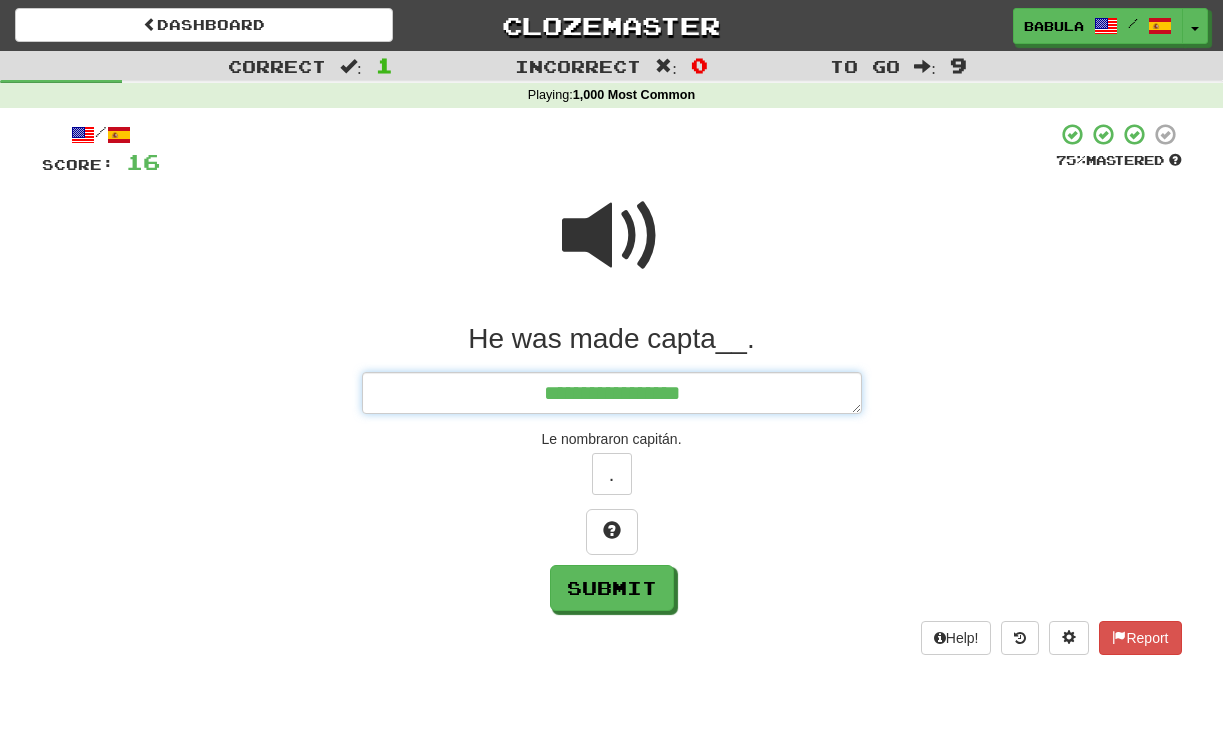 type on "*" 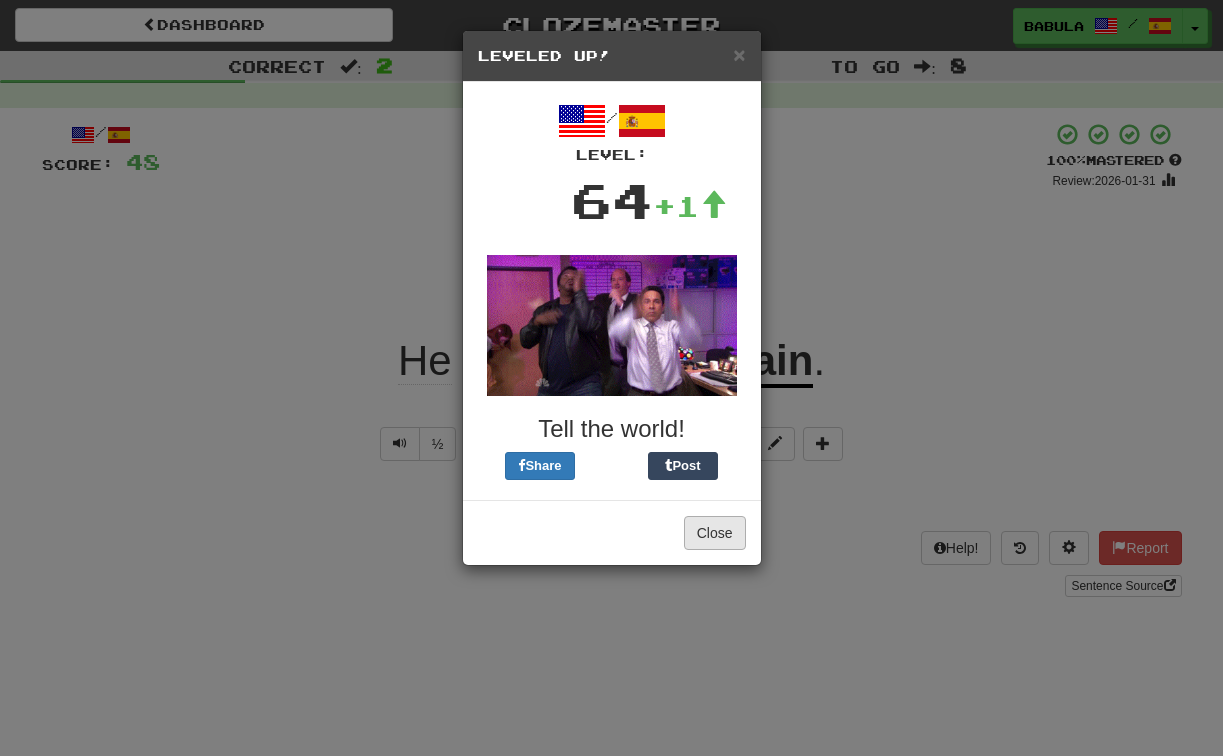 click on "Close" at bounding box center [715, 533] 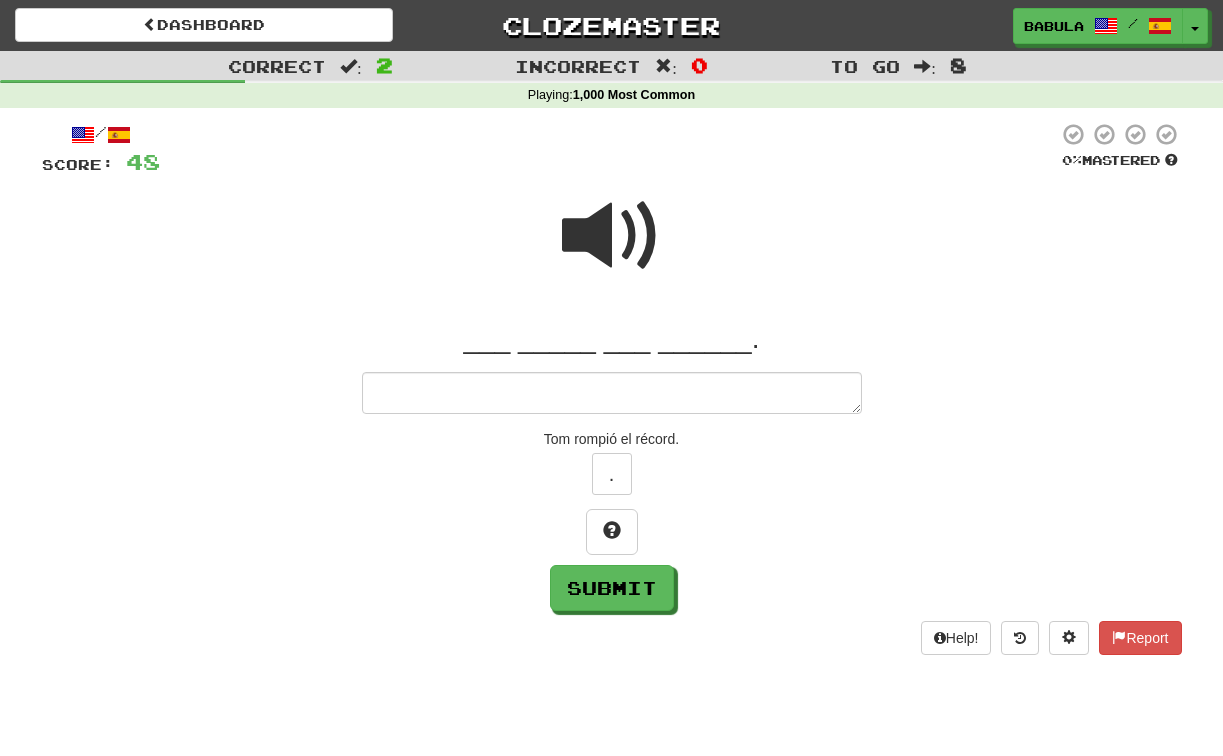 type on "*" 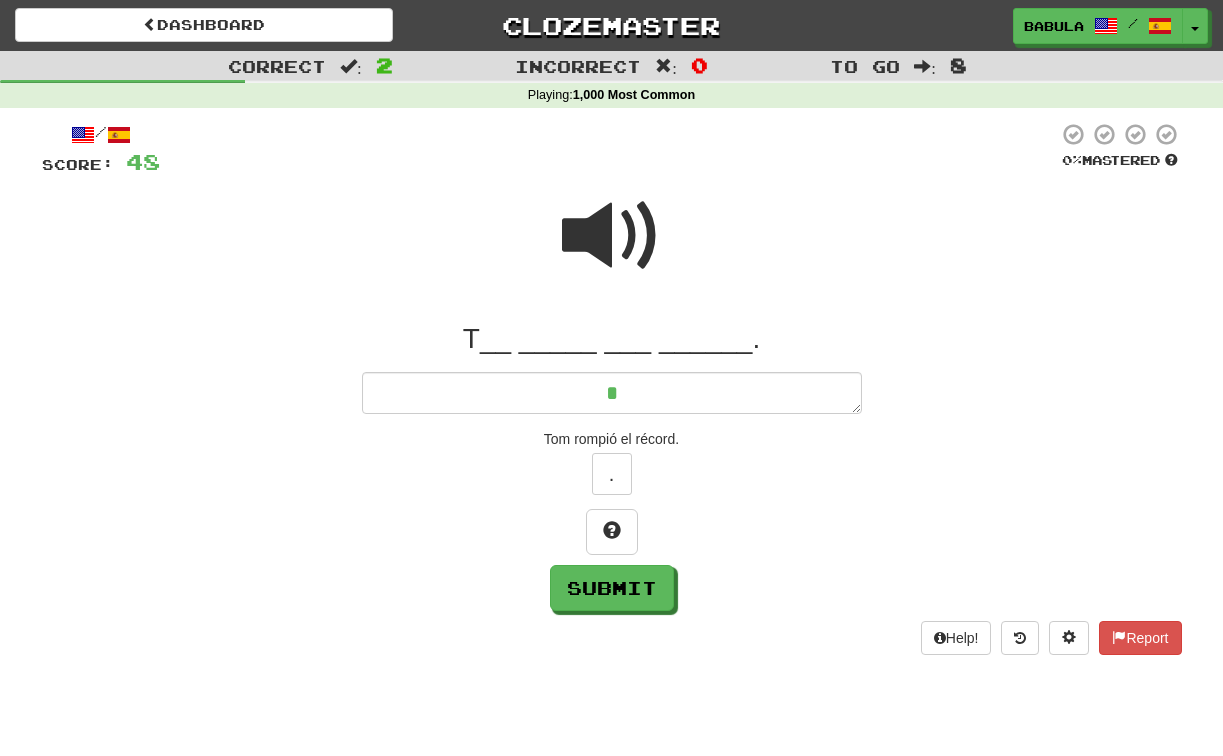 type on "*" 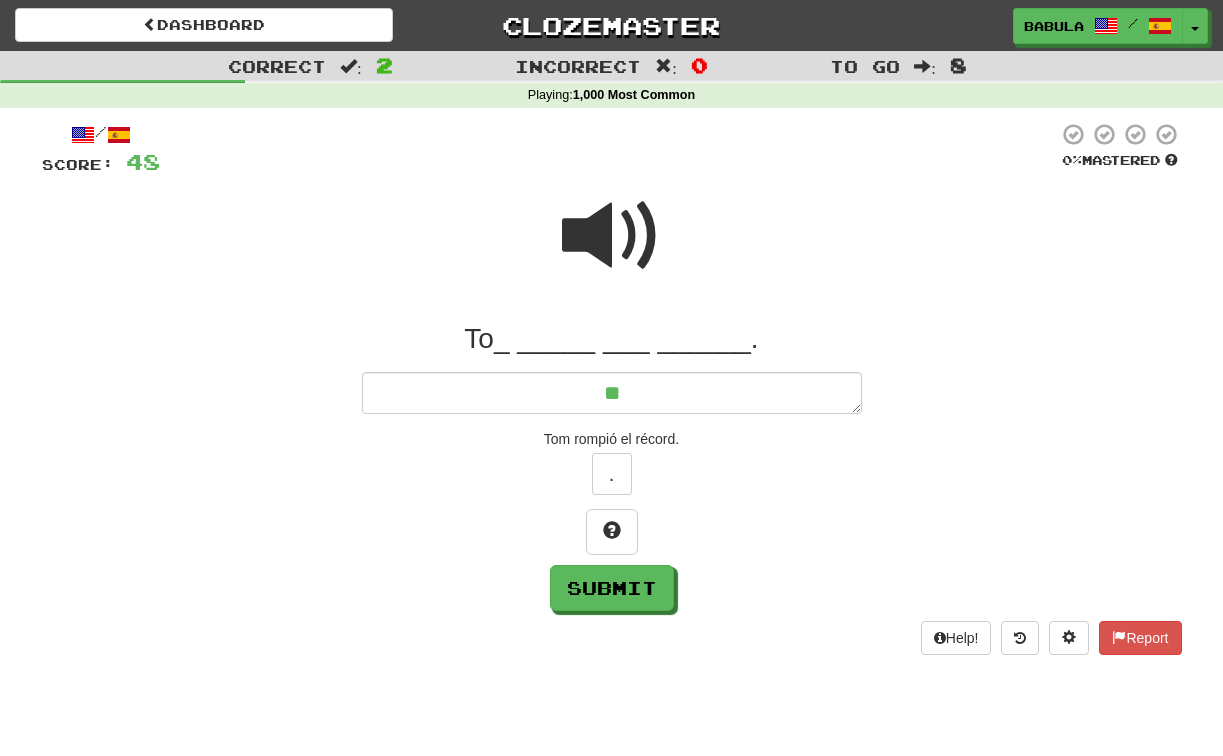 type on "*" 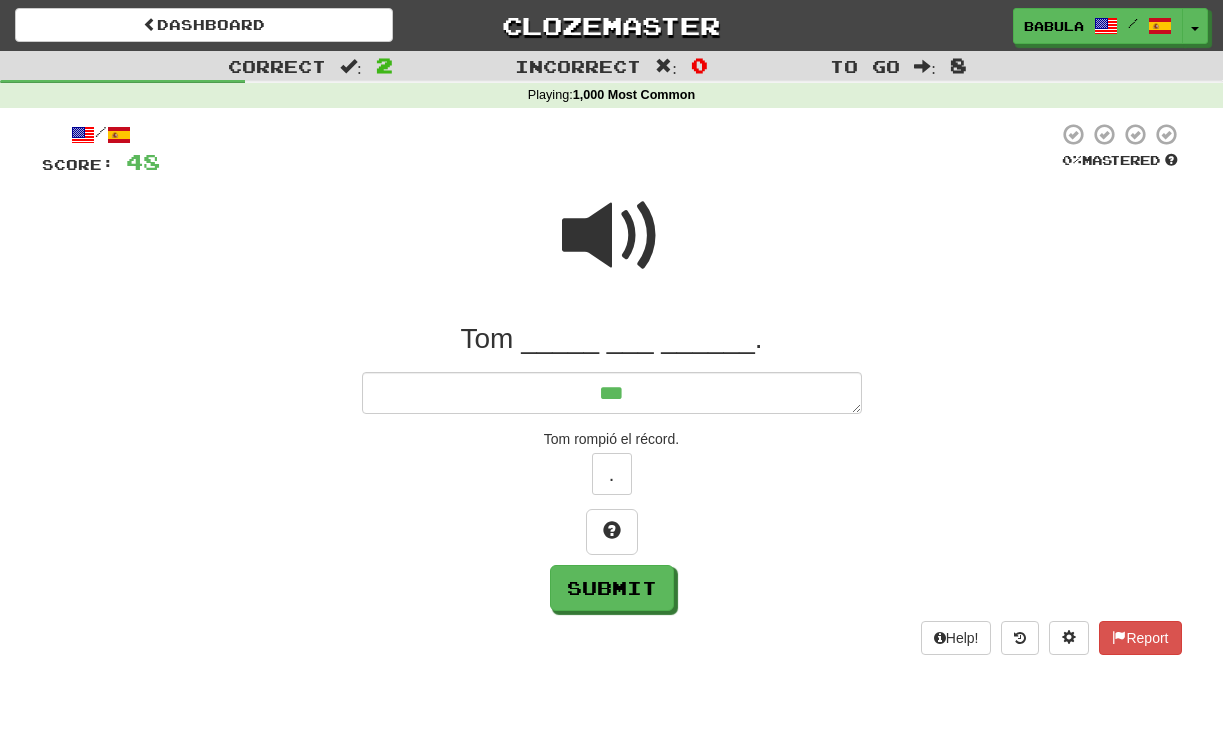 type on "*" 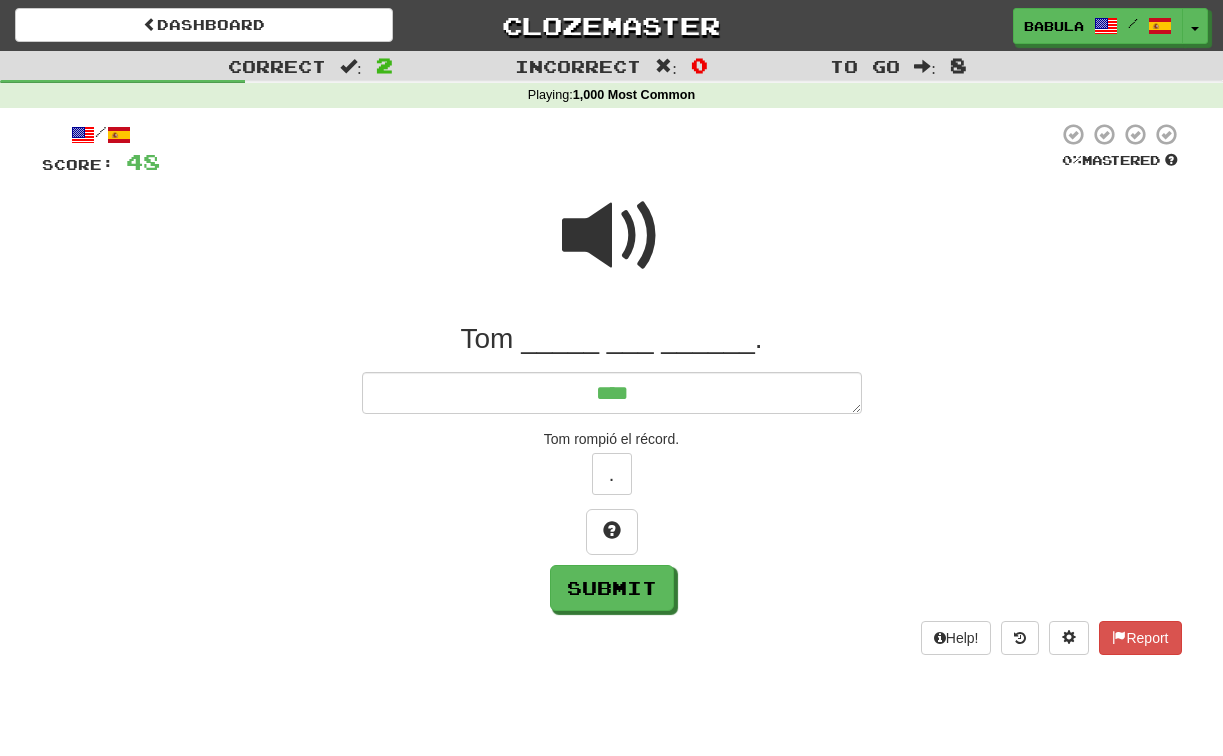 type on "*" 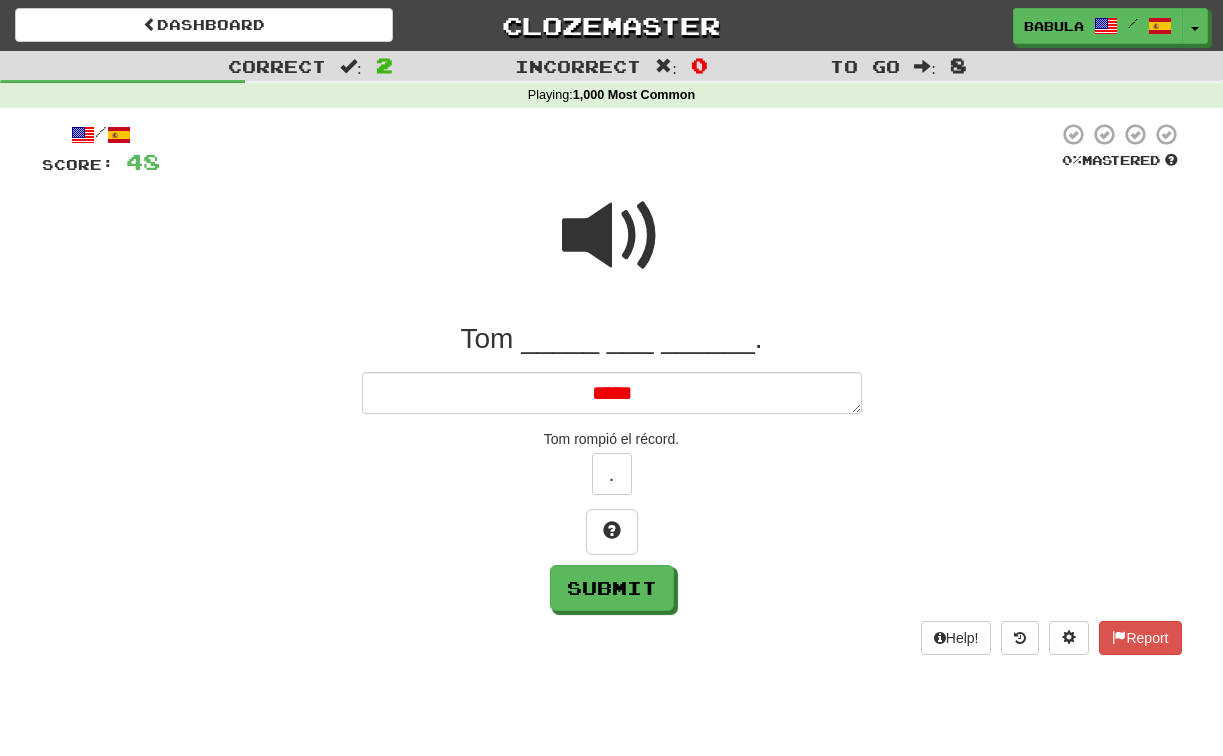 type on "*" 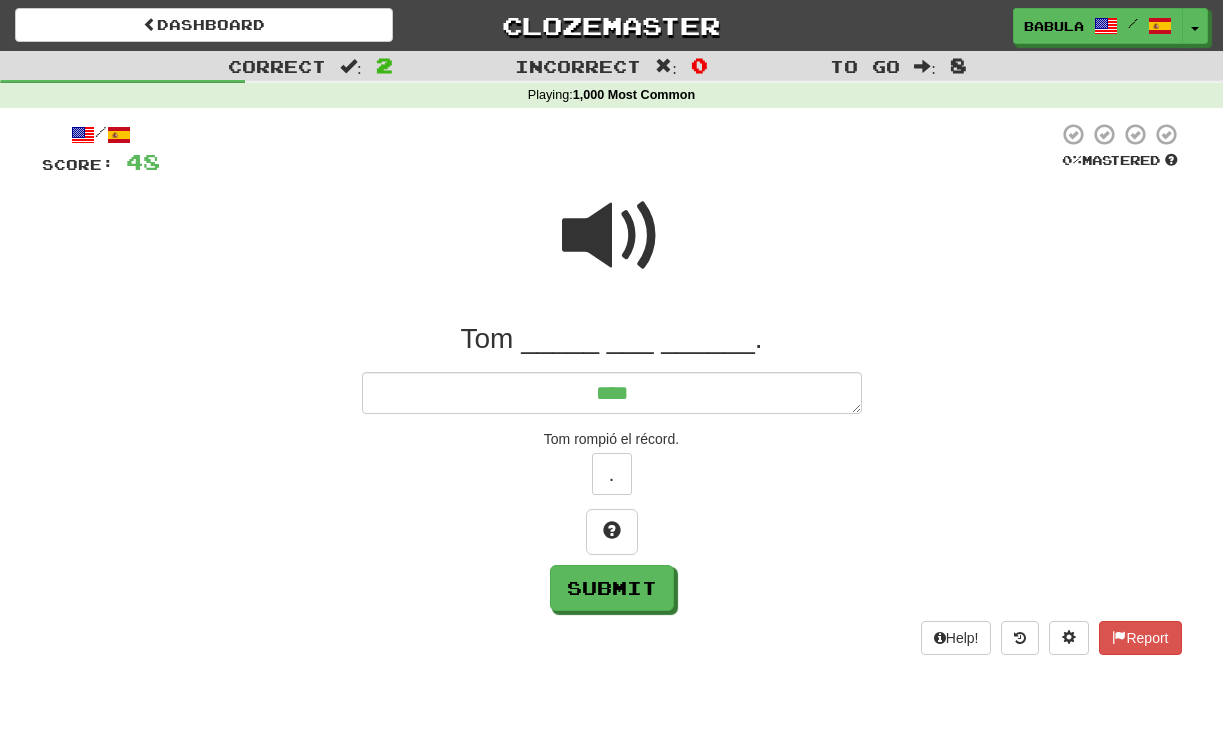 type on "*" 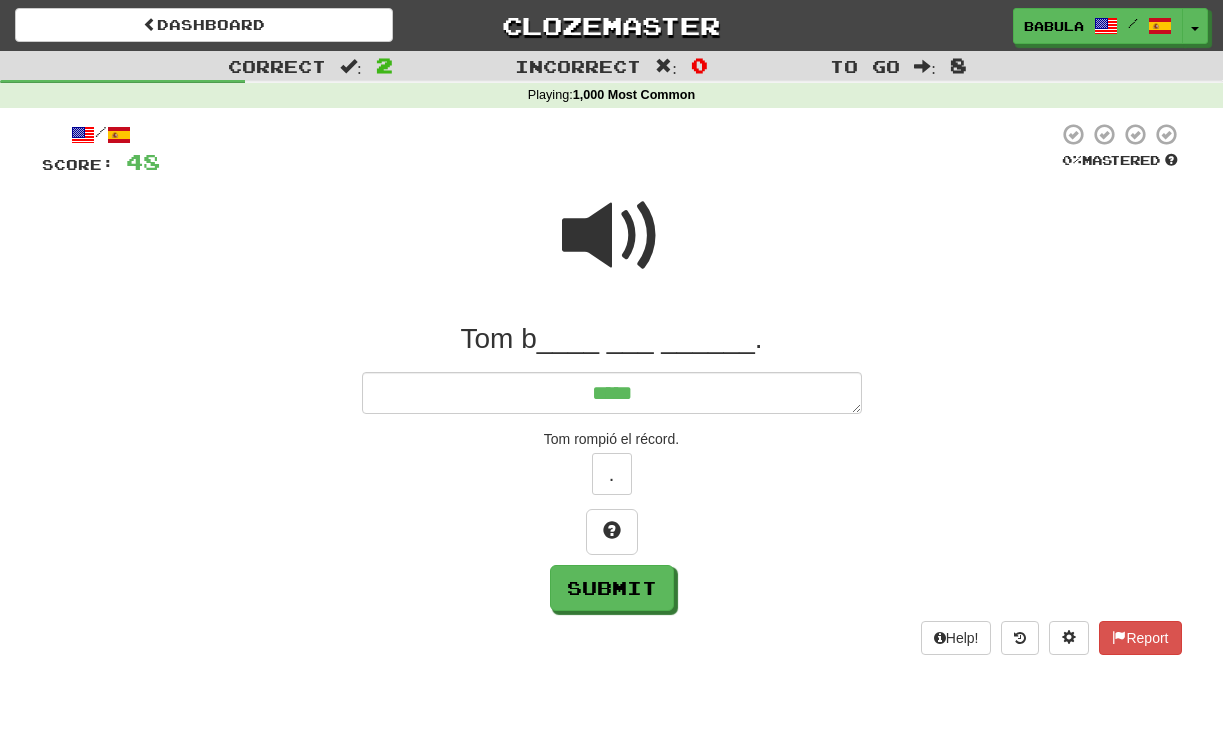 type on "*" 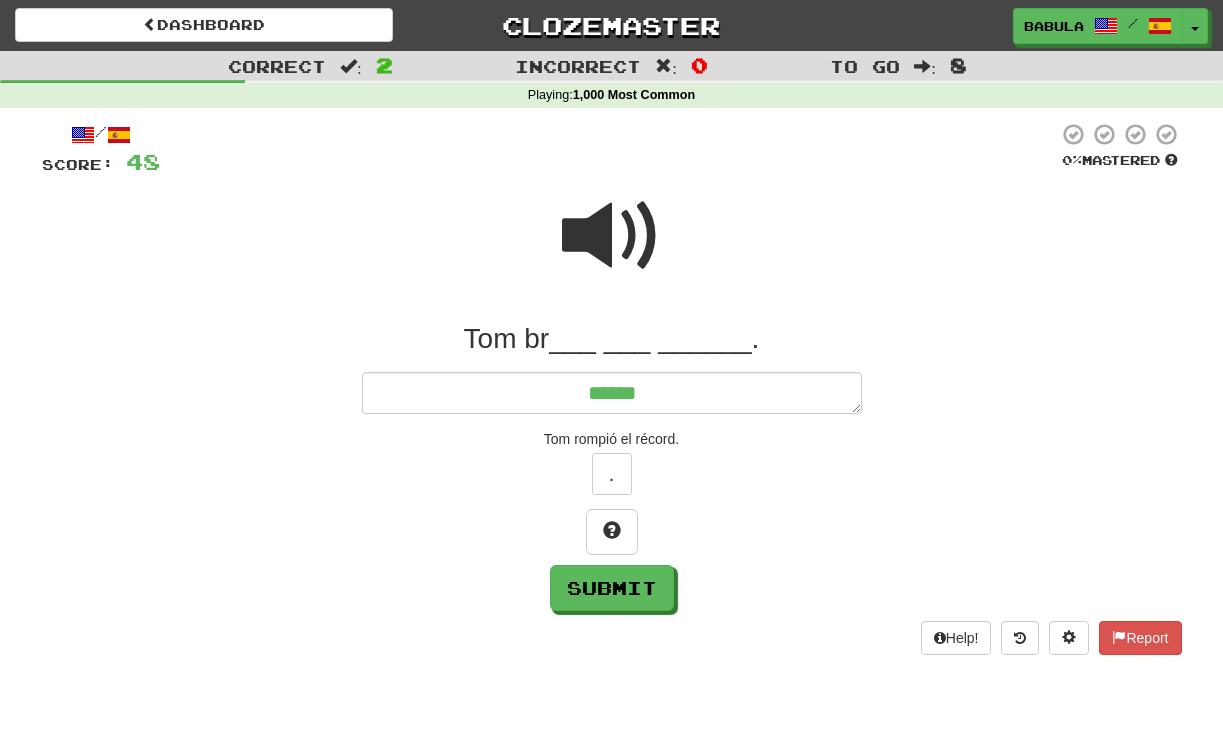 type on "*" 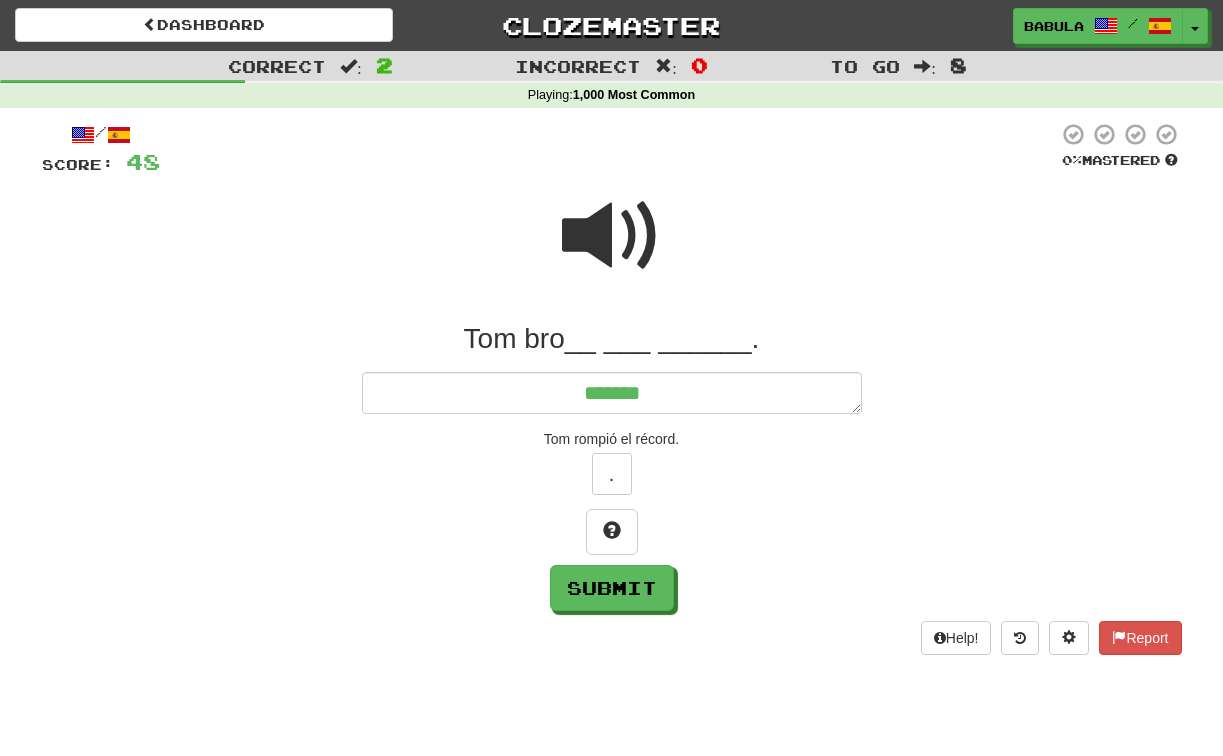 type on "*" 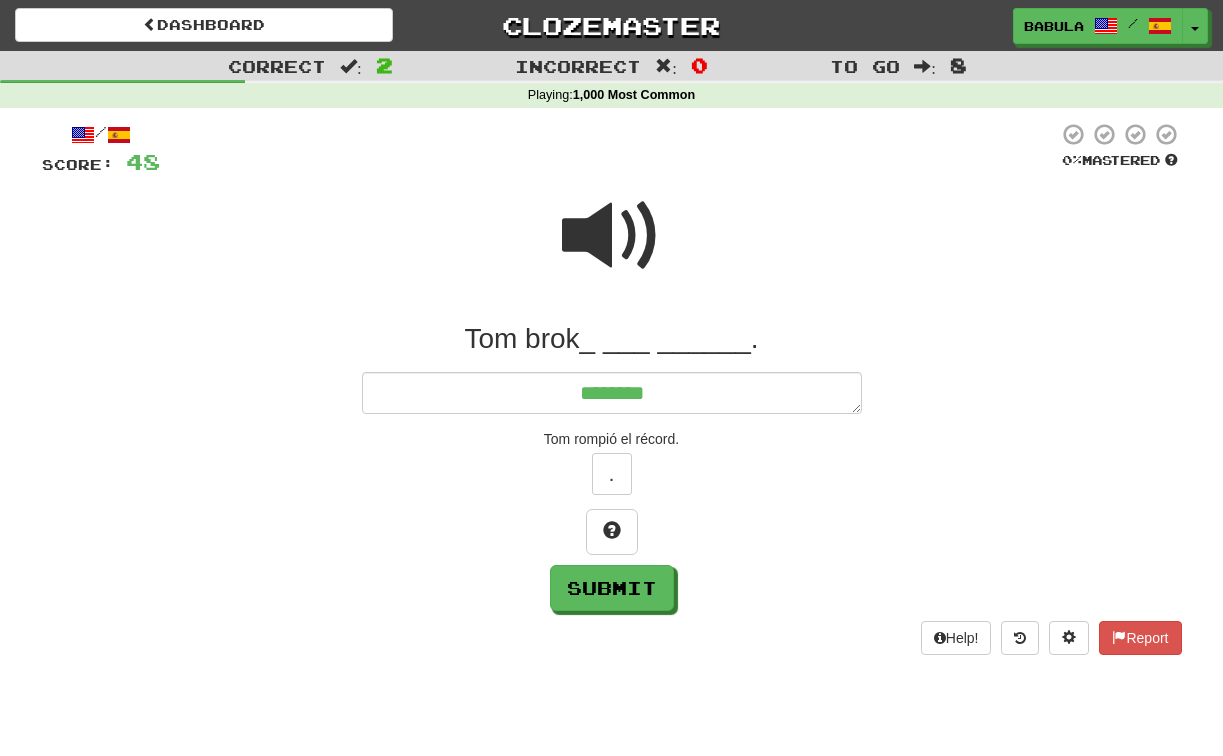type on "*" 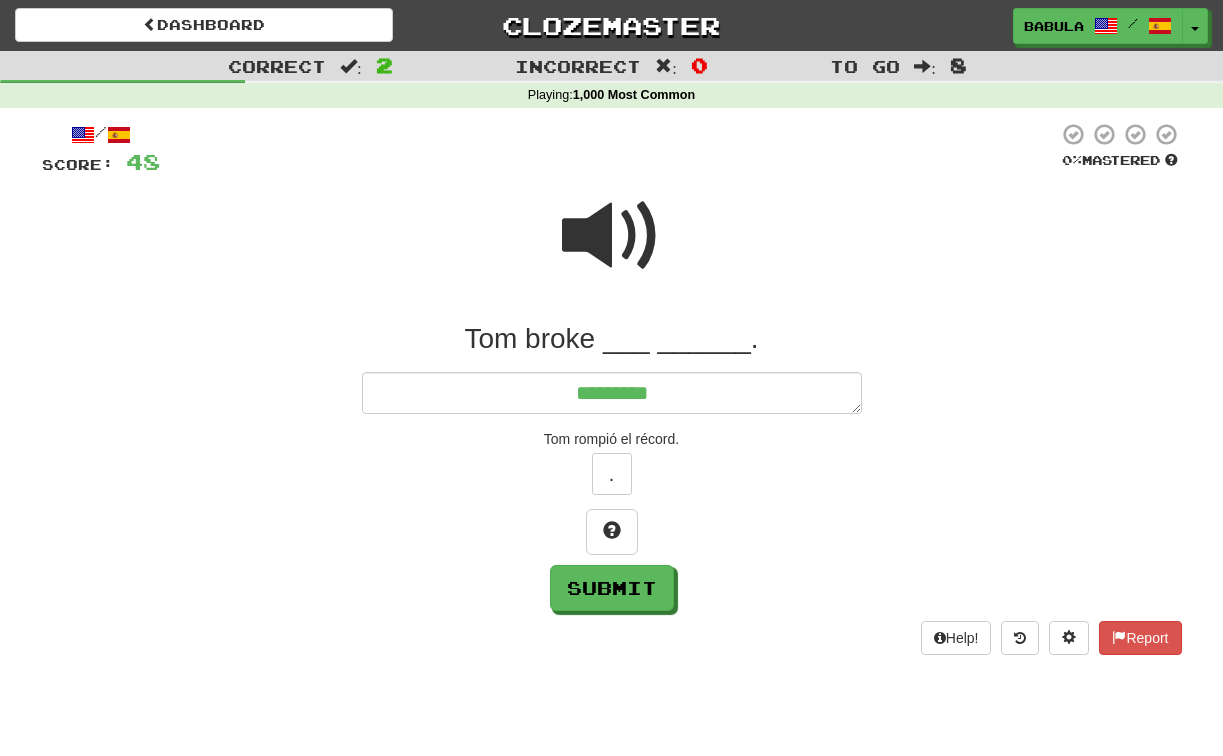 type on "*" 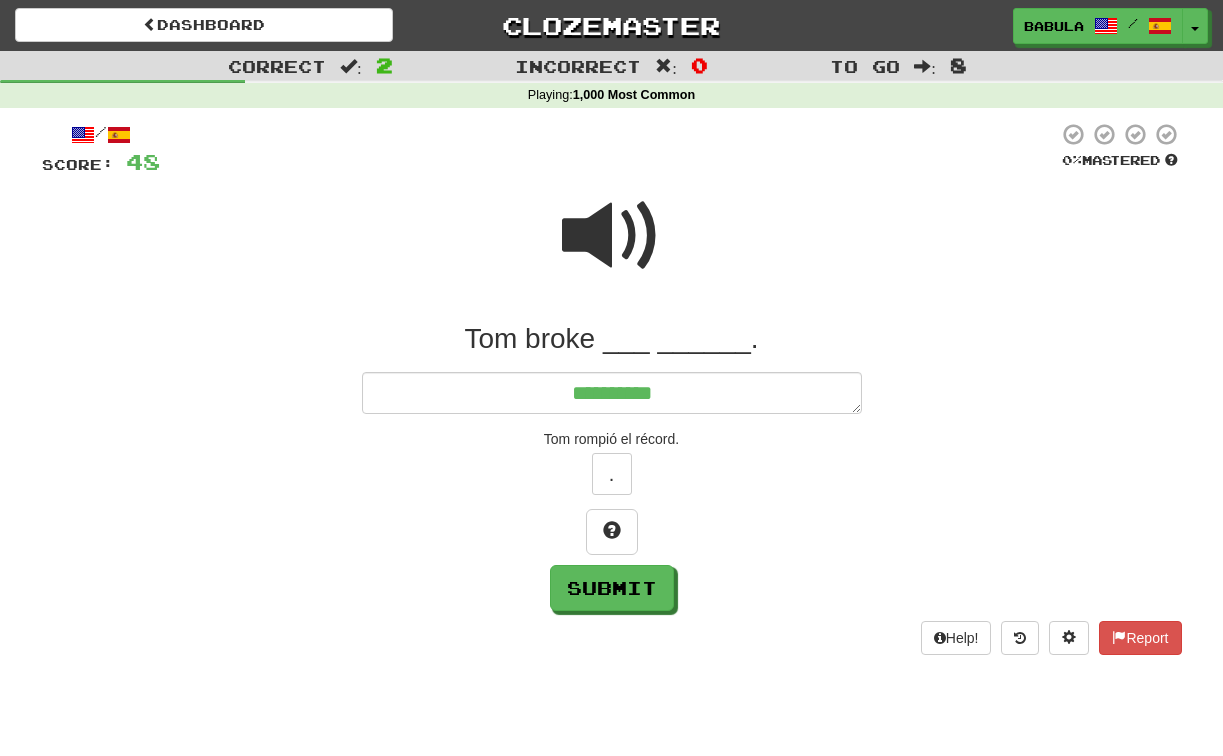 type on "*" 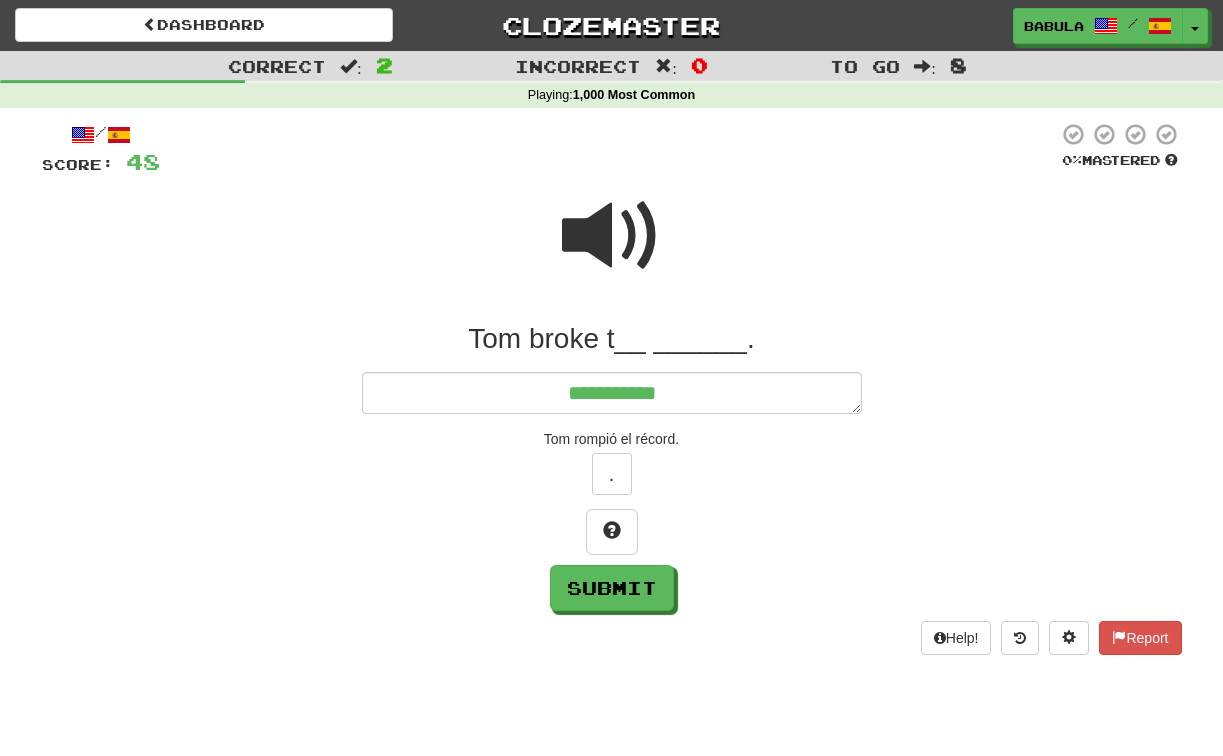 type on "*" 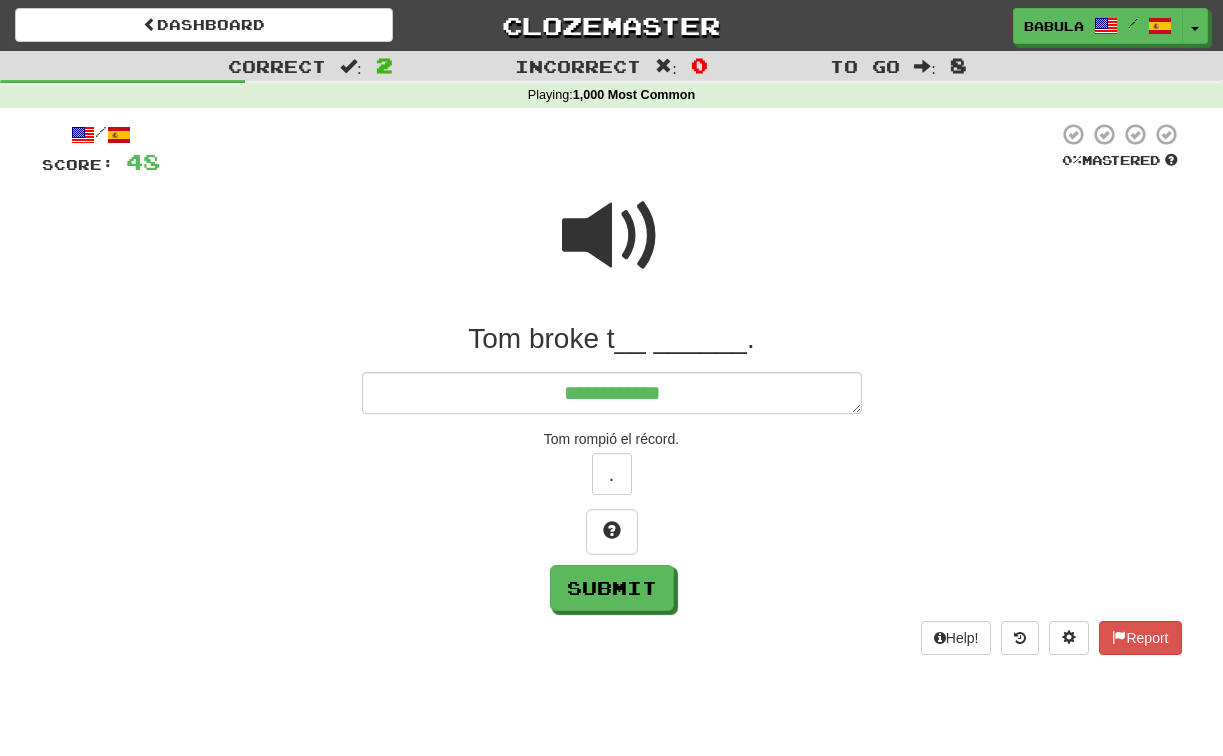 type on "*" 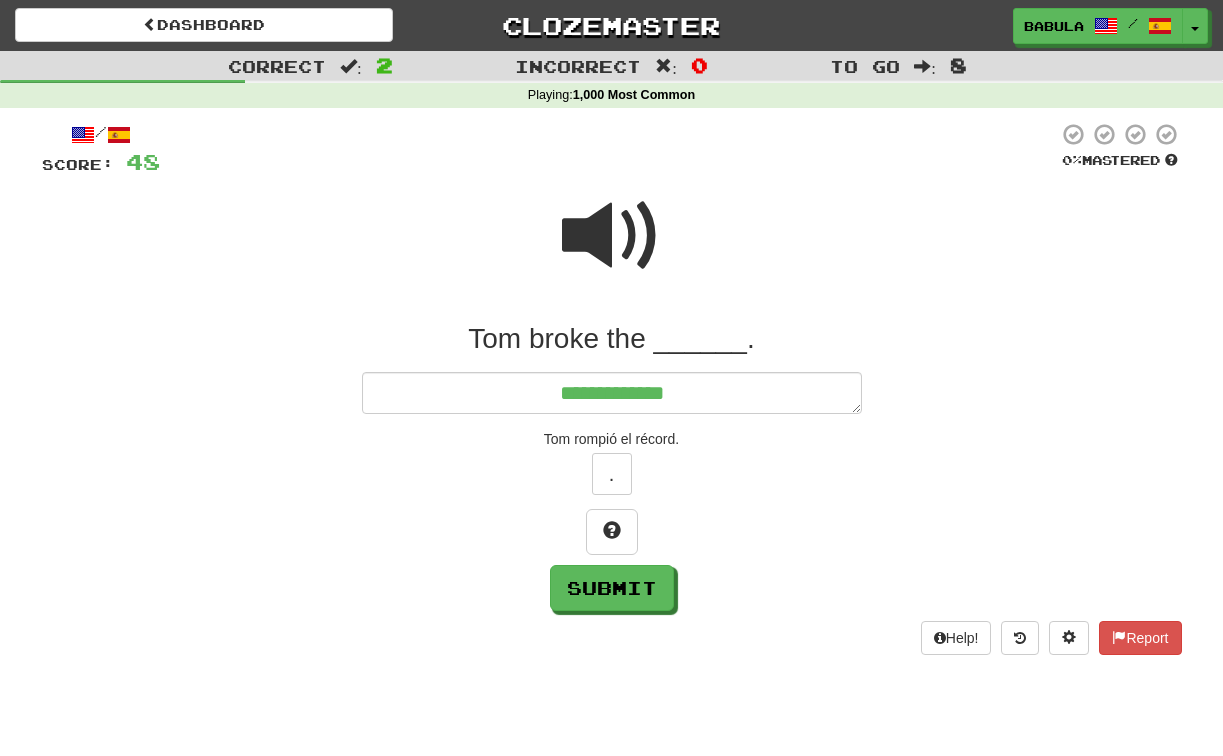 type on "*" 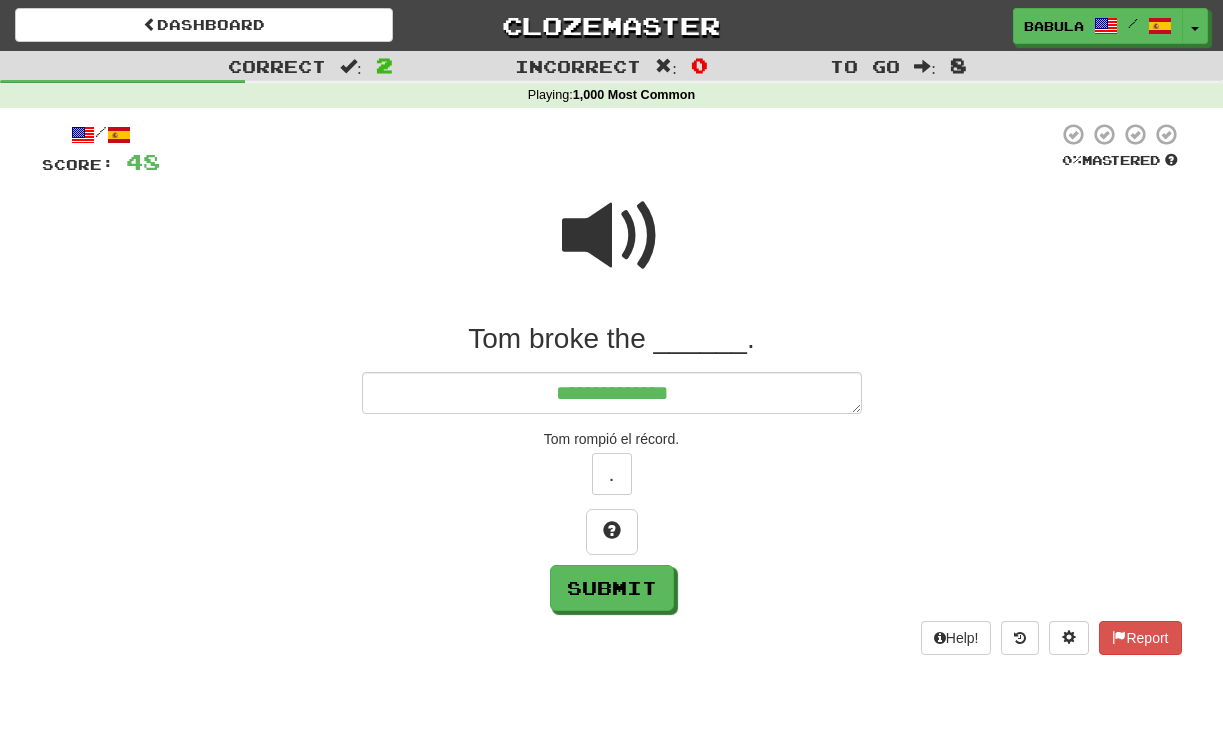 type on "*" 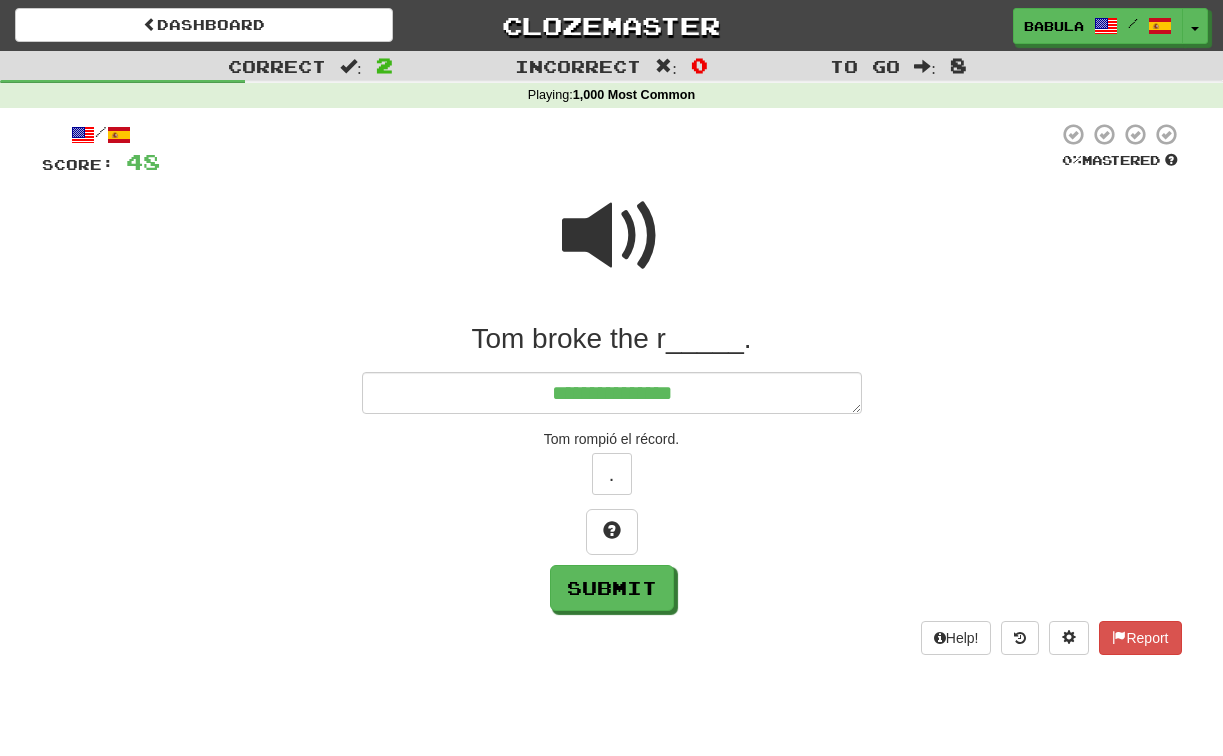 type on "*" 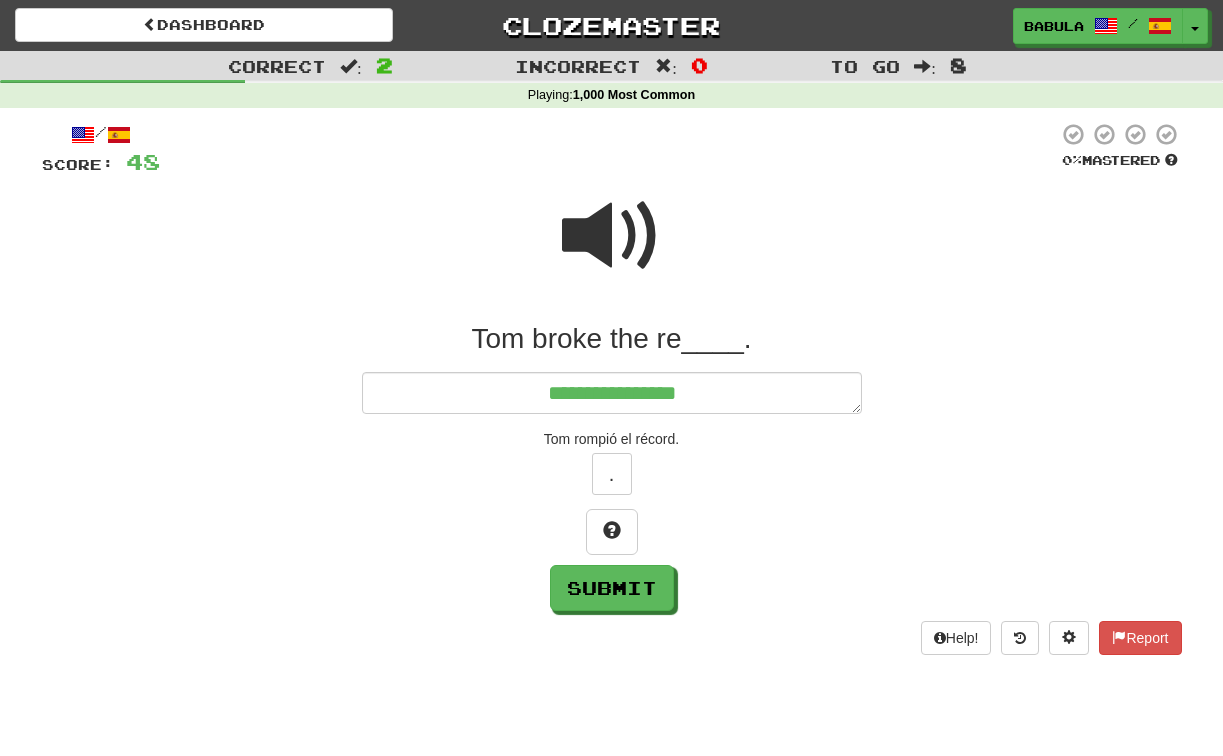 type on "*" 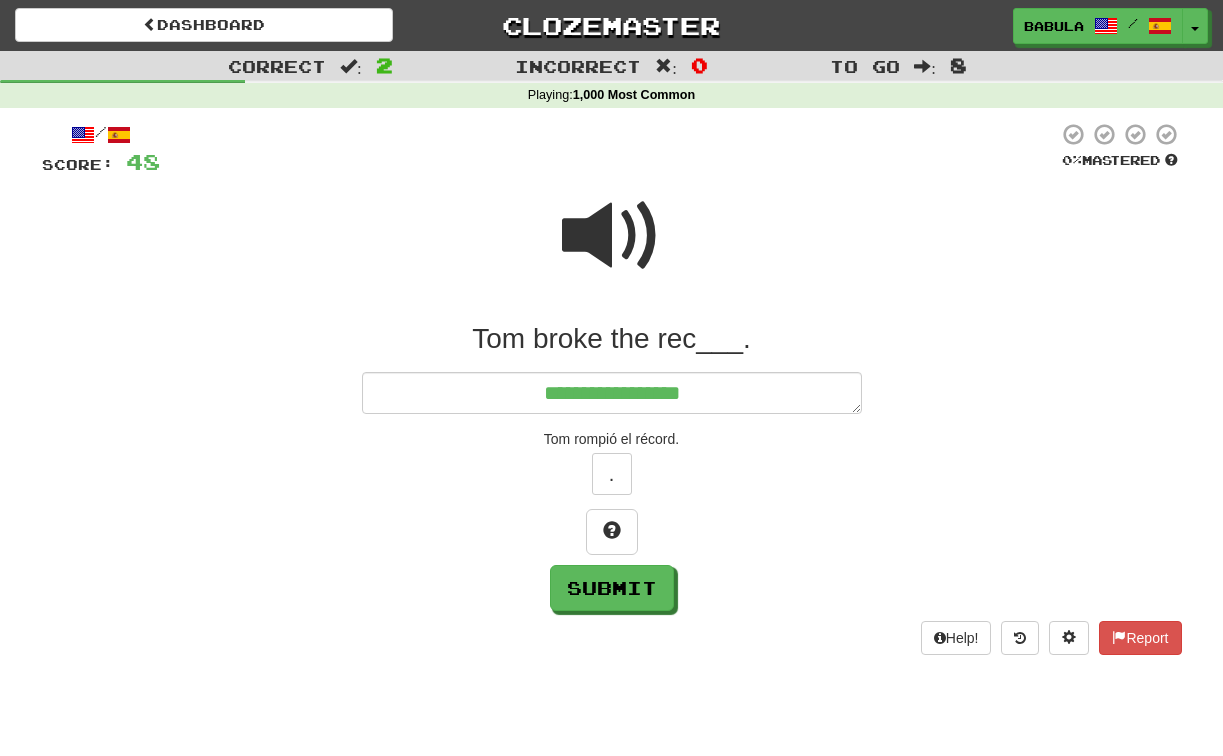 type on "*" 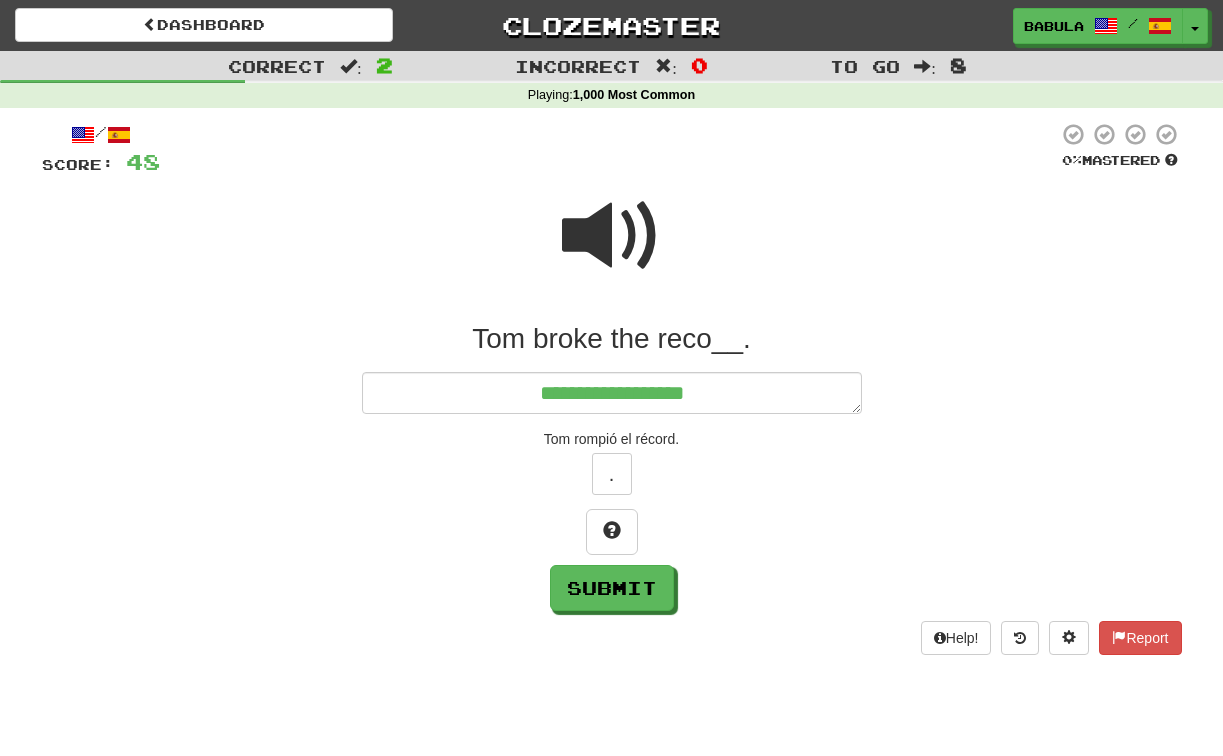 type on "*" 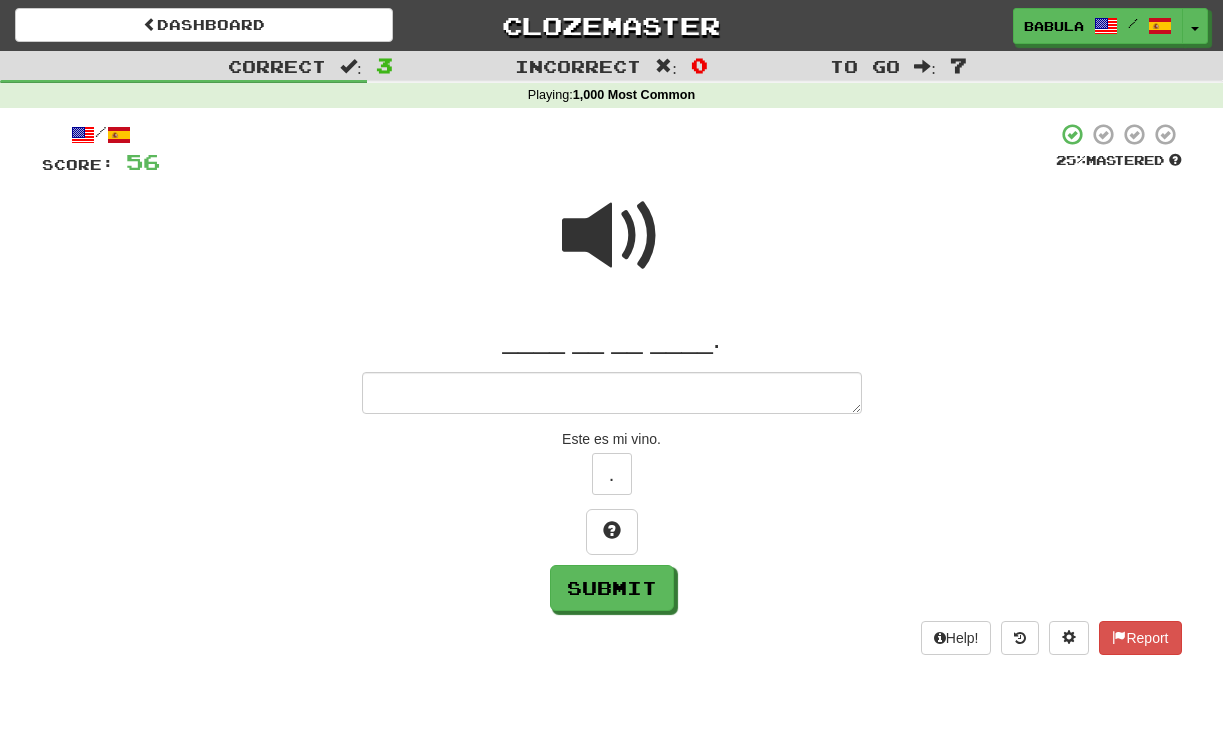 type on "*" 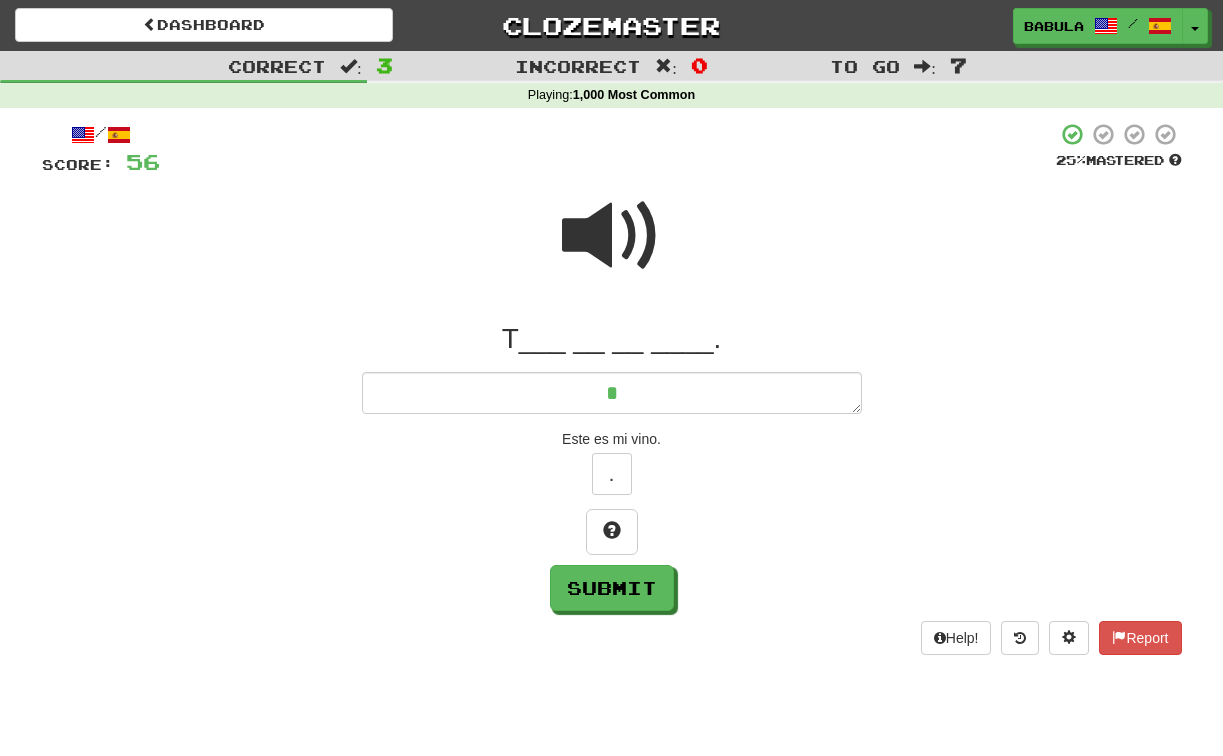 type on "*" 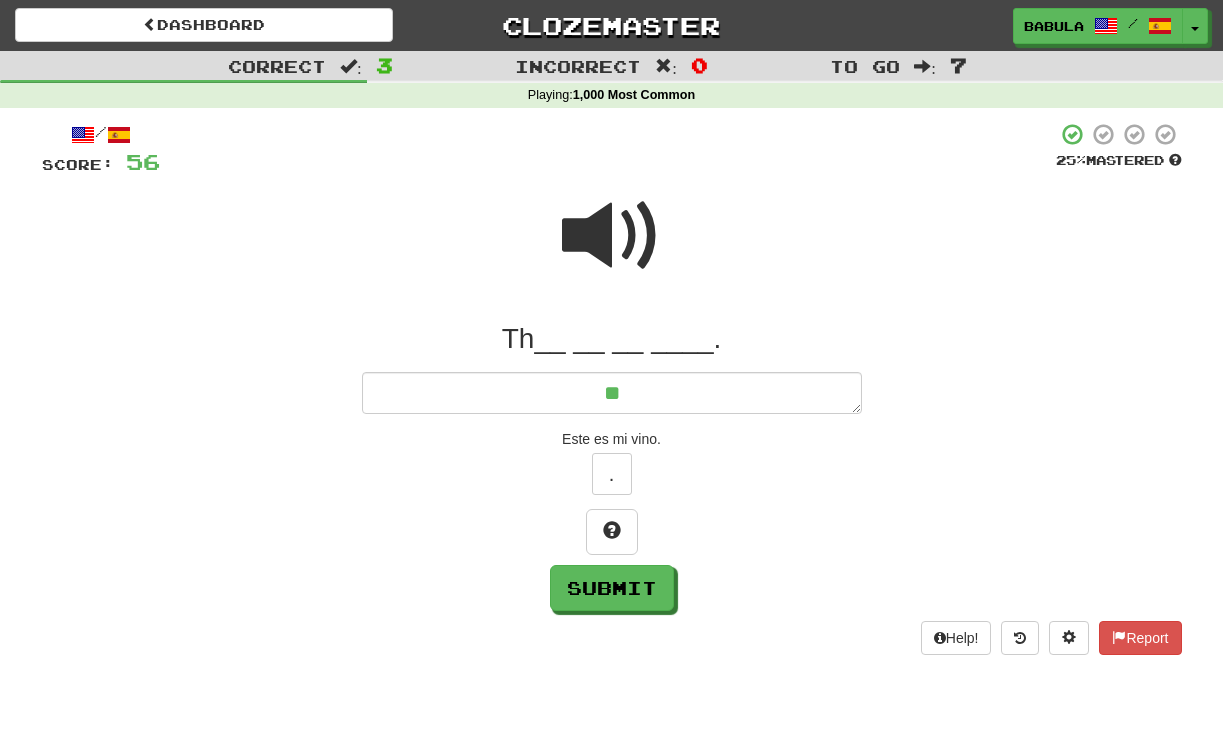 type on "*" 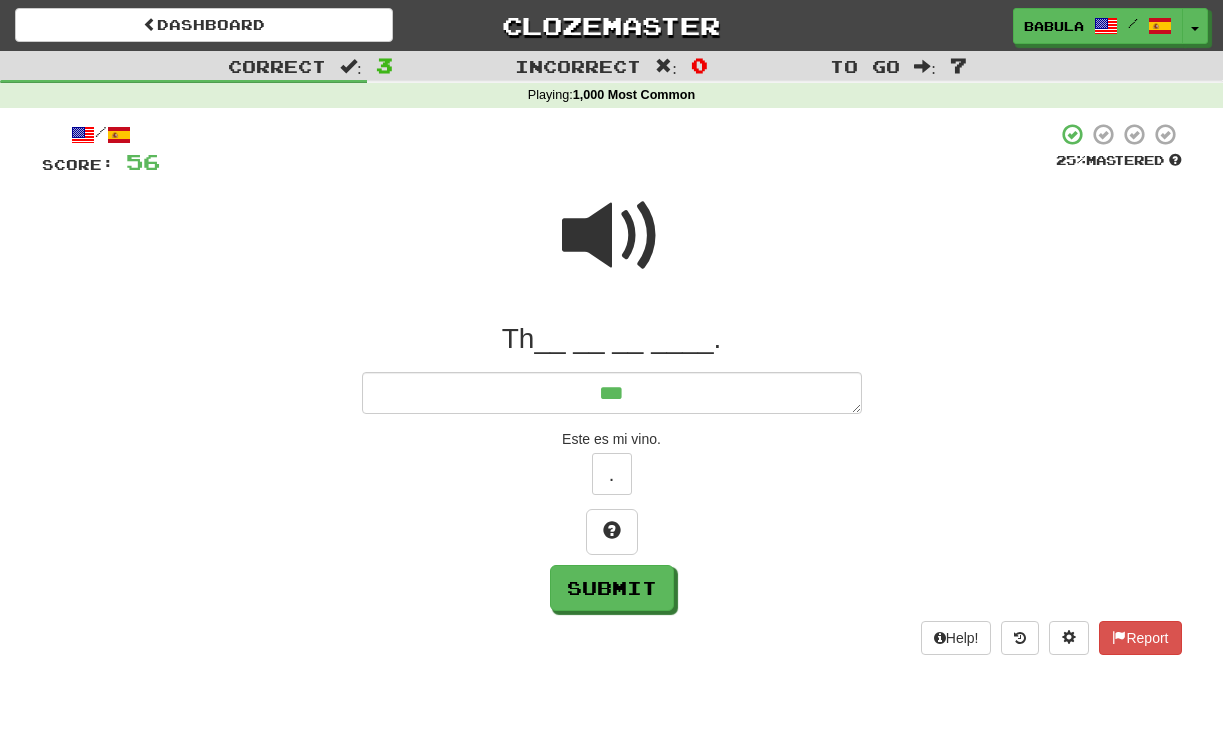 type on "*" 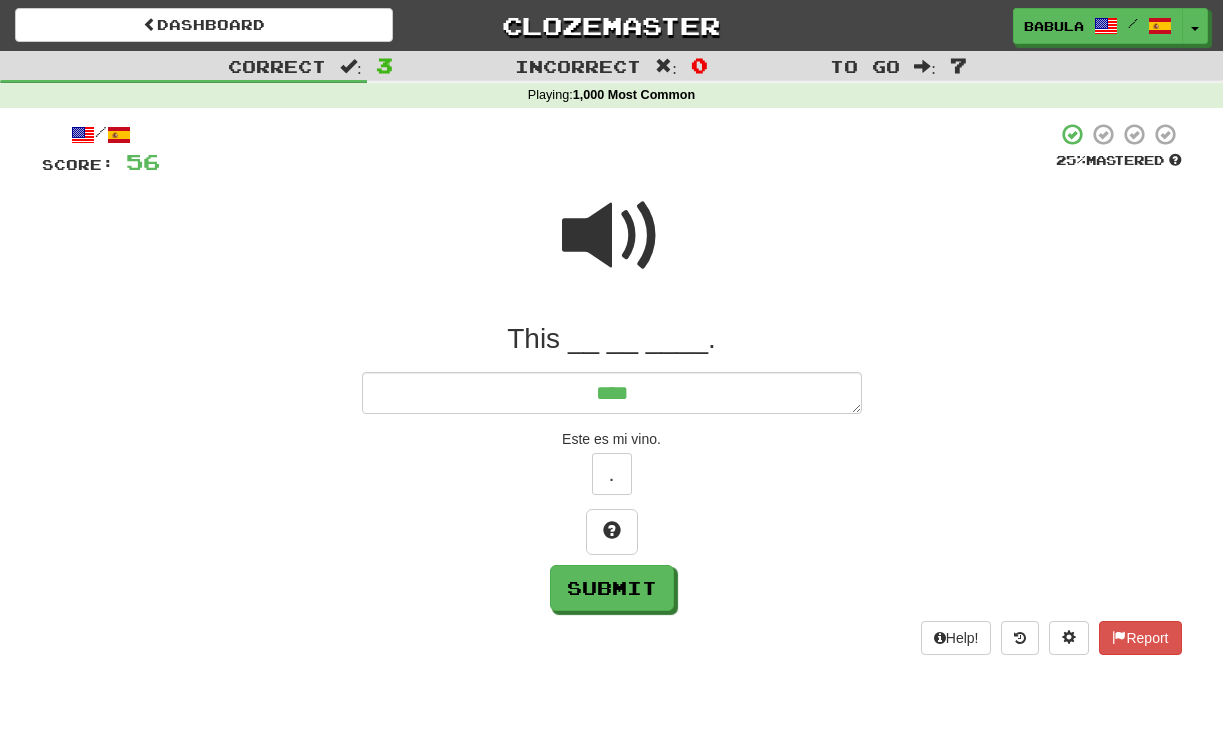 type on "*" 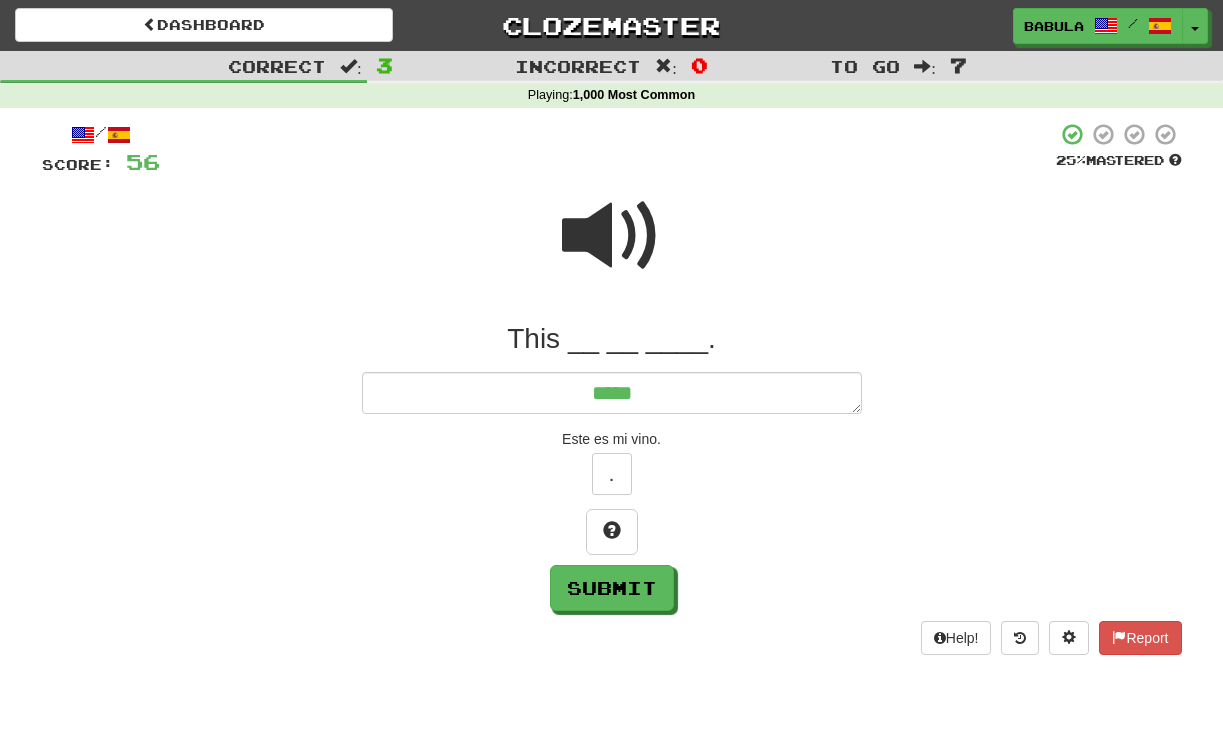 type on "*" 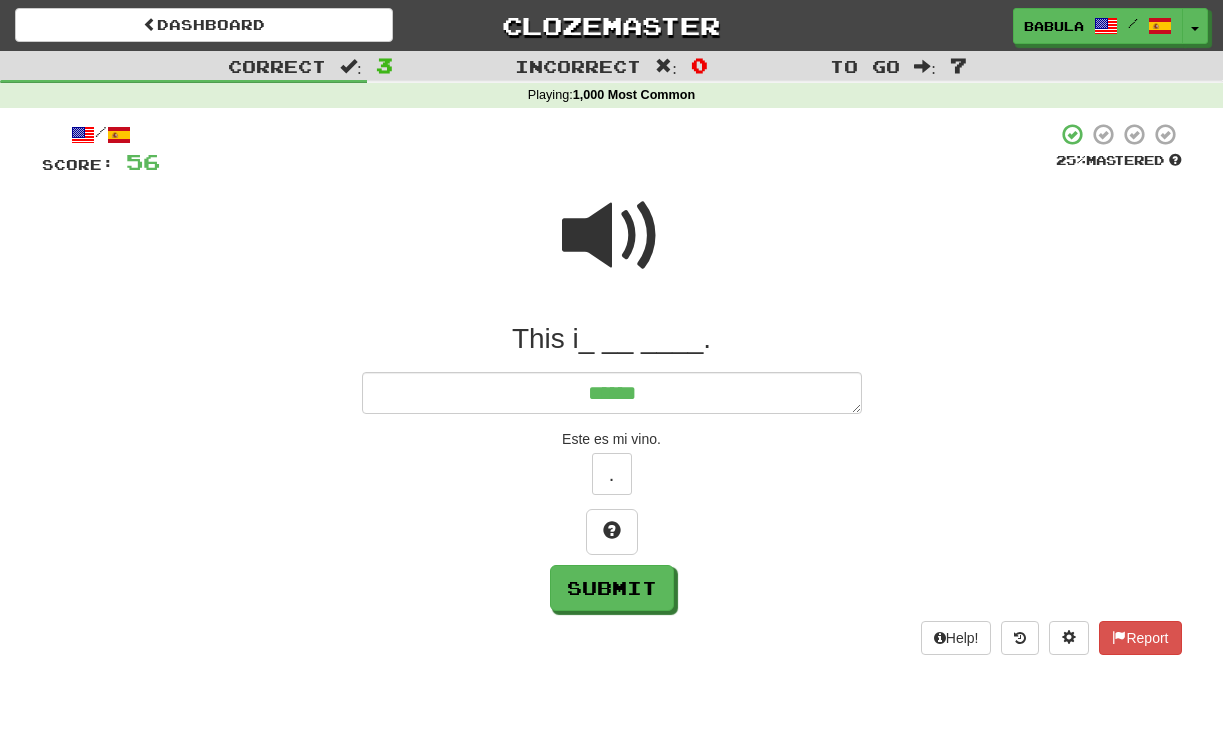 type on "*" 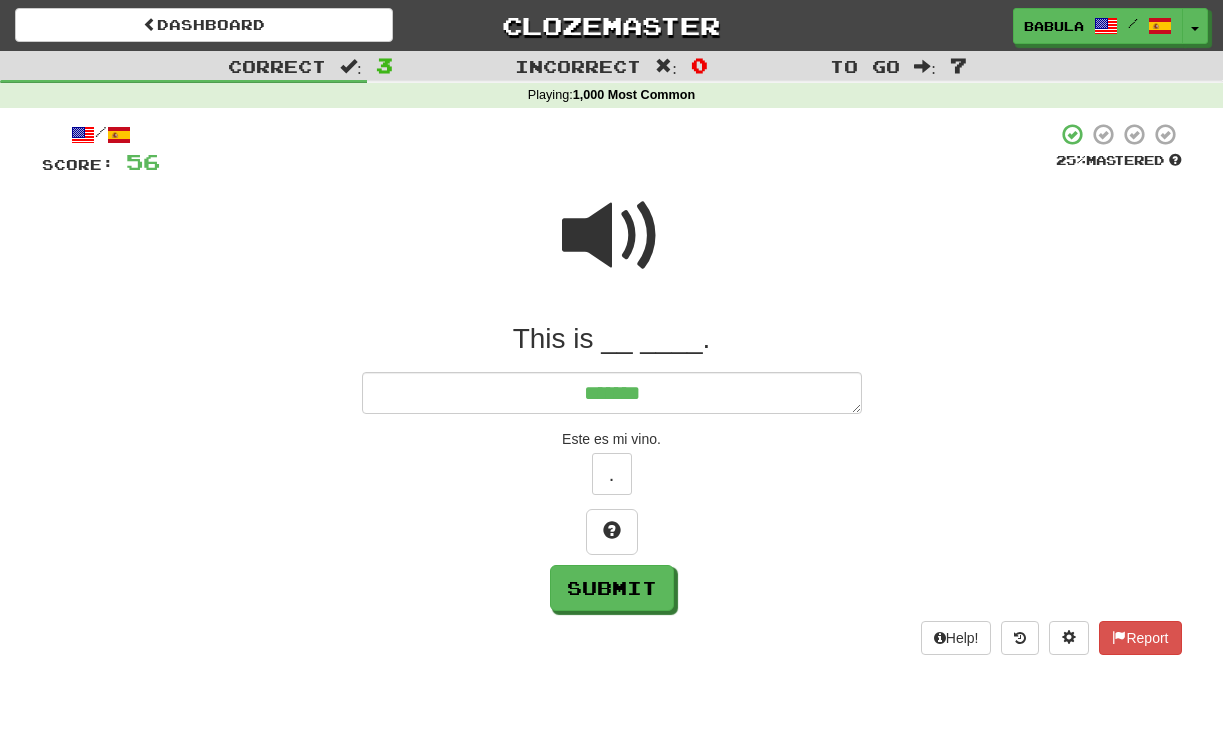 type on "*" 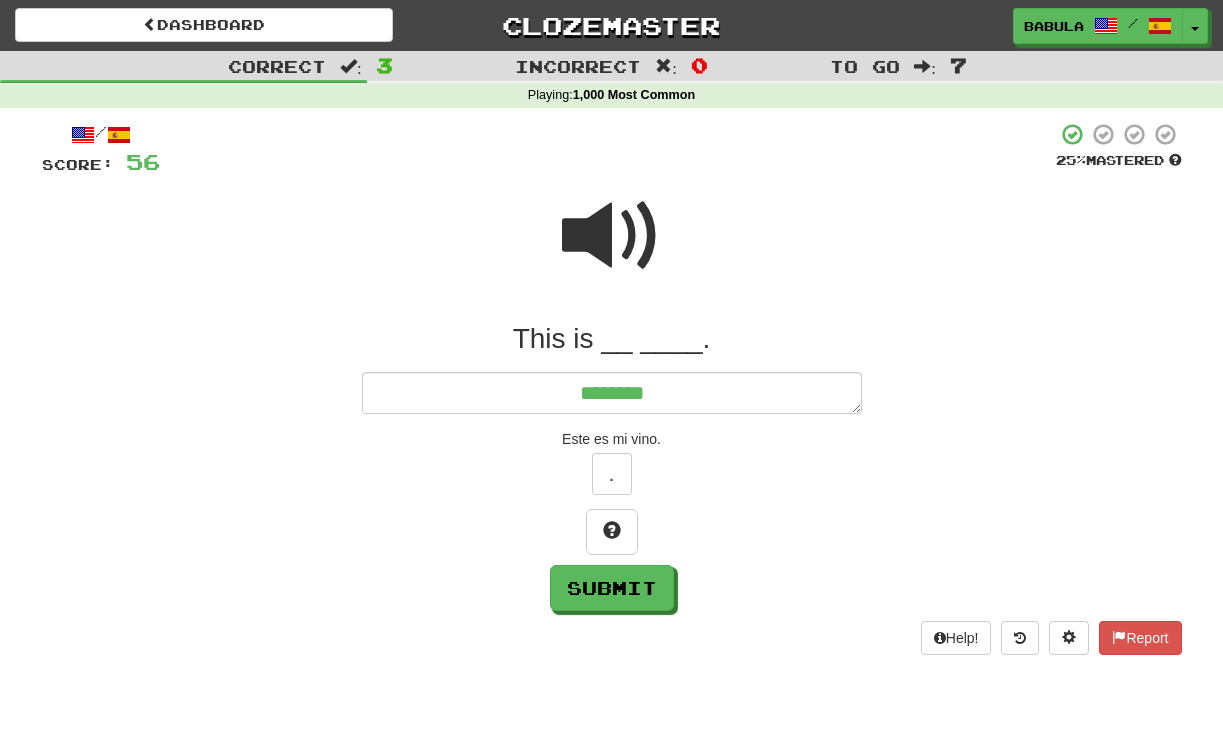 type on "*" 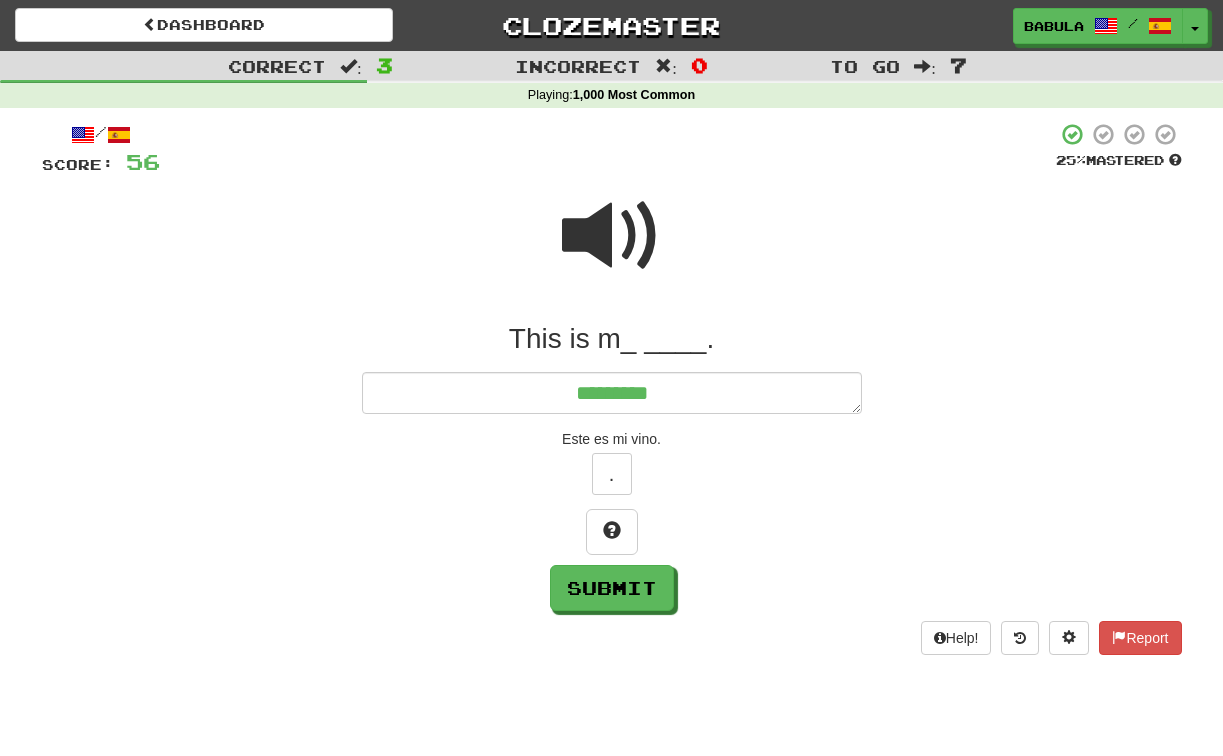 type on "*" 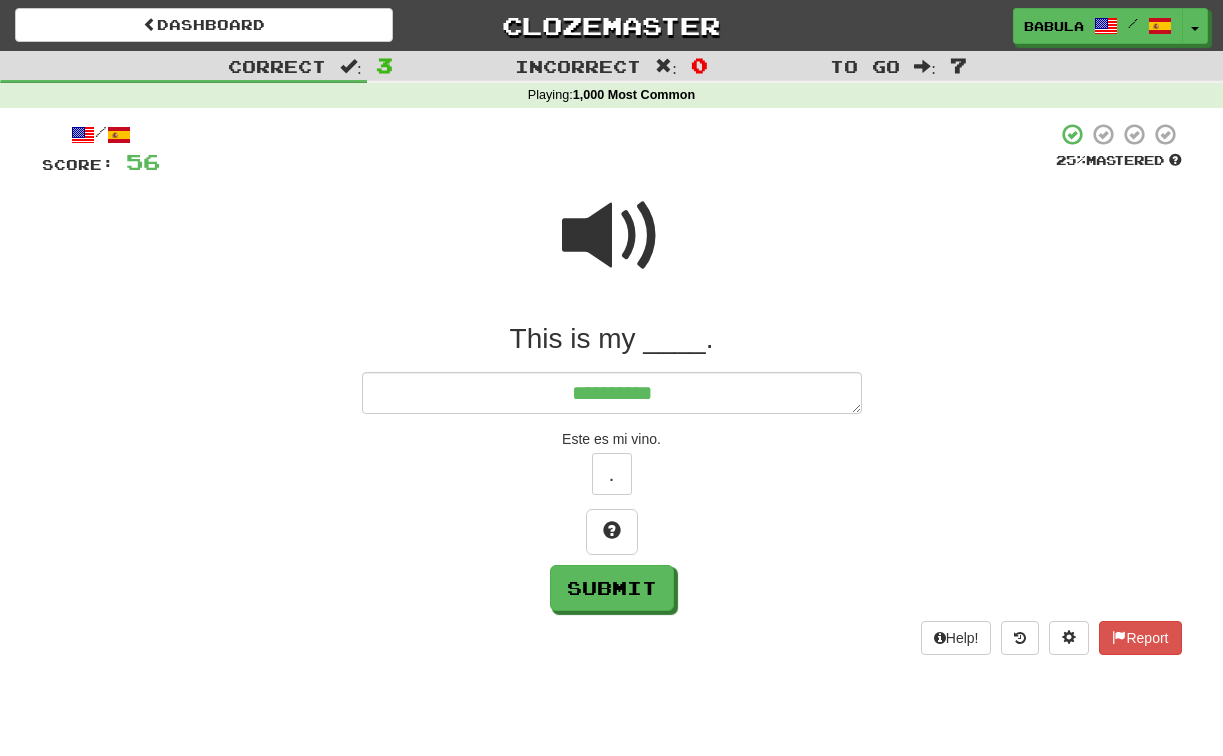 type on "*" 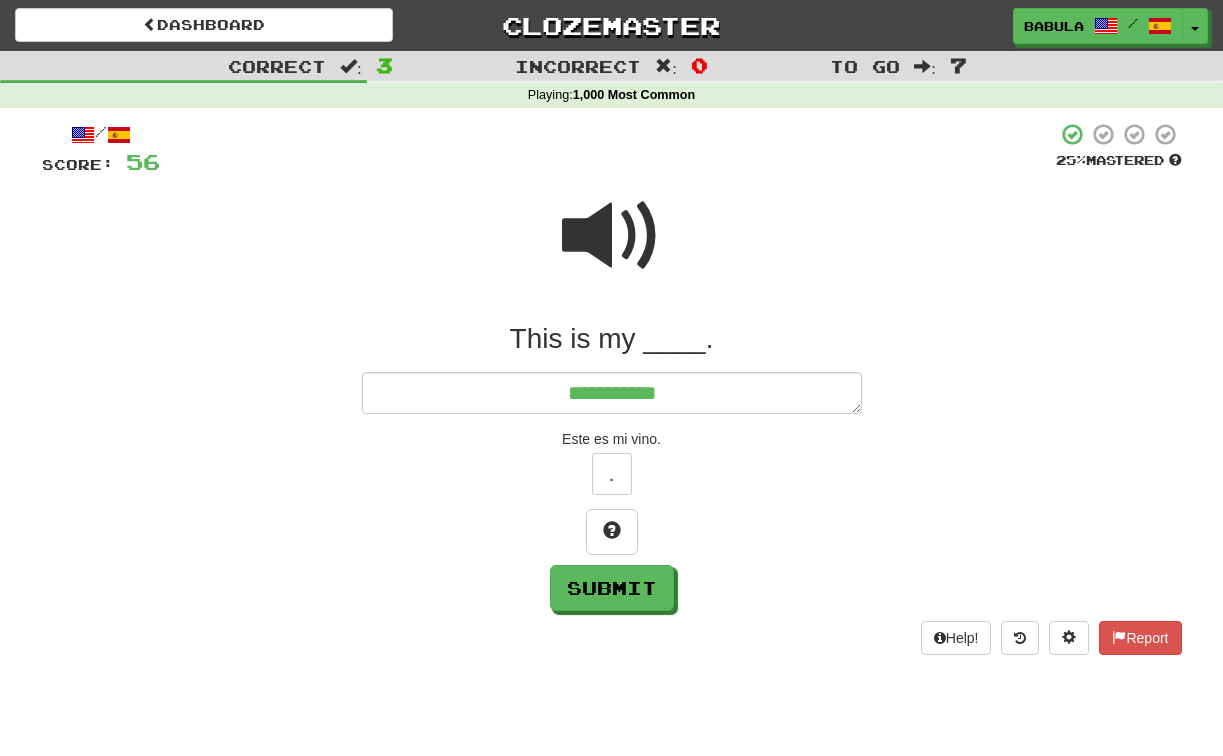 type on "*" 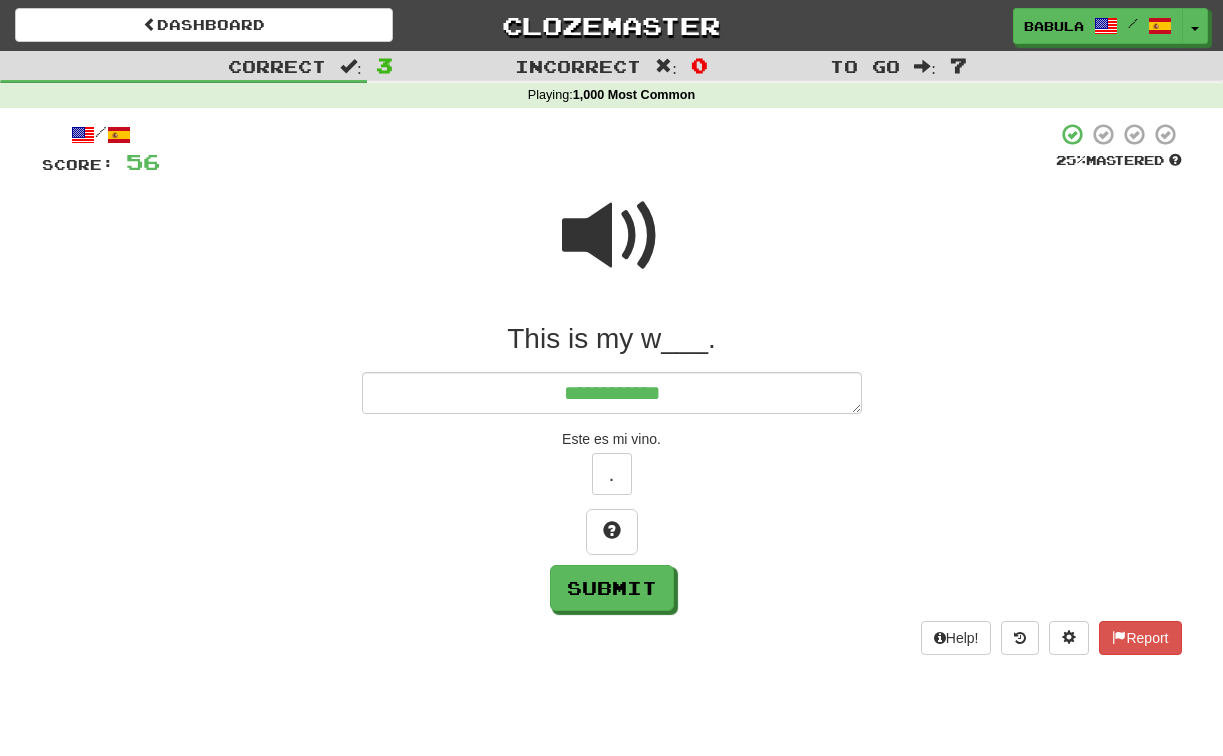 type on "*" 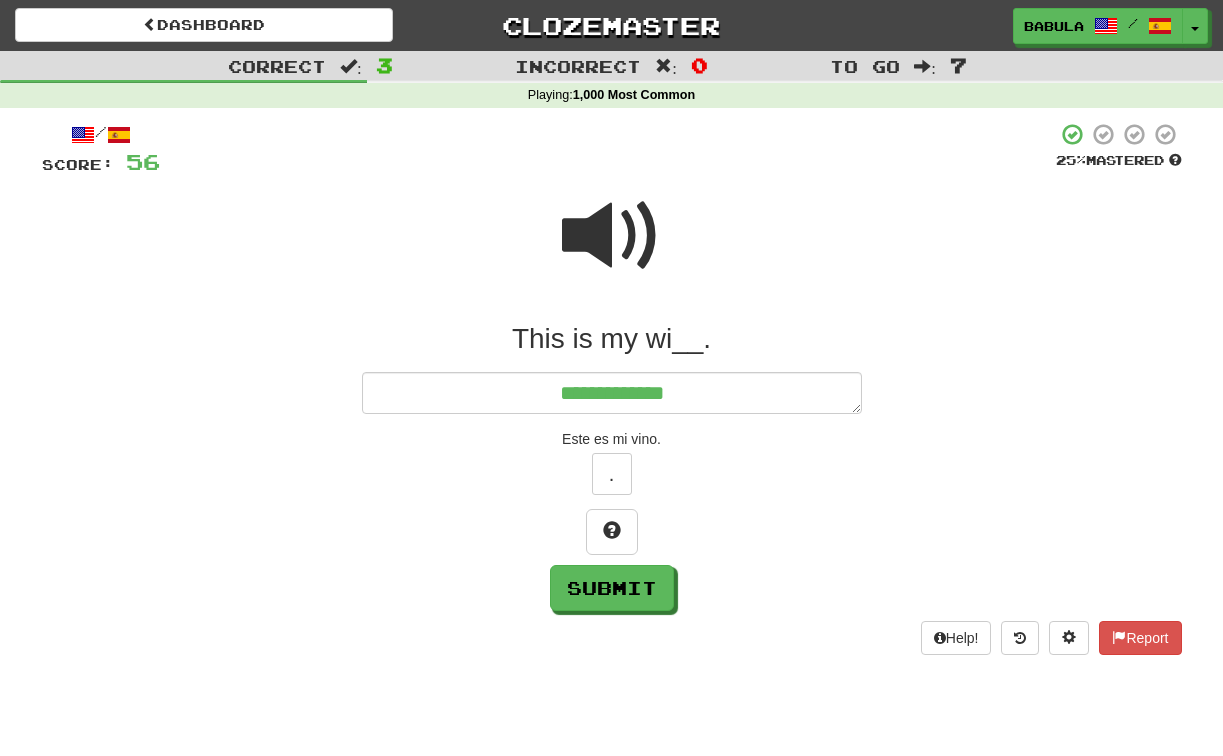 type on "*" 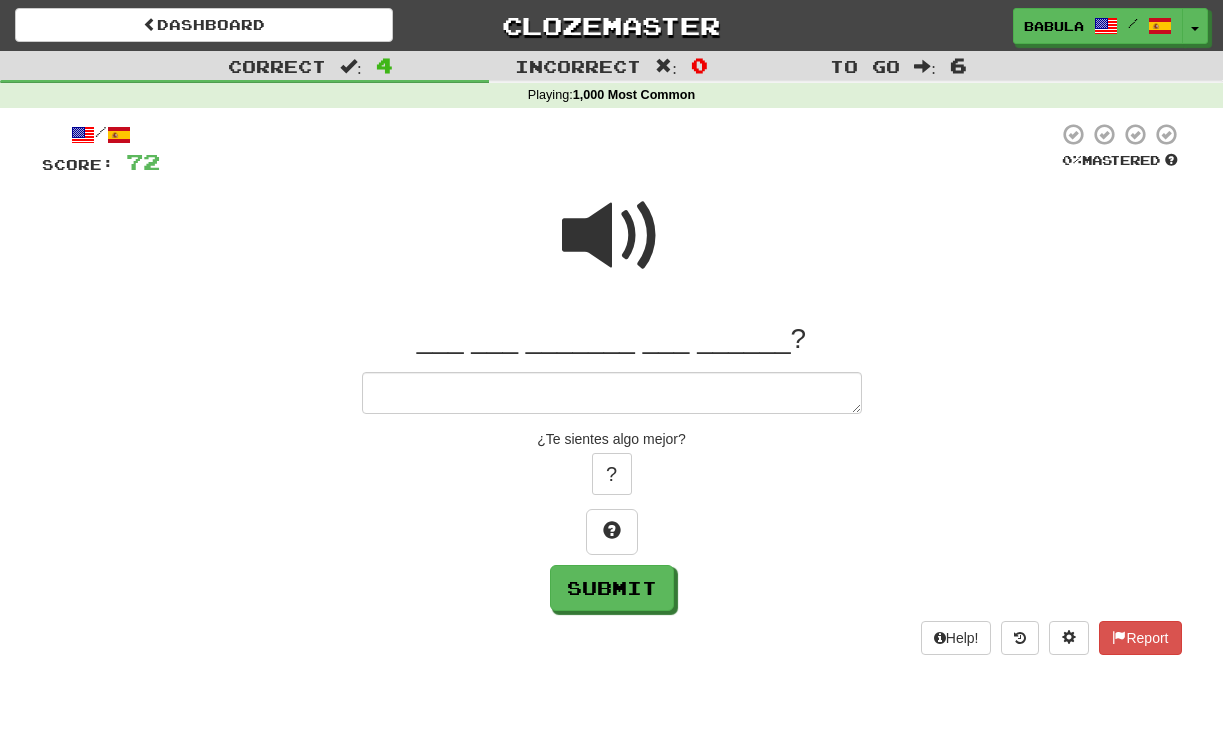 type on "*" 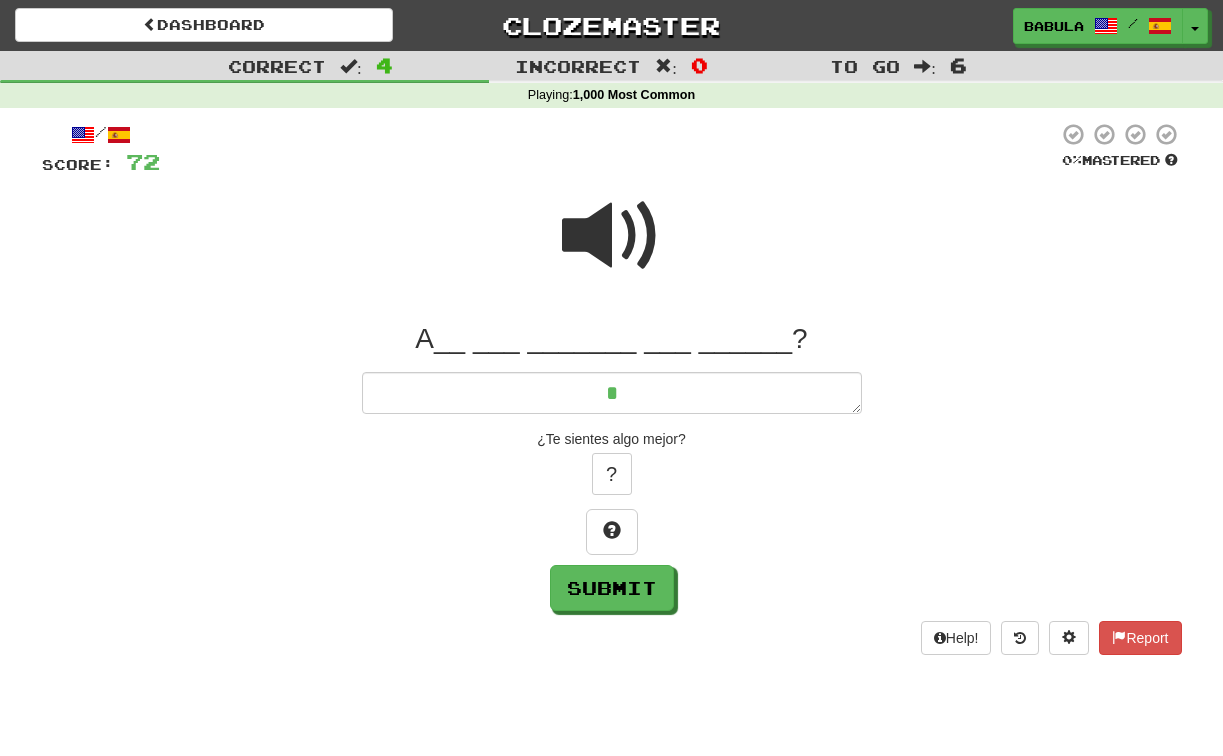 type on "*" 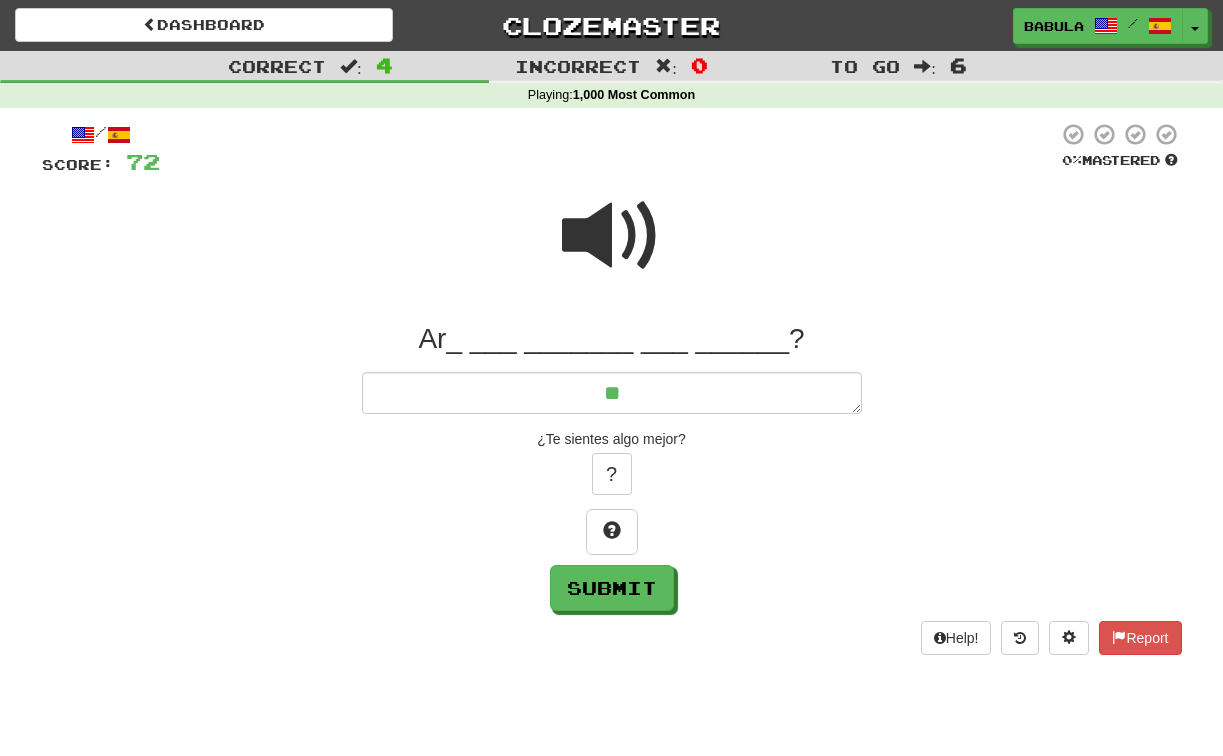 type on "*" 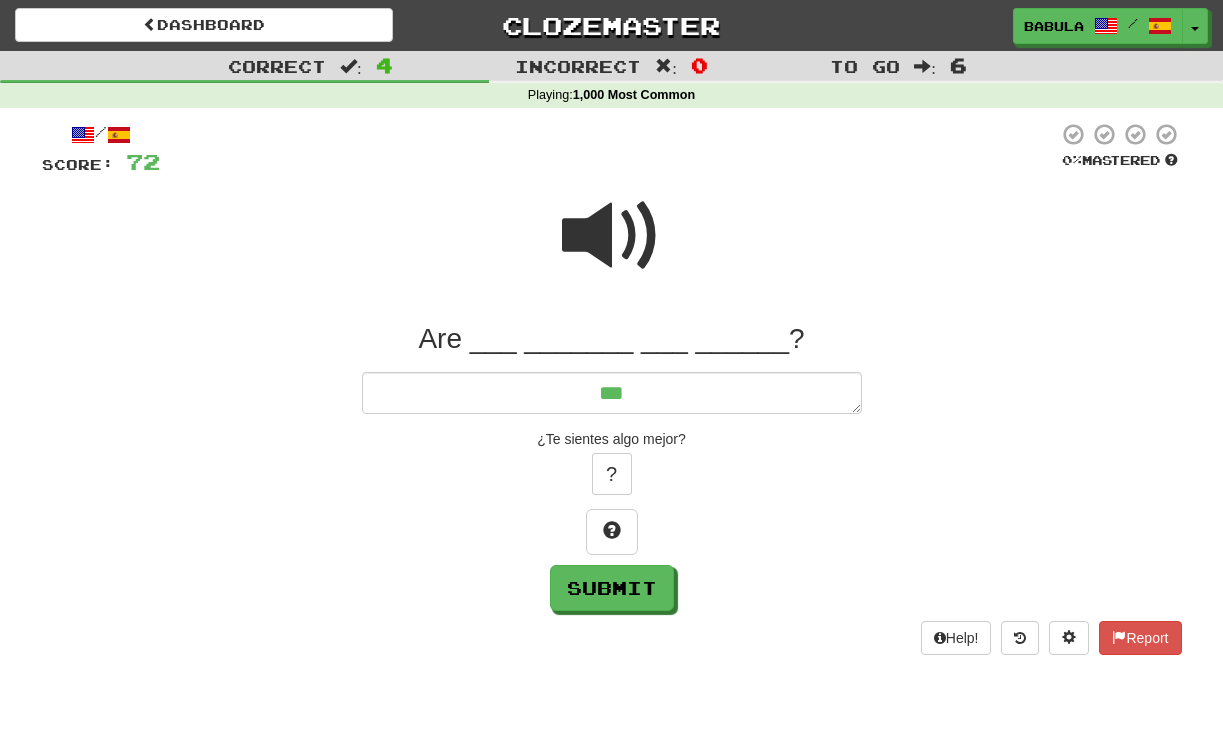 type on "*" 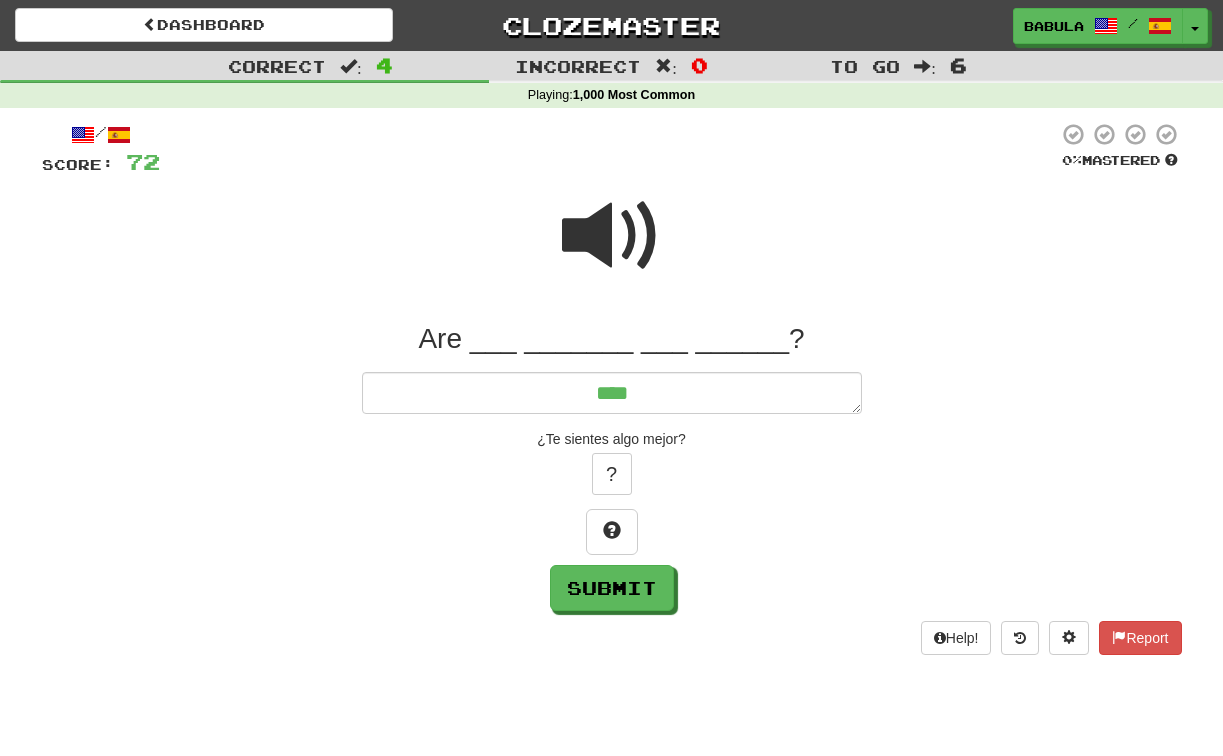 type on "*" 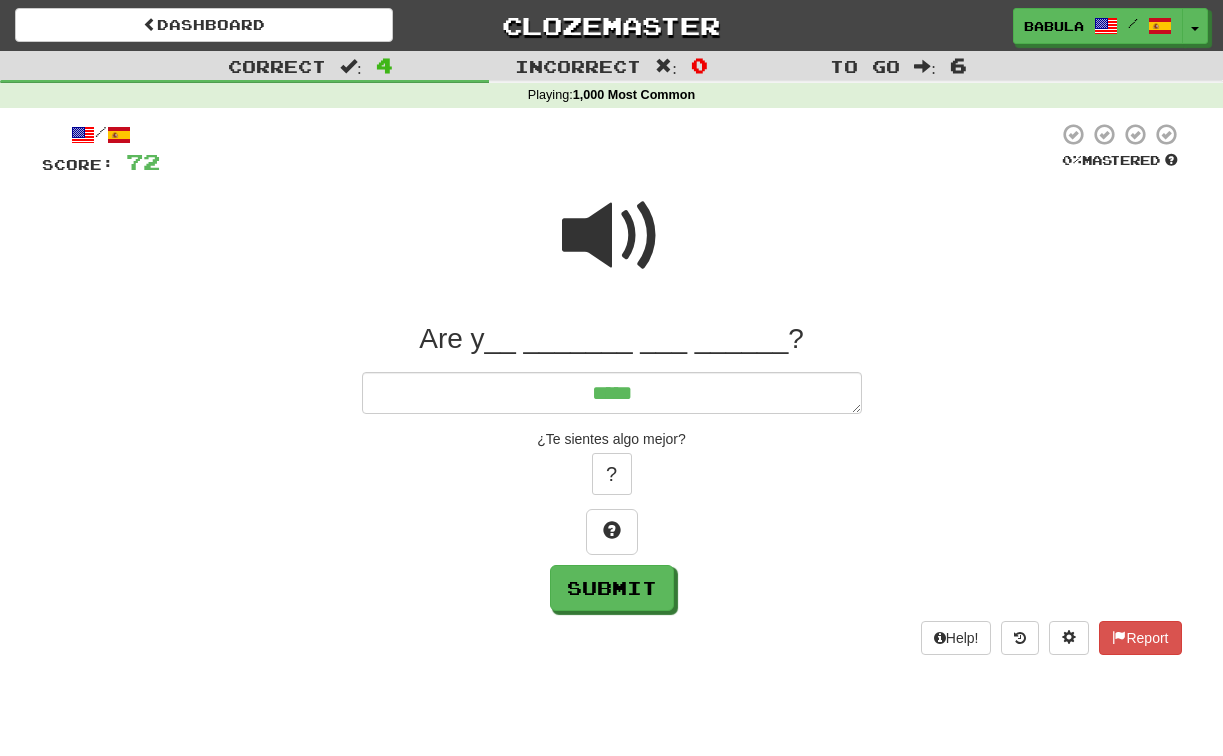 type on "*" 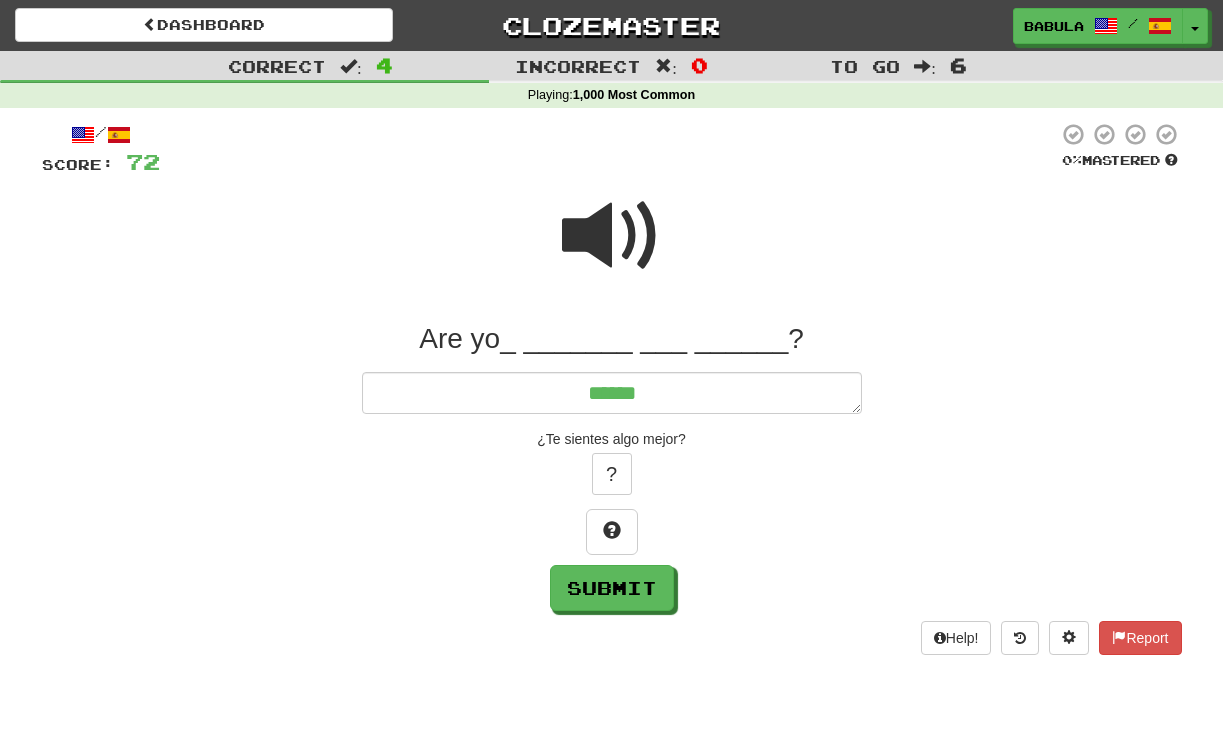 type on "*" 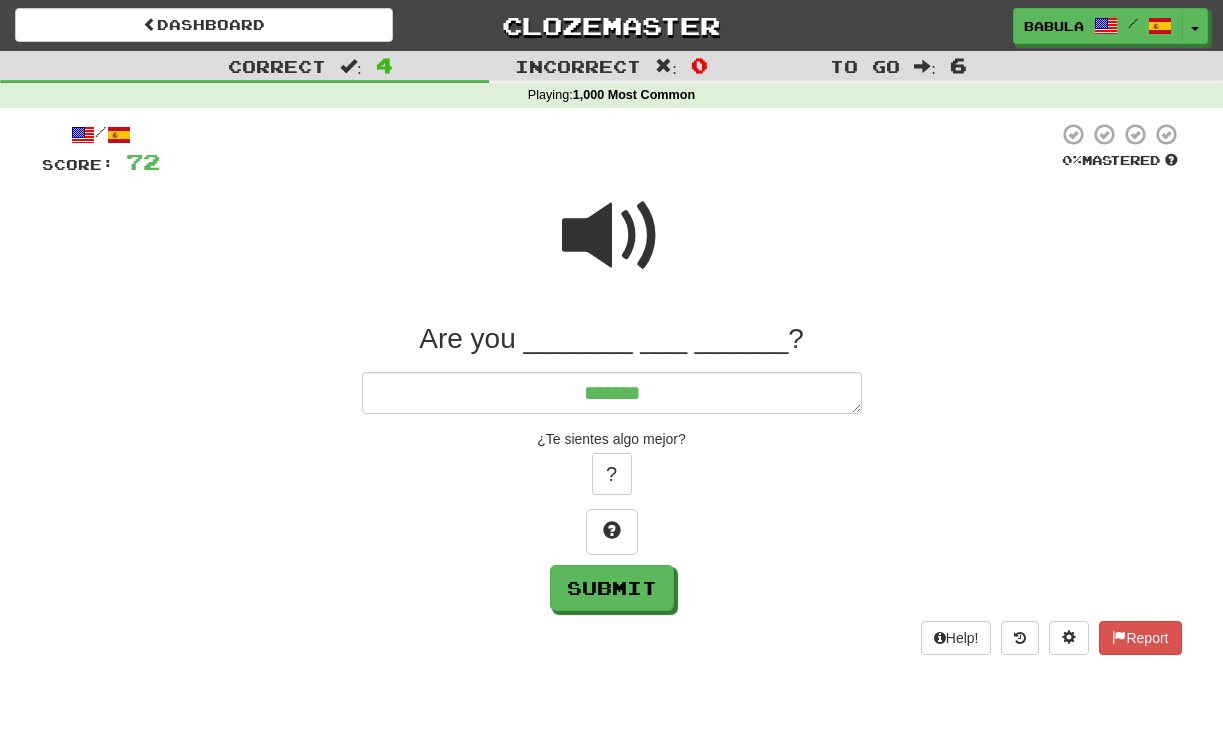 type on "*" 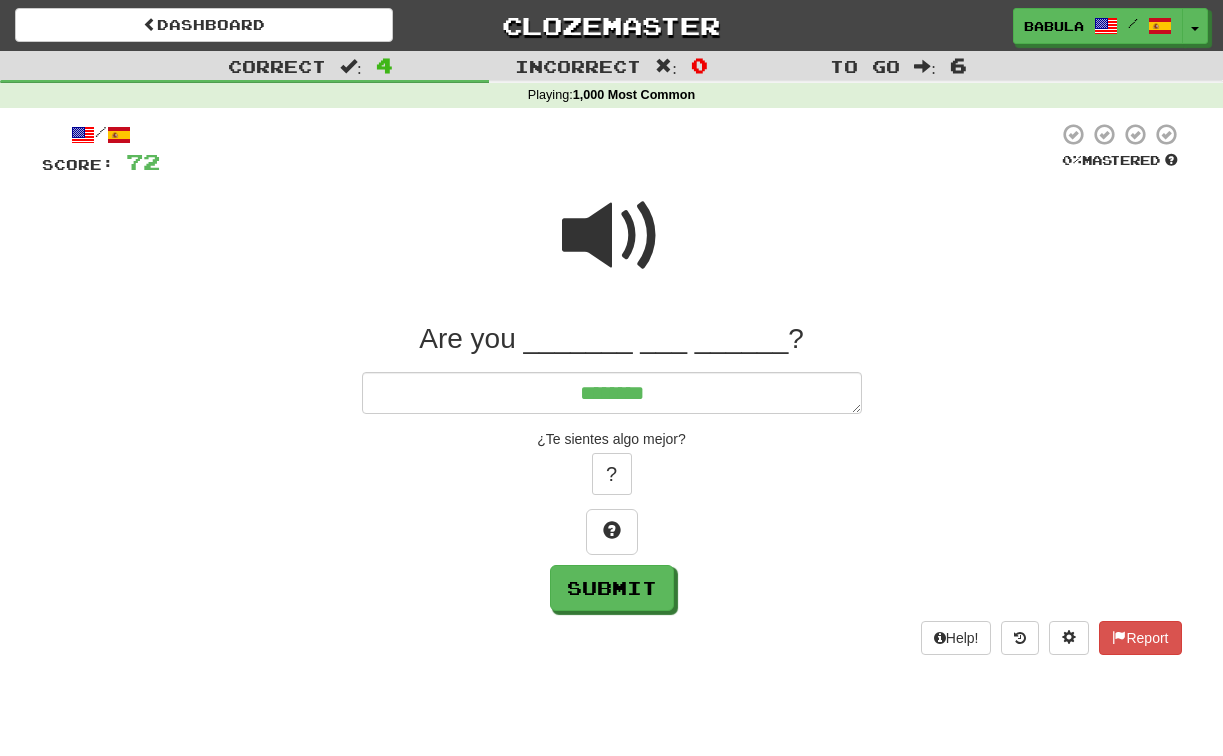 type on "*" 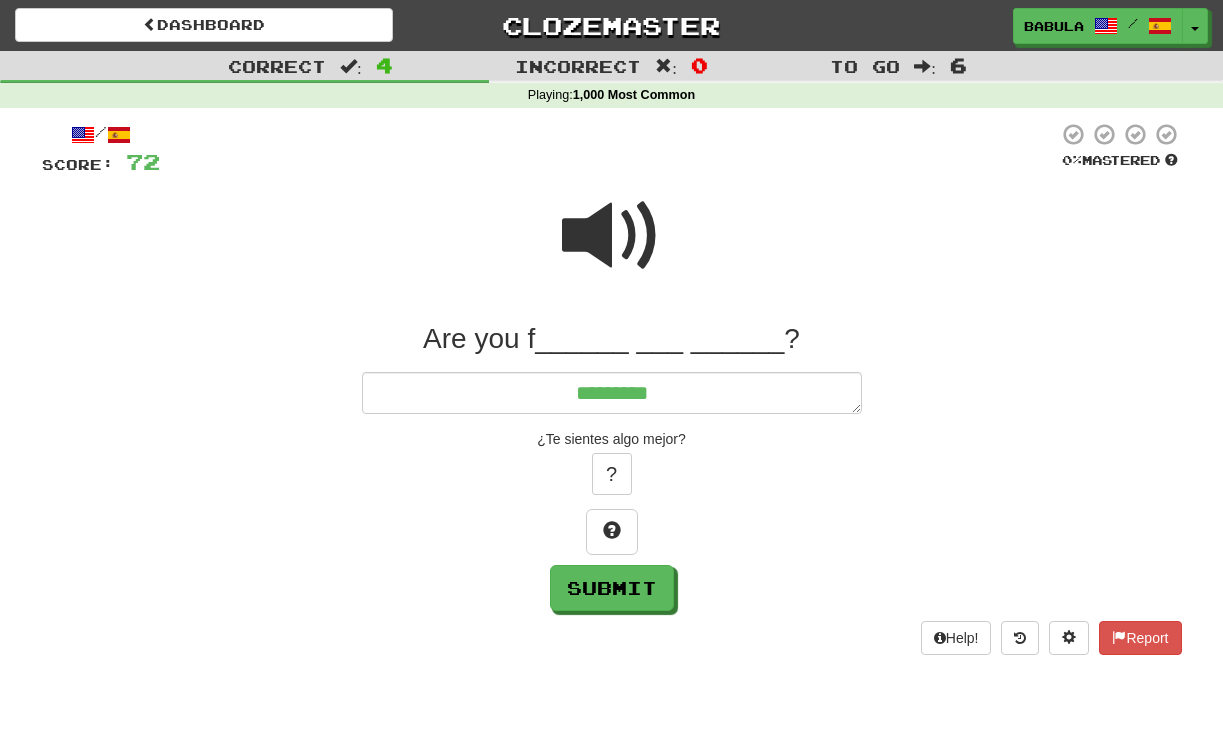 type on "*" 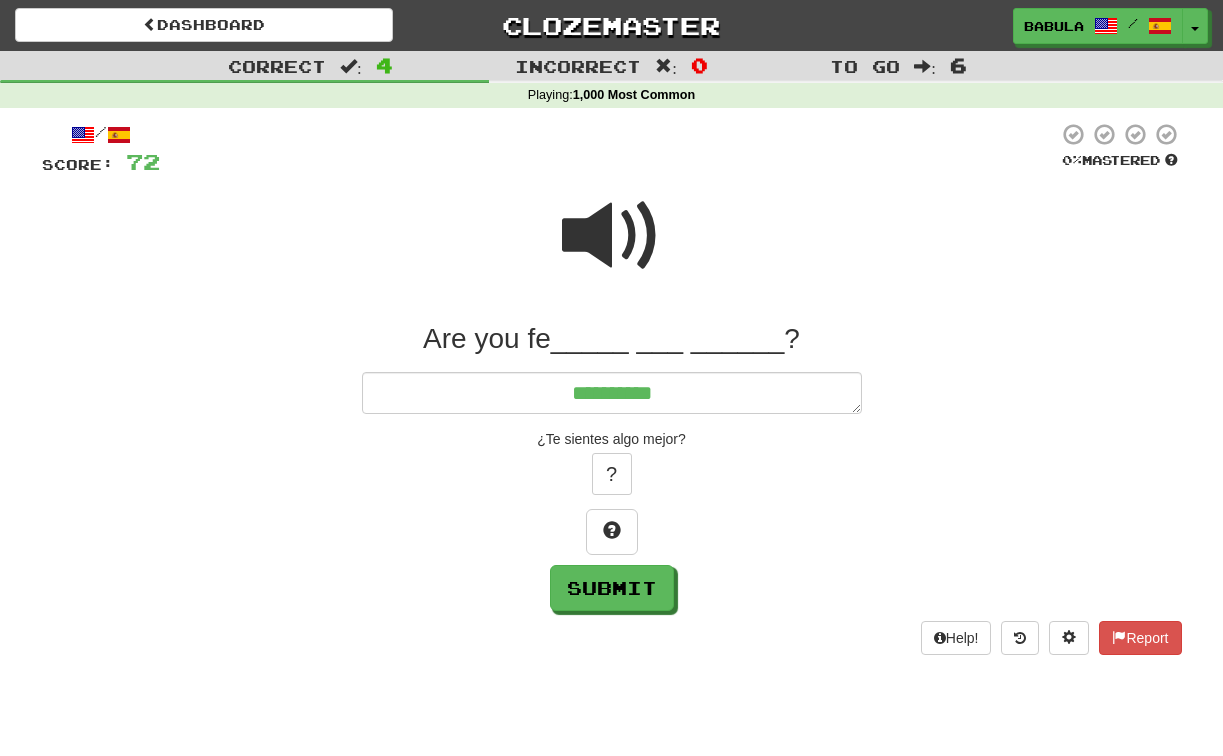 type on "*" 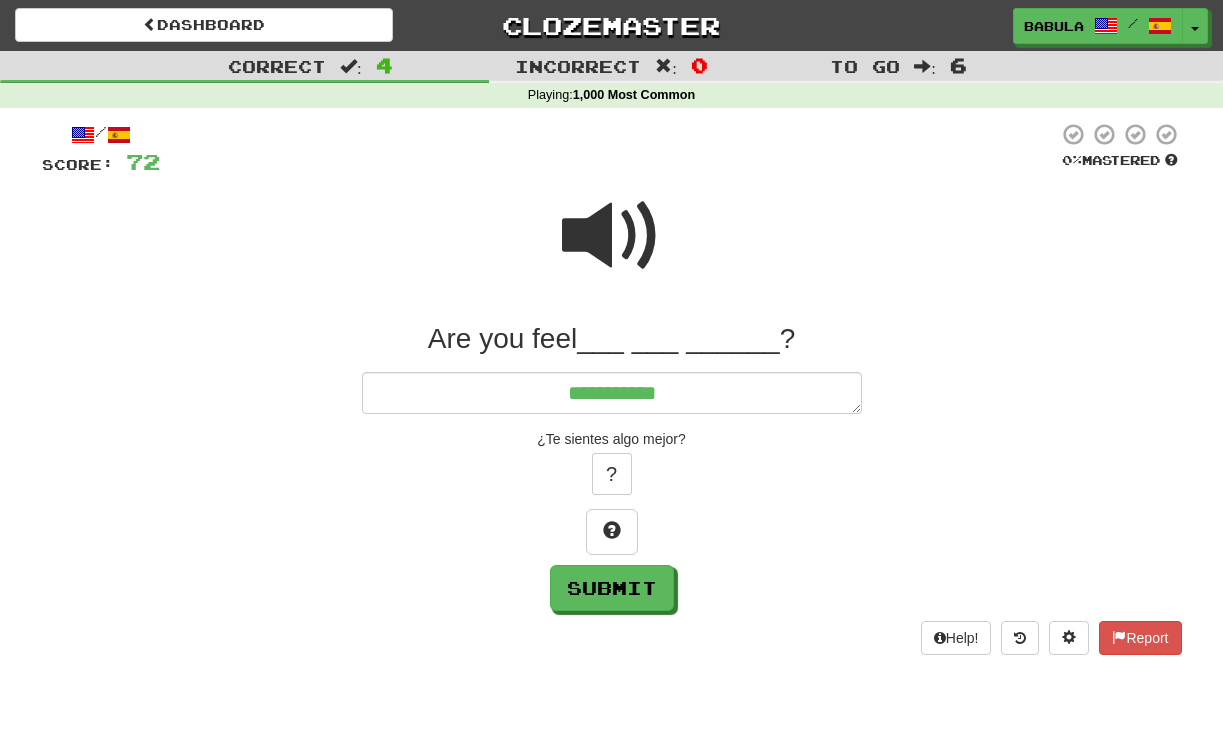 type 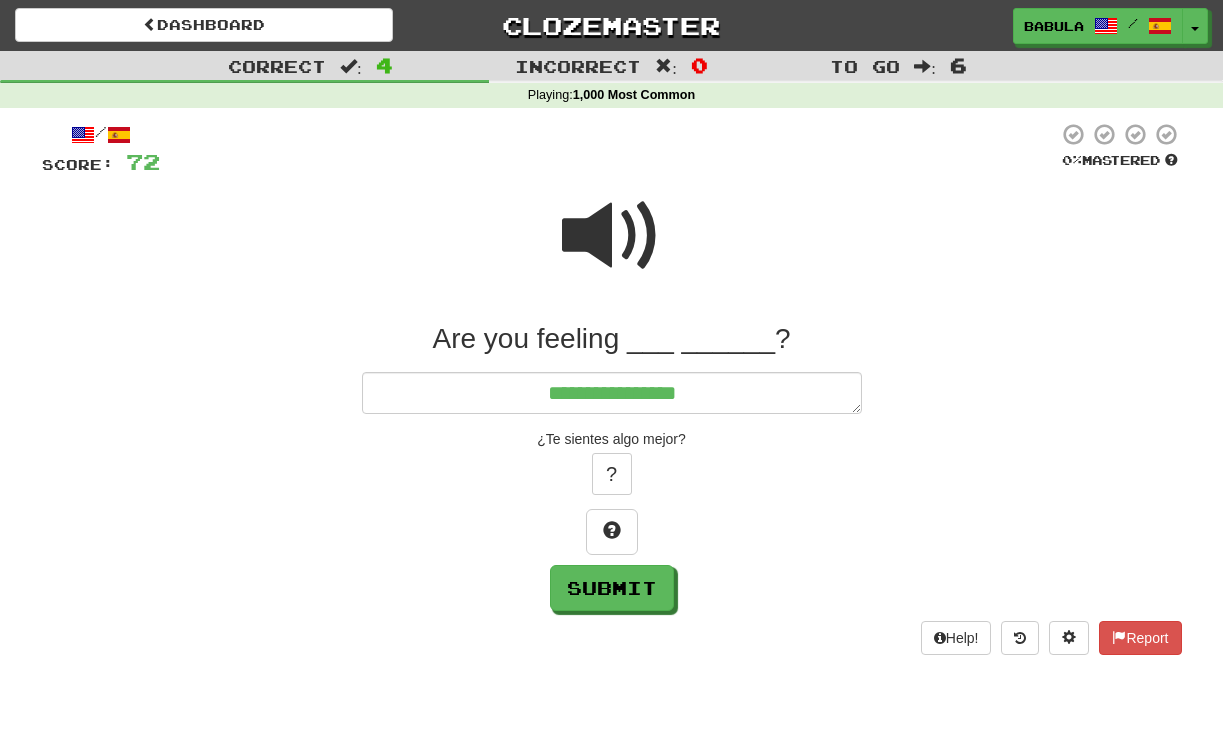 click at bounding box center (612, 236) 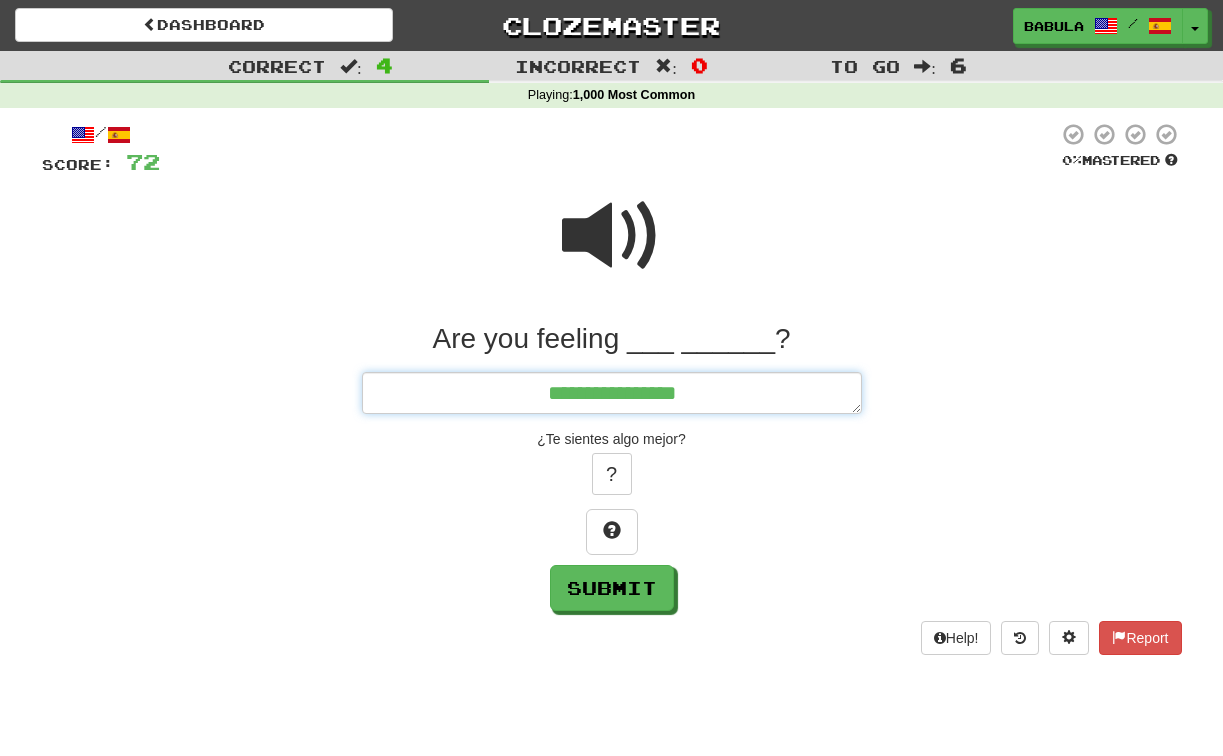 click on "**********" at bounding box center (612, 393) 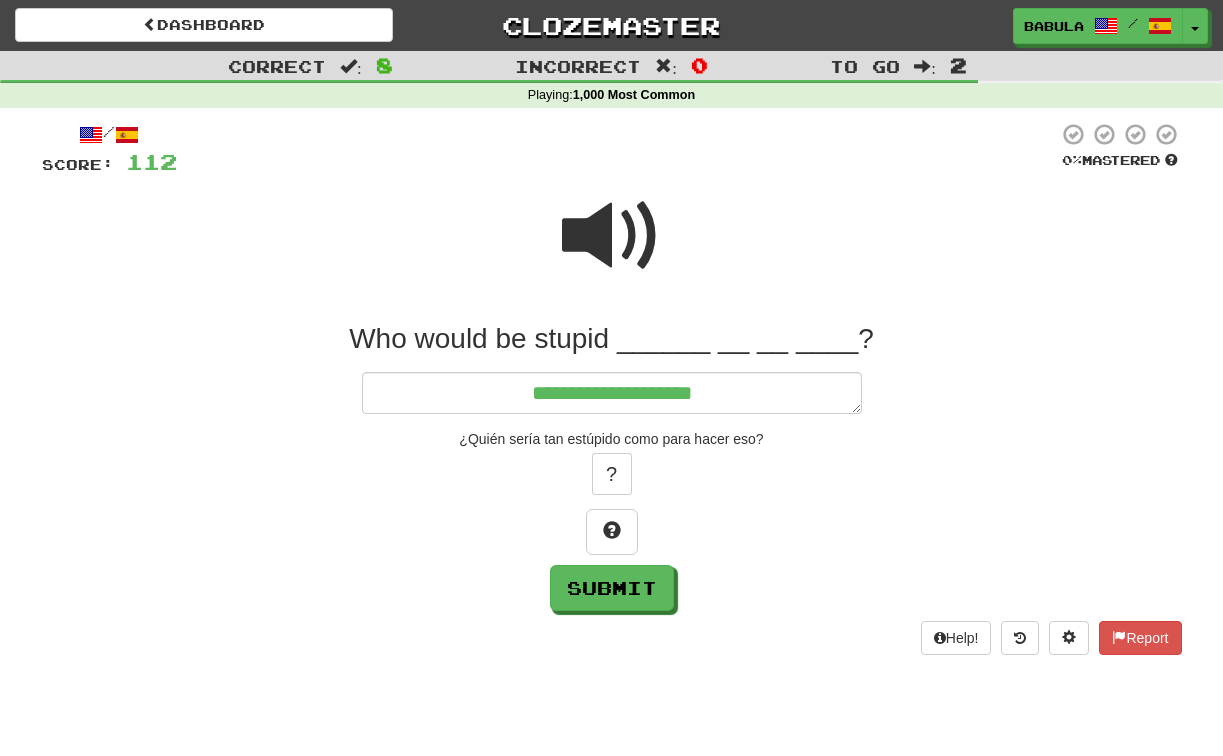 click at bounding box center (612, 236) 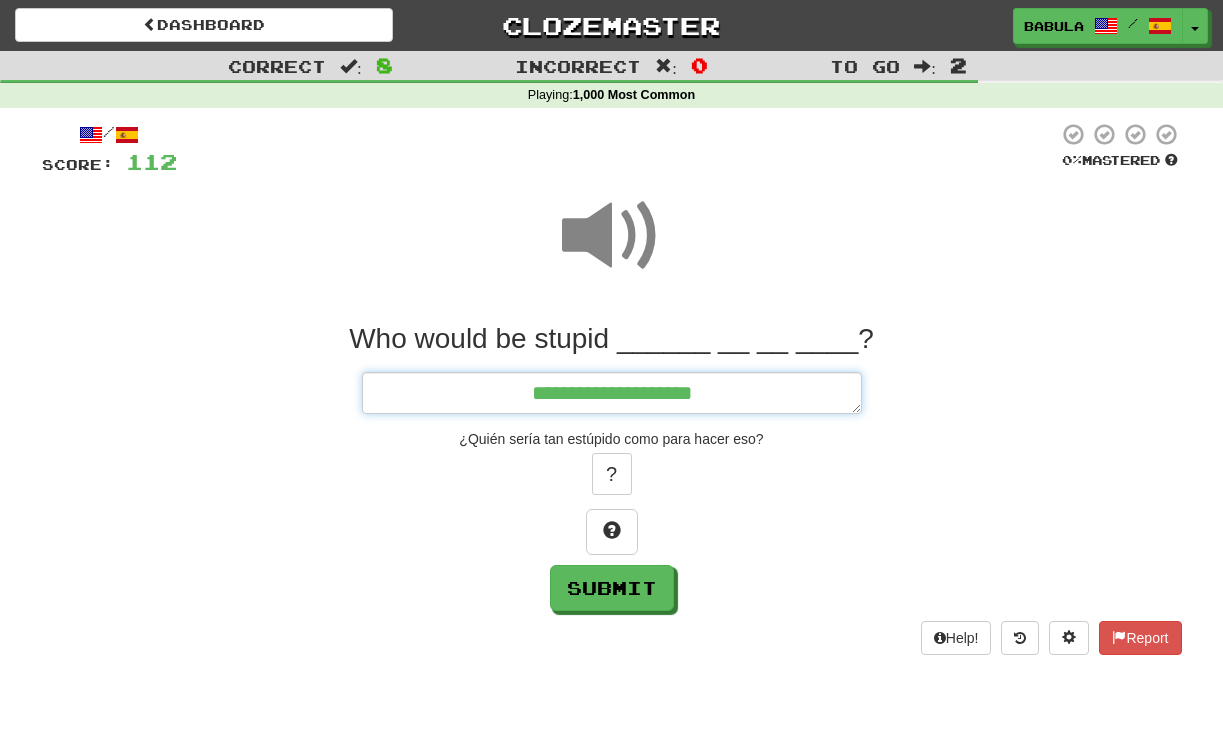 click on "**********" at bounding box center [612, 393] 